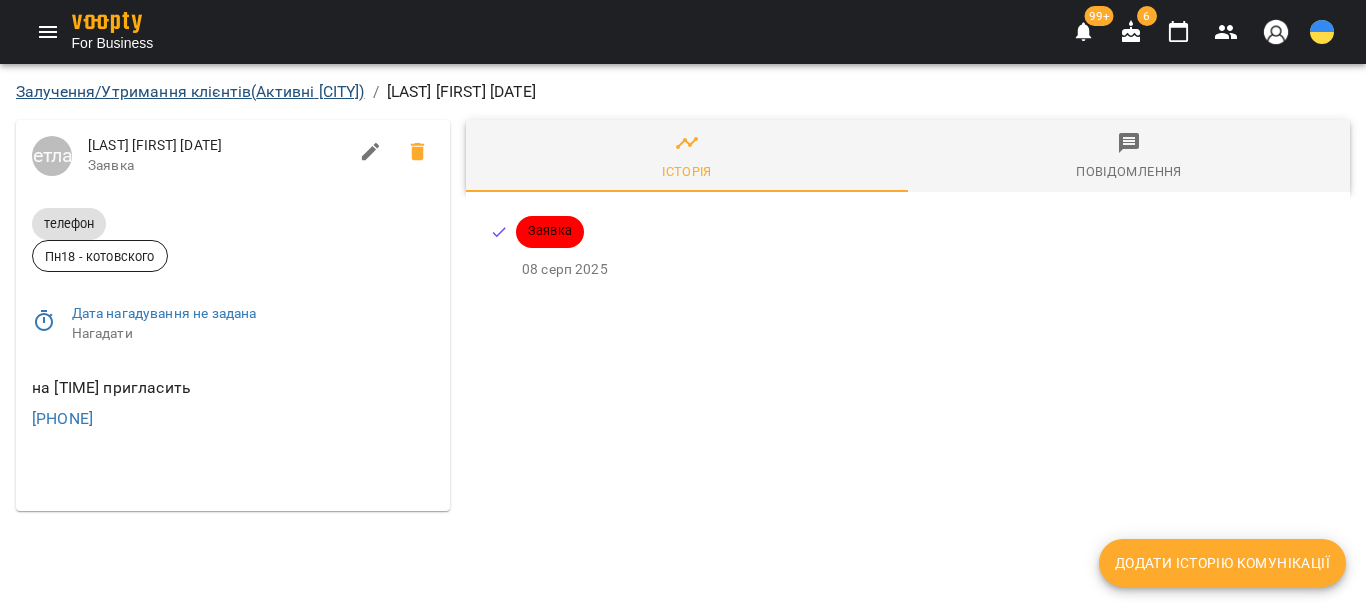 scroll, scrollTop: 0, scrollLeft: 0, axis: both 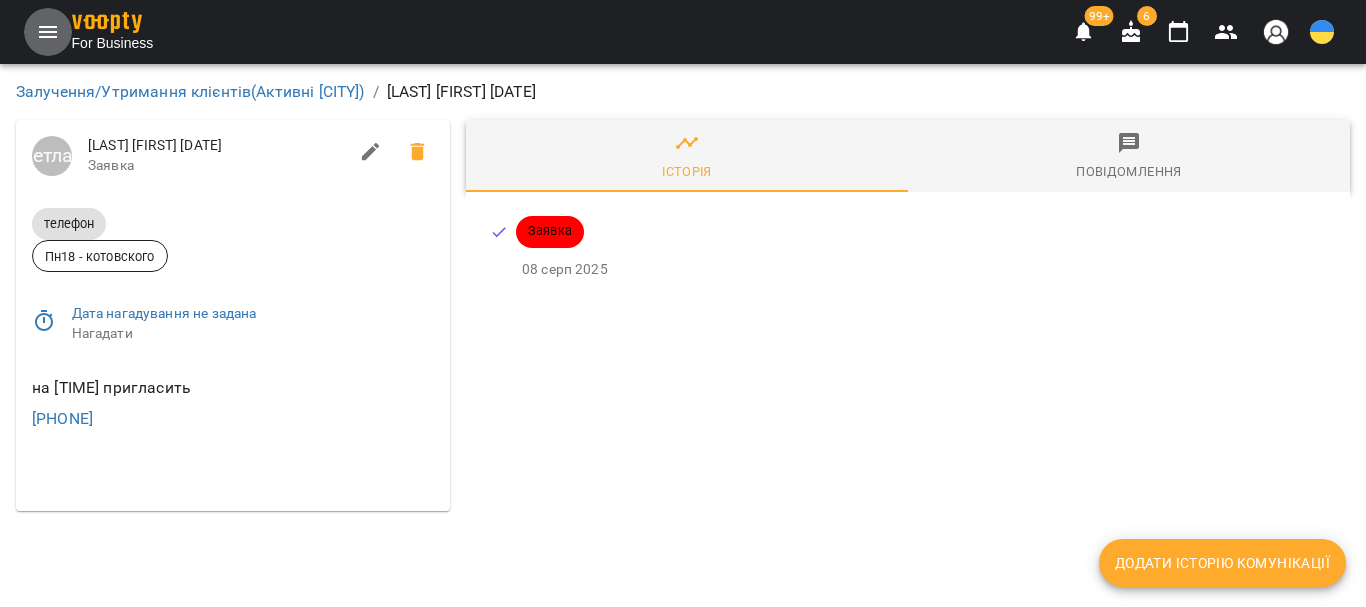 click 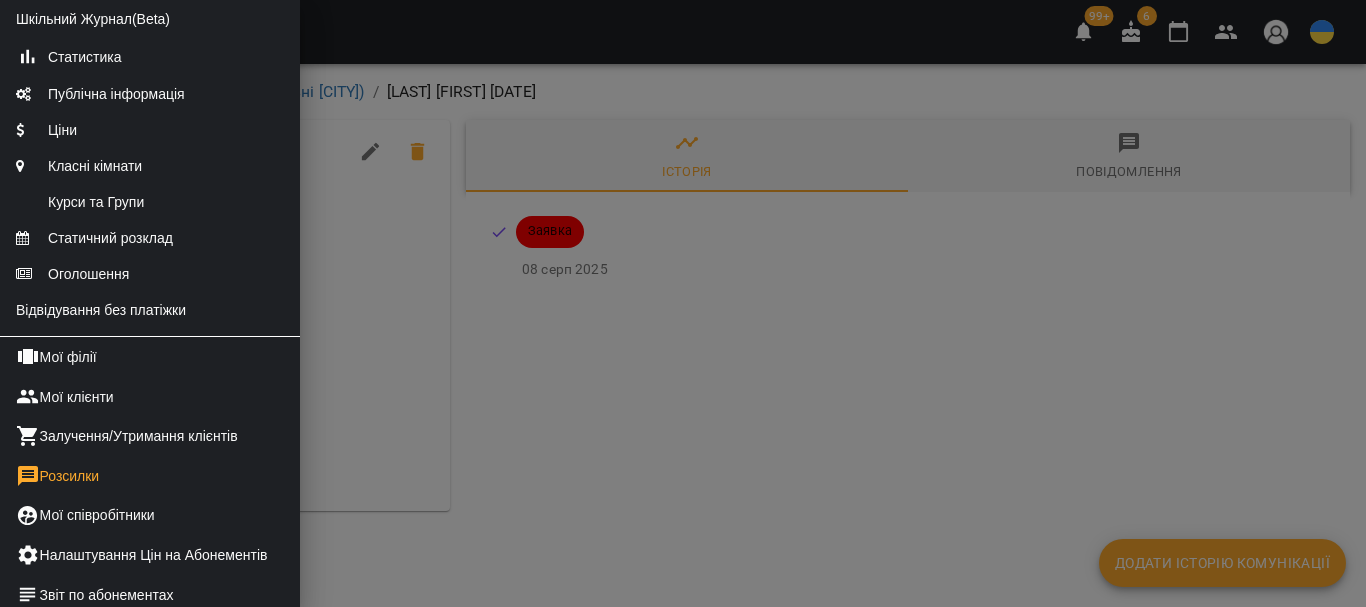 scroll, scrollTop: 300, scrollLeft: 0, axis: vertical 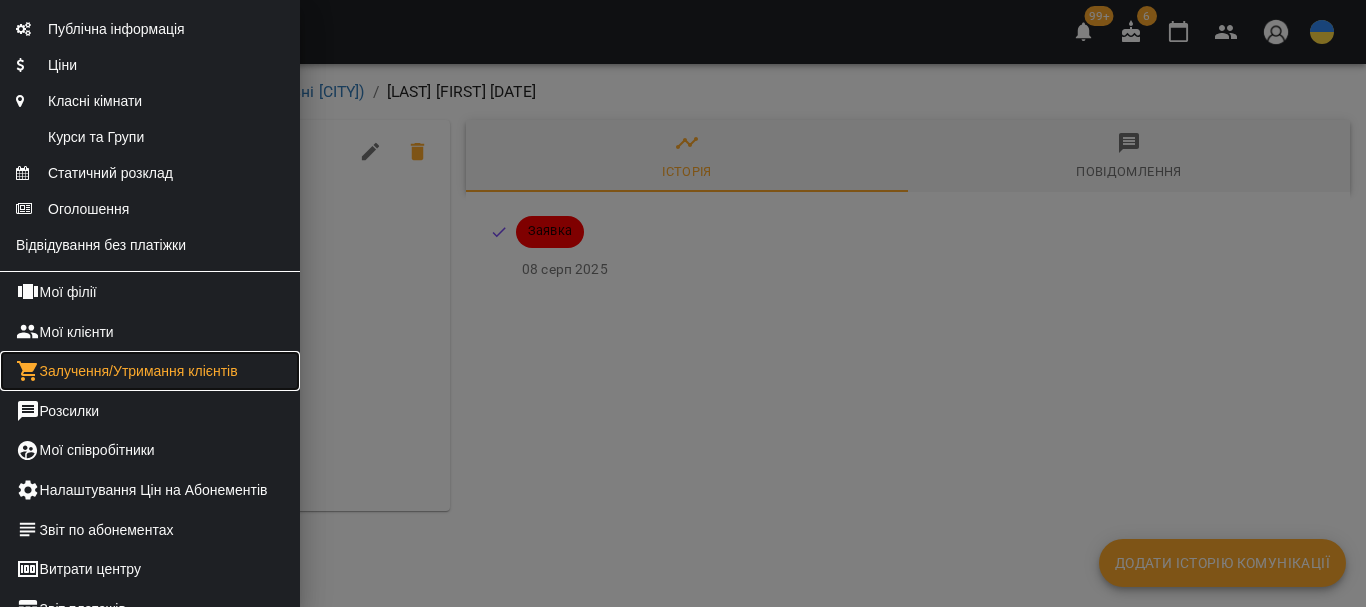click on "Залучення/Утримання клієнтів" at bounding box center (150, 371) 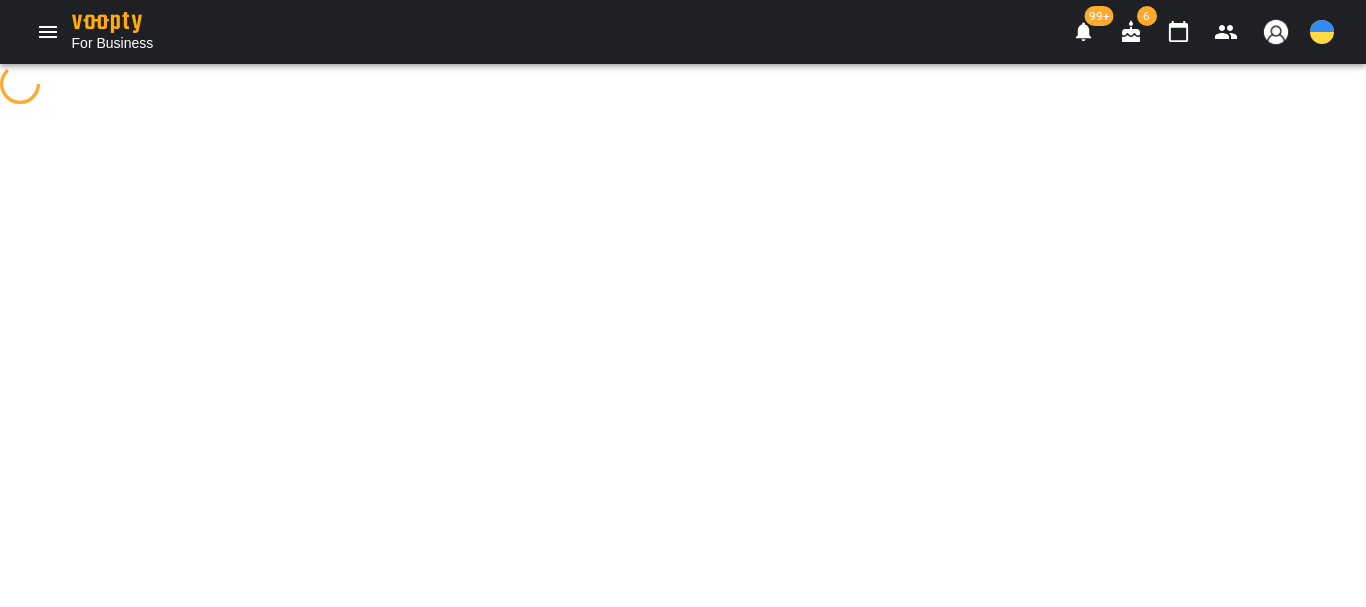 select on "**********" 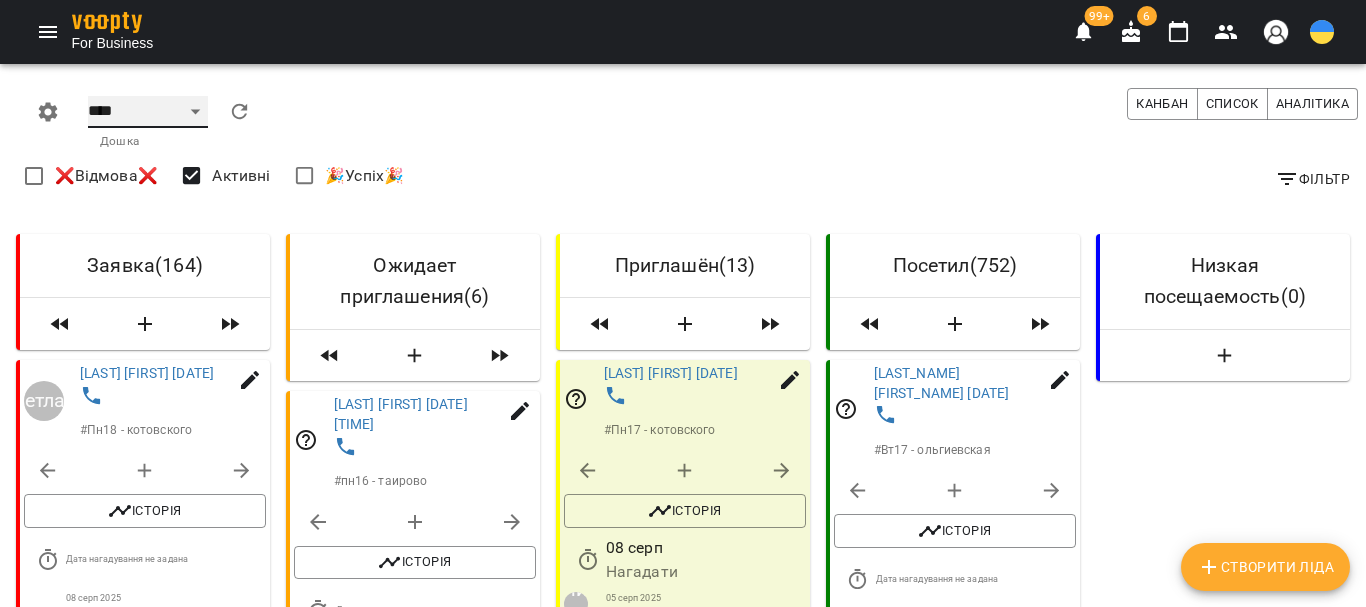 click on "**** ****** ******* ******** *****" at bounding box center (148, 112) 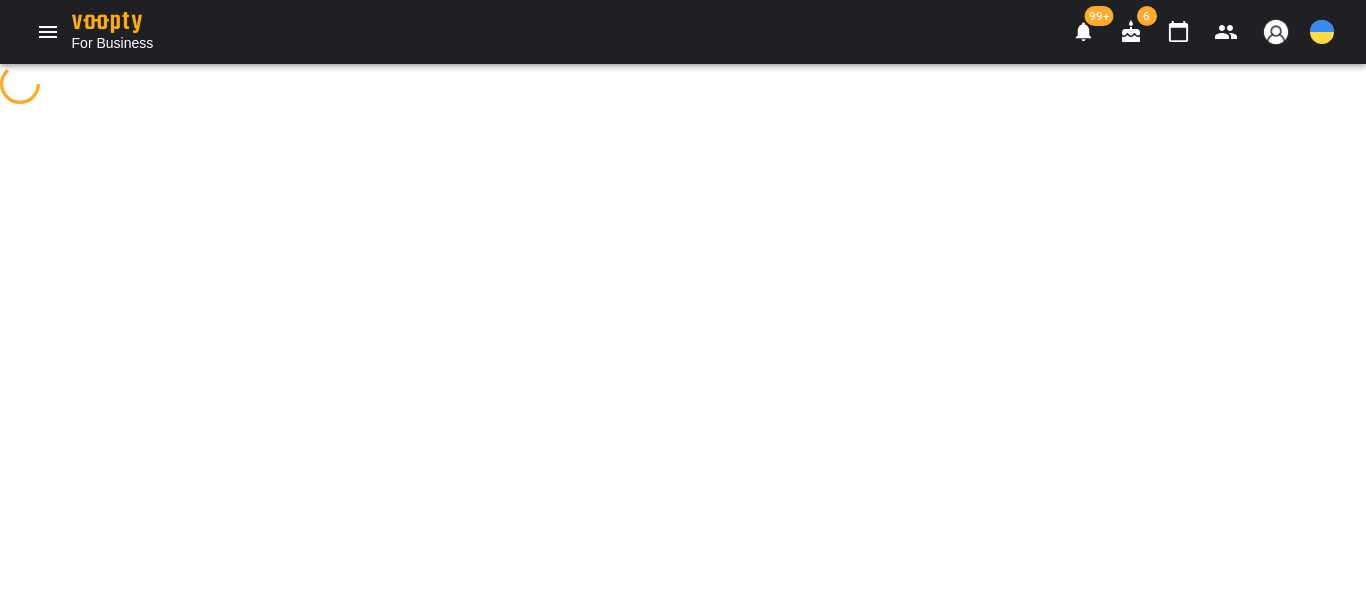select on "**********" 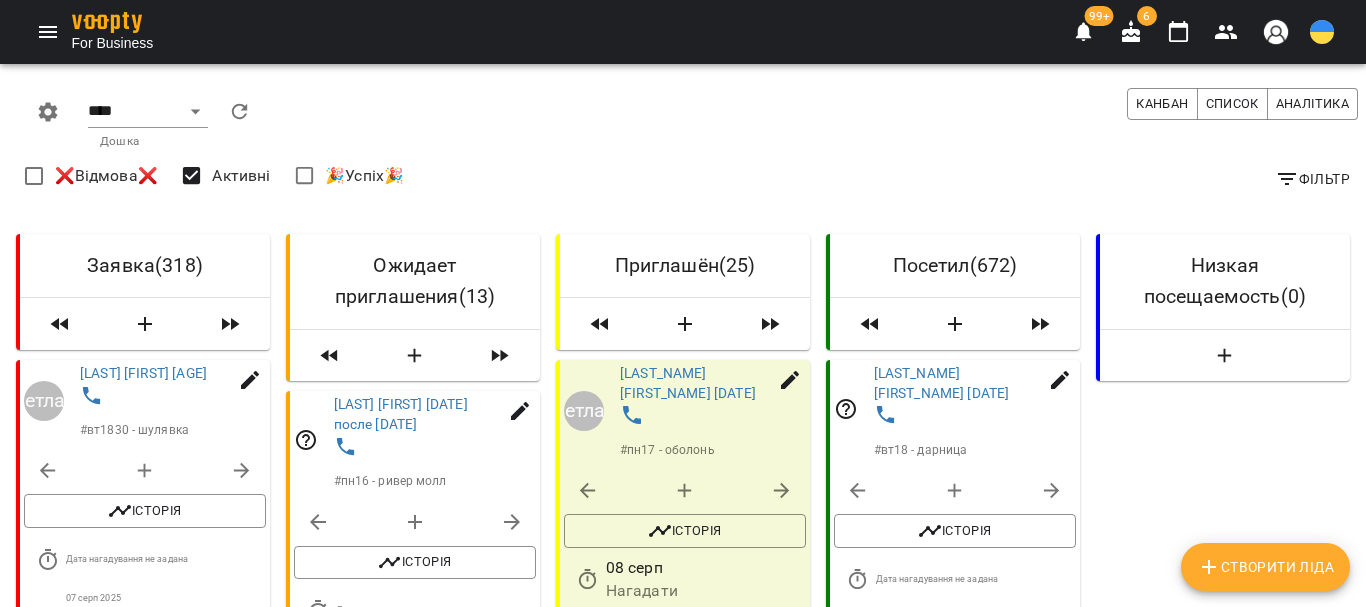 click 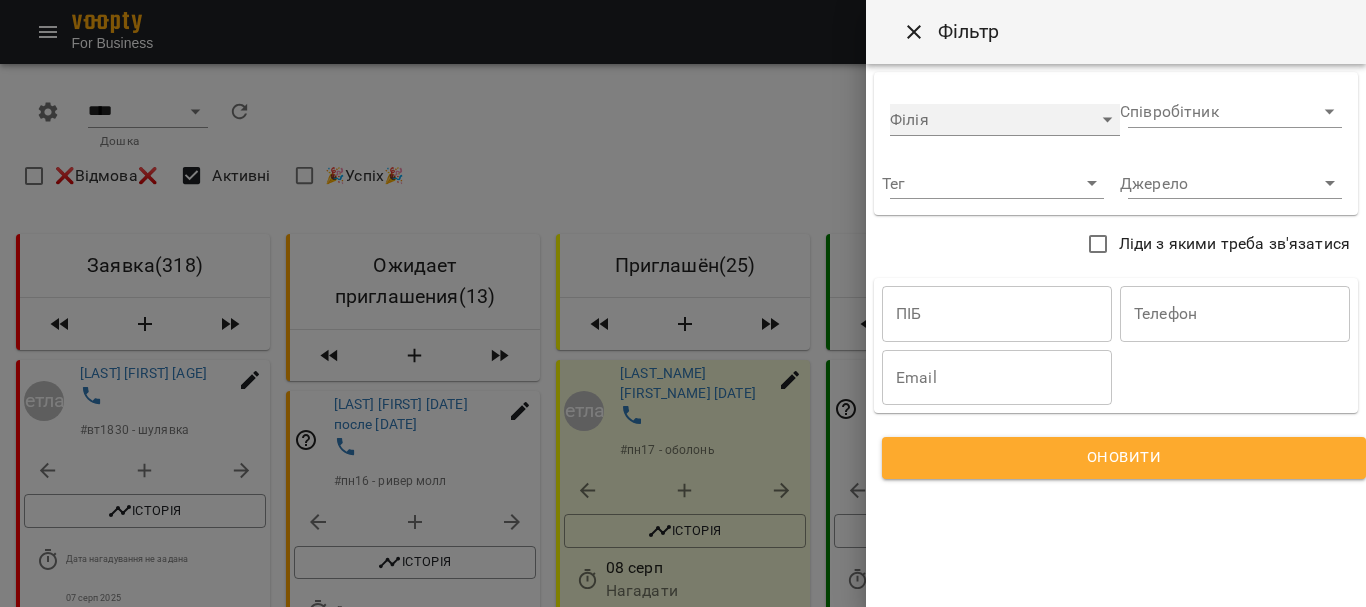 click on "​" at bounding box center [1005, 120] 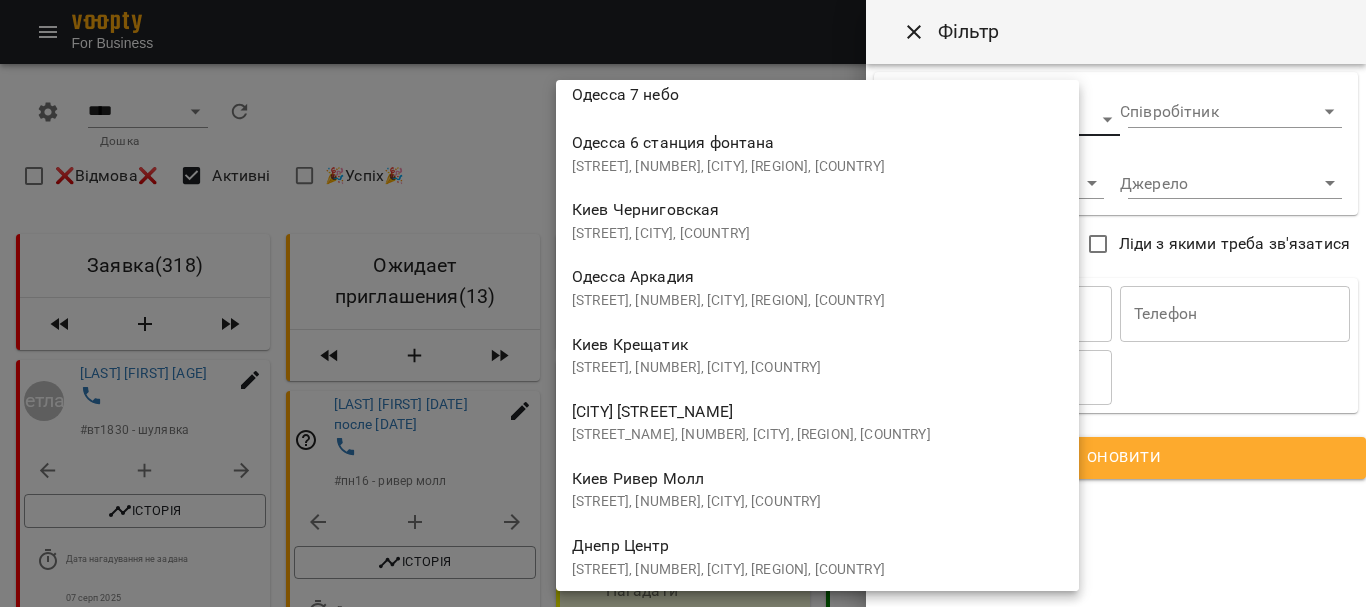 scroll, scrollTop: 2100, scrollLeft: 0, axis: vertical 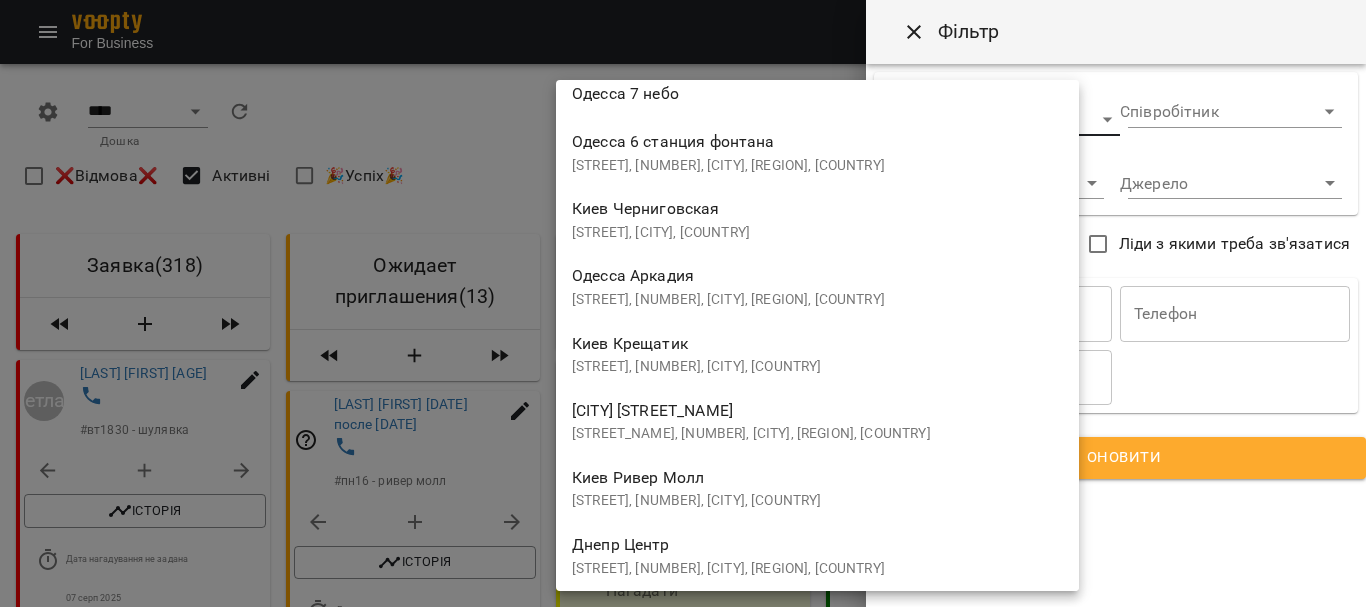 click on "[CITY] [BRAND] [STREET_NAME], [NUMBER], [CITY], [COUNTRY]" at bounding box center (817, 487) 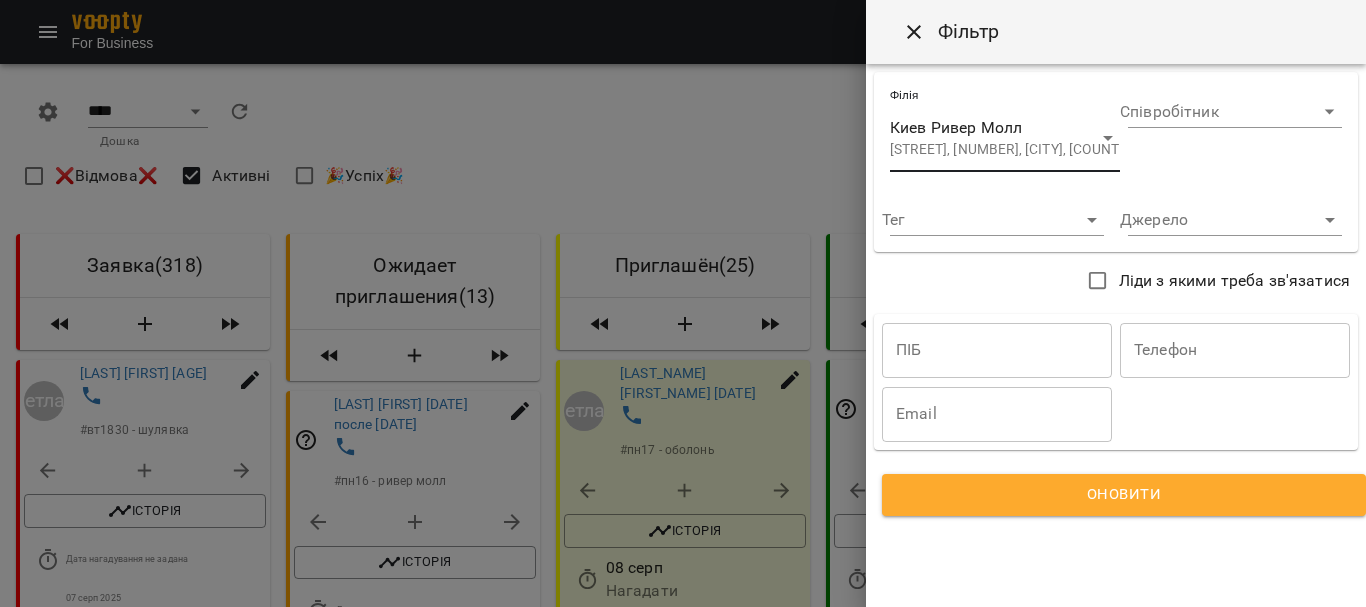 click on "Оновити" at bounding box center [1124, 495] 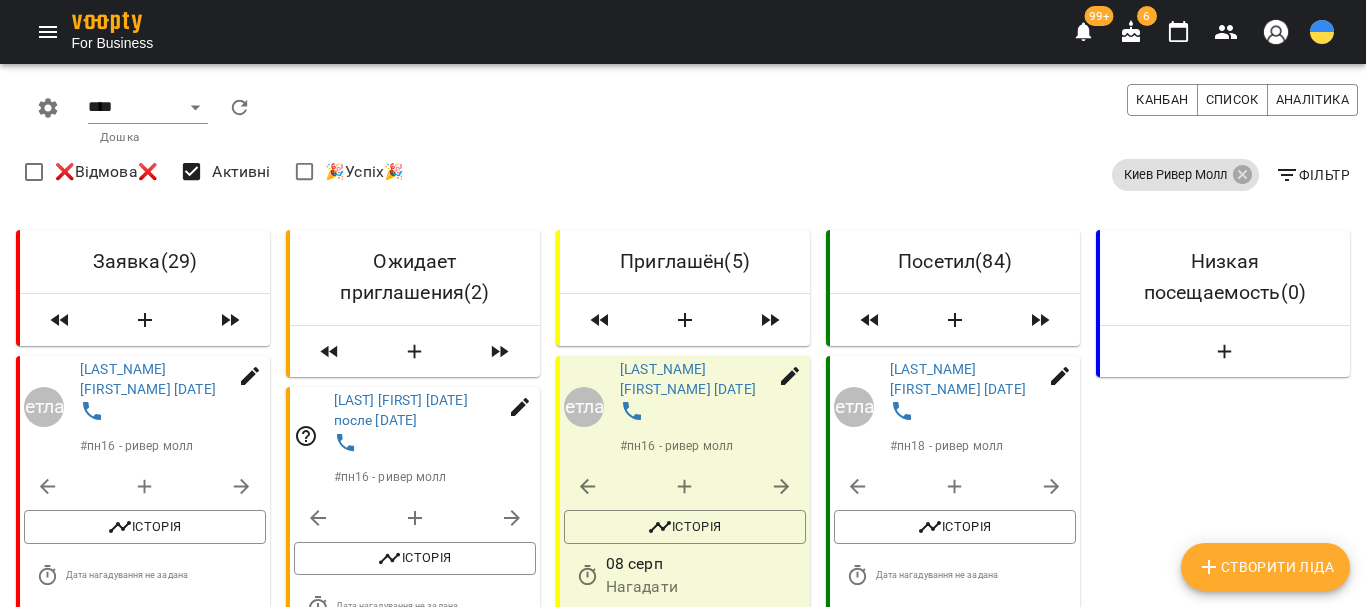 scroll, scrollTop: 700, scrollLeft: 0, axis: vertical 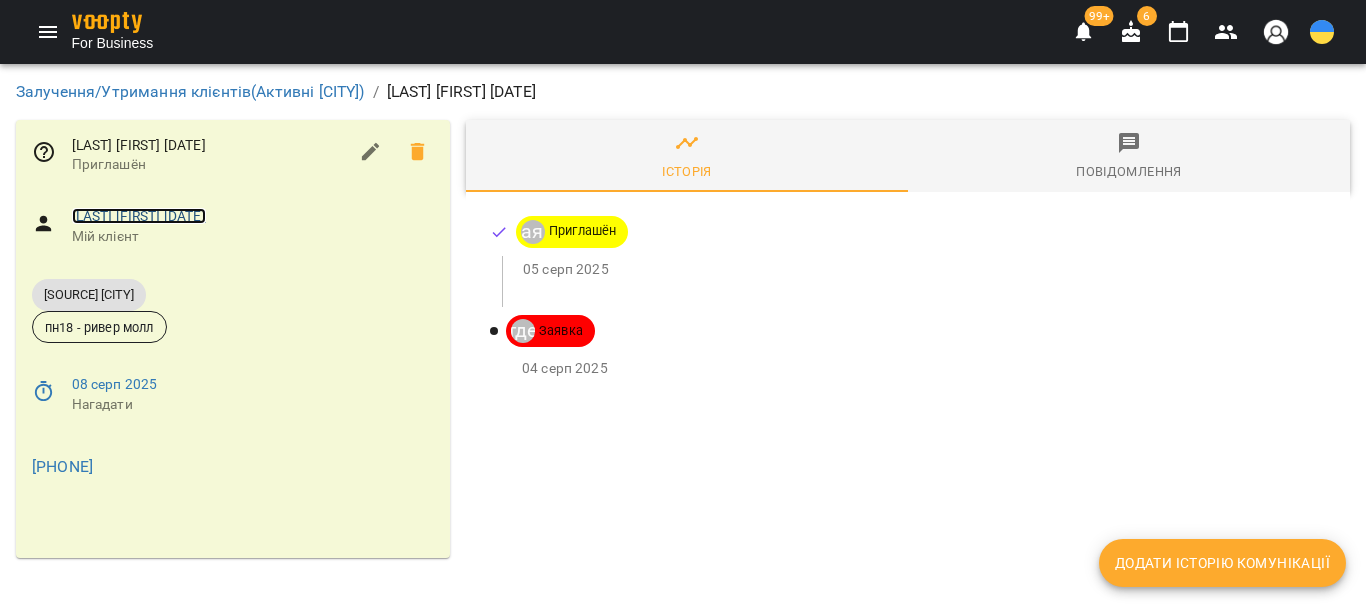 click on "[LAST] [FIRST]
[DATE]" at bounding box center [139, 216] 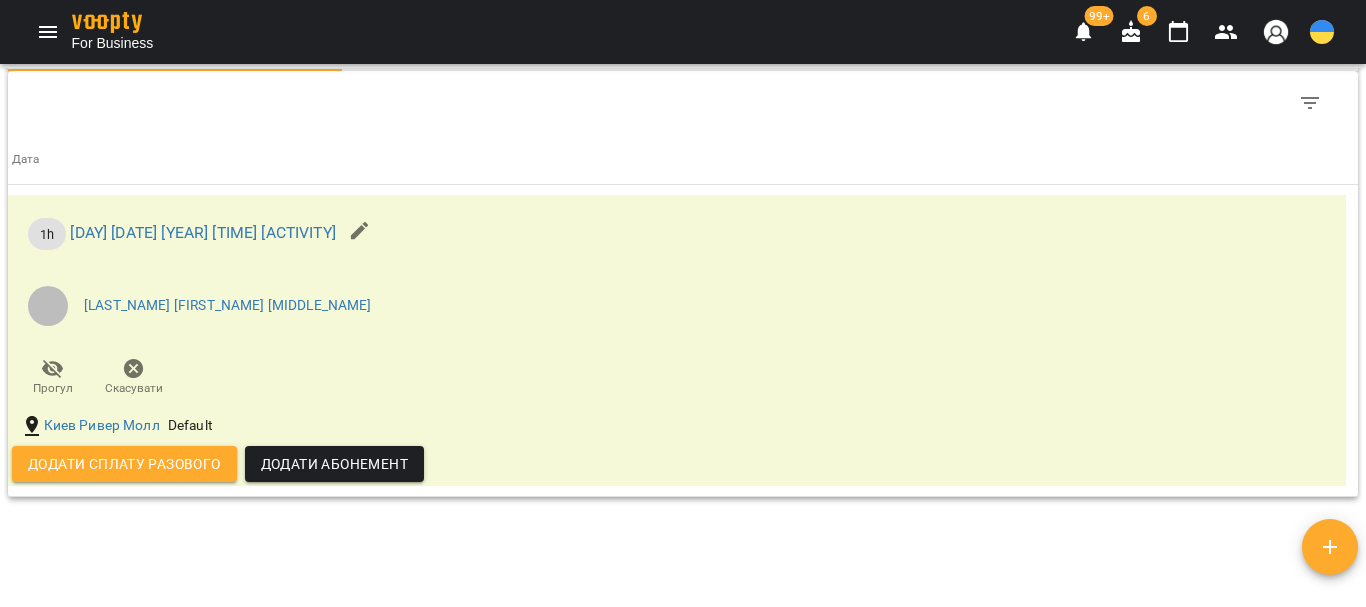 scroll, scrollTop: 1767, scrollLeft: 0, axis: vertical 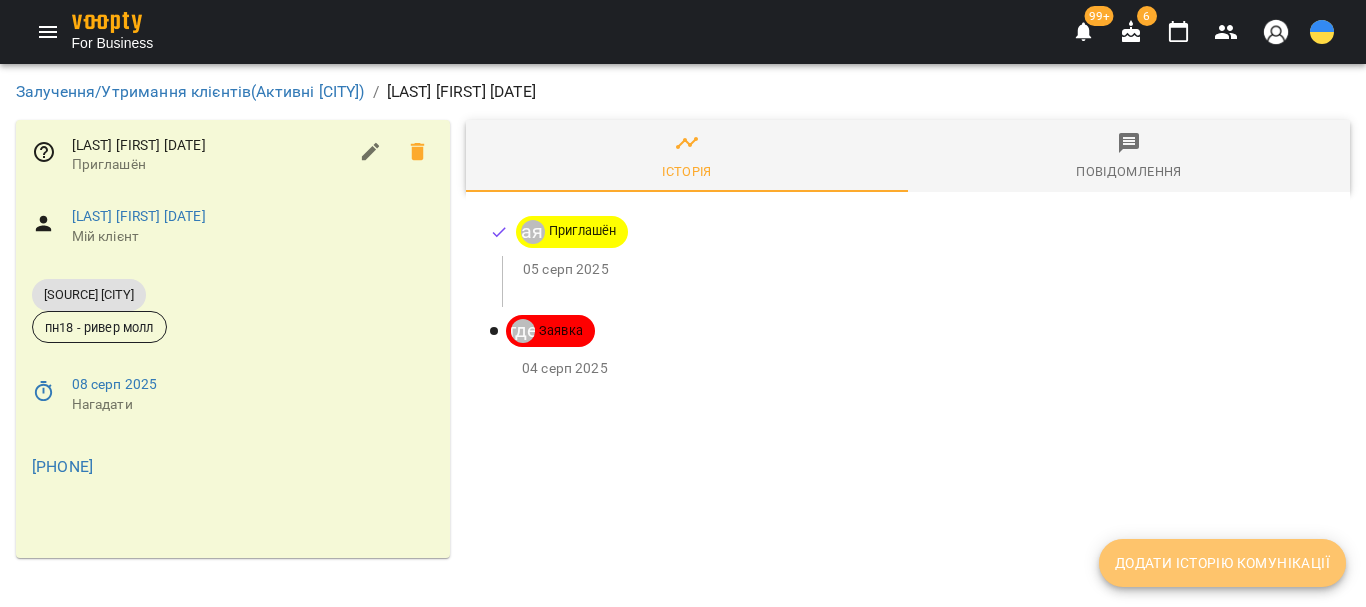 click on "Додати історію комунікації" at bounding box center [1222, 563] 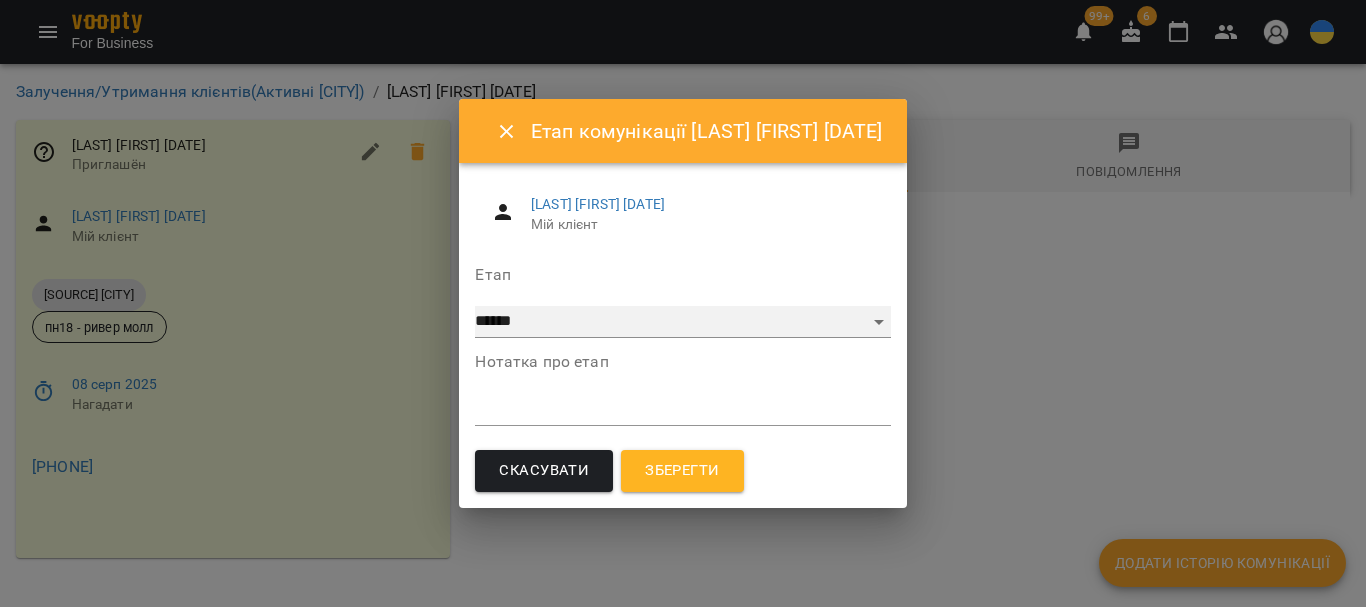 click on "**********" at bounding box center (682, 322) 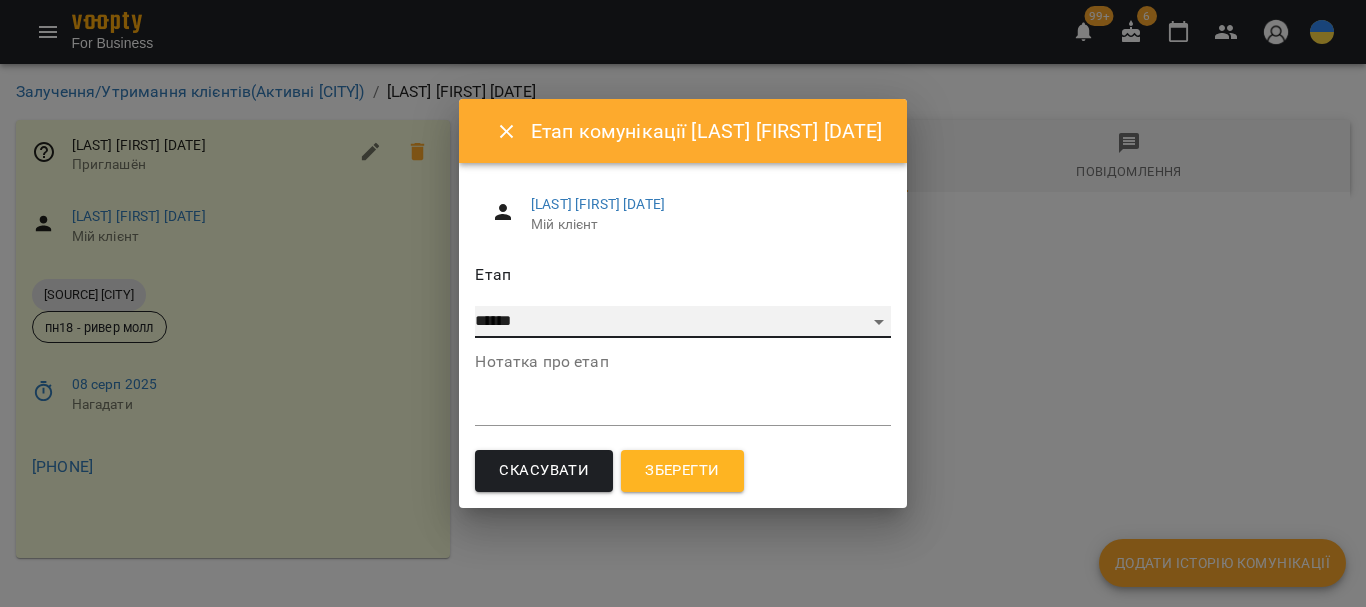 select on "*" 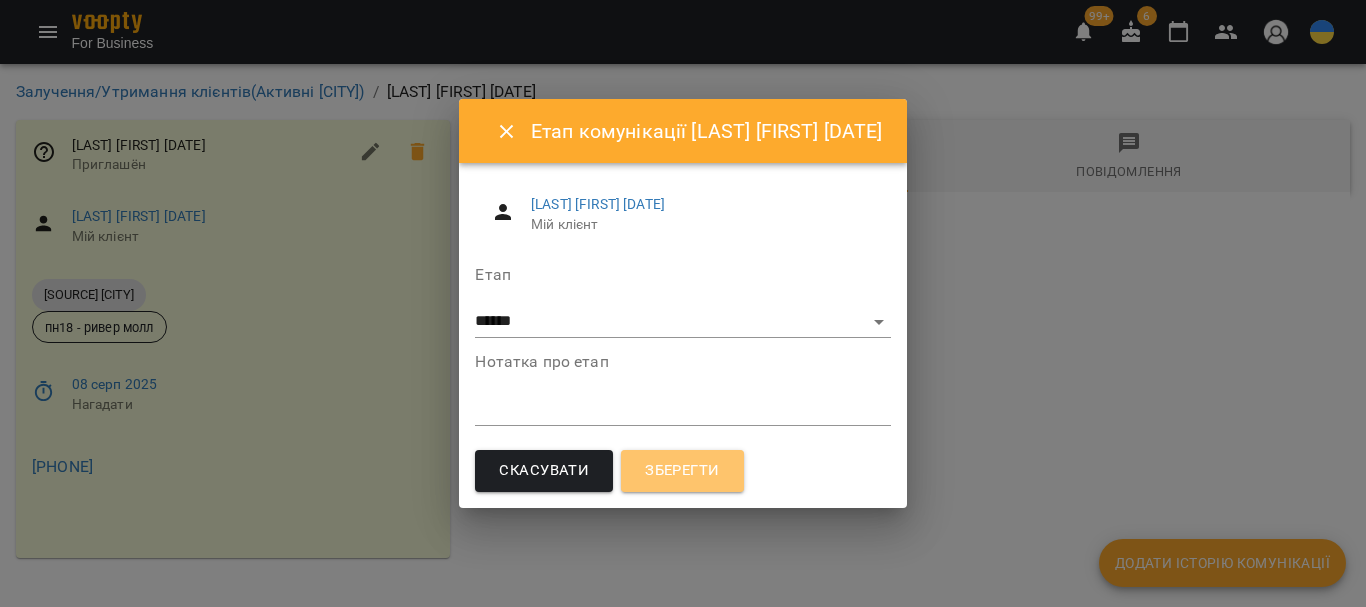 click on "Зберегти" at bounding box center (682, 471) 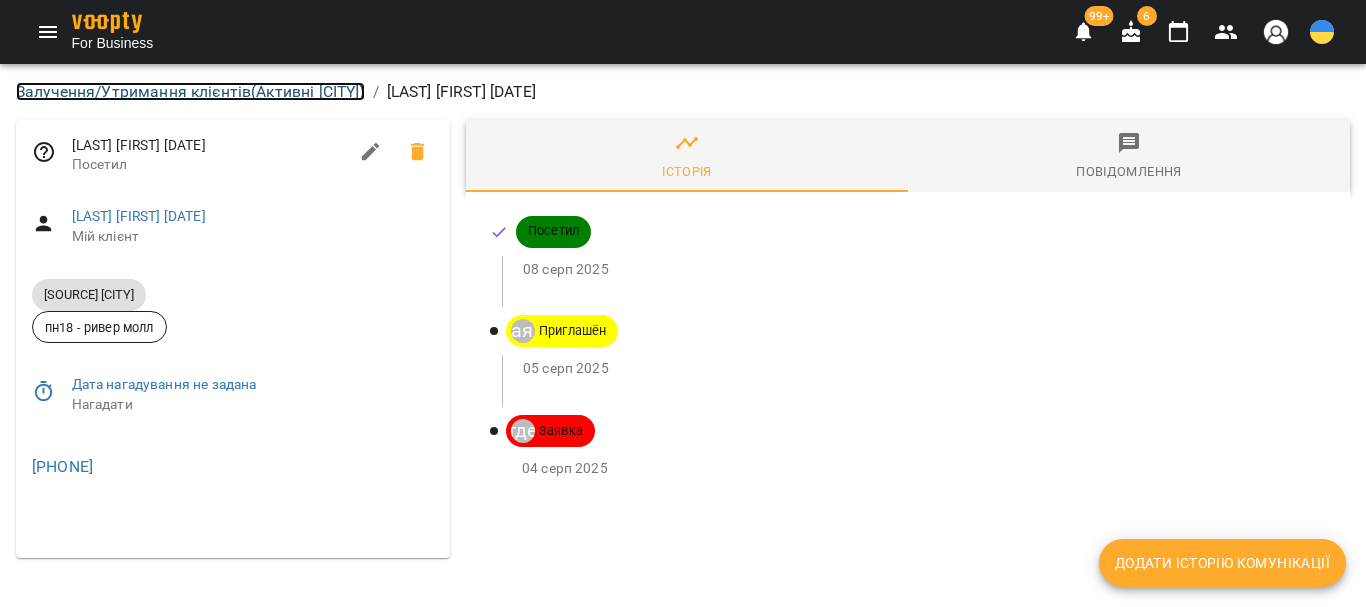 click on "[CATEGORY] ( [STATUS] [CITY] )" at bounding box center [190, 91] 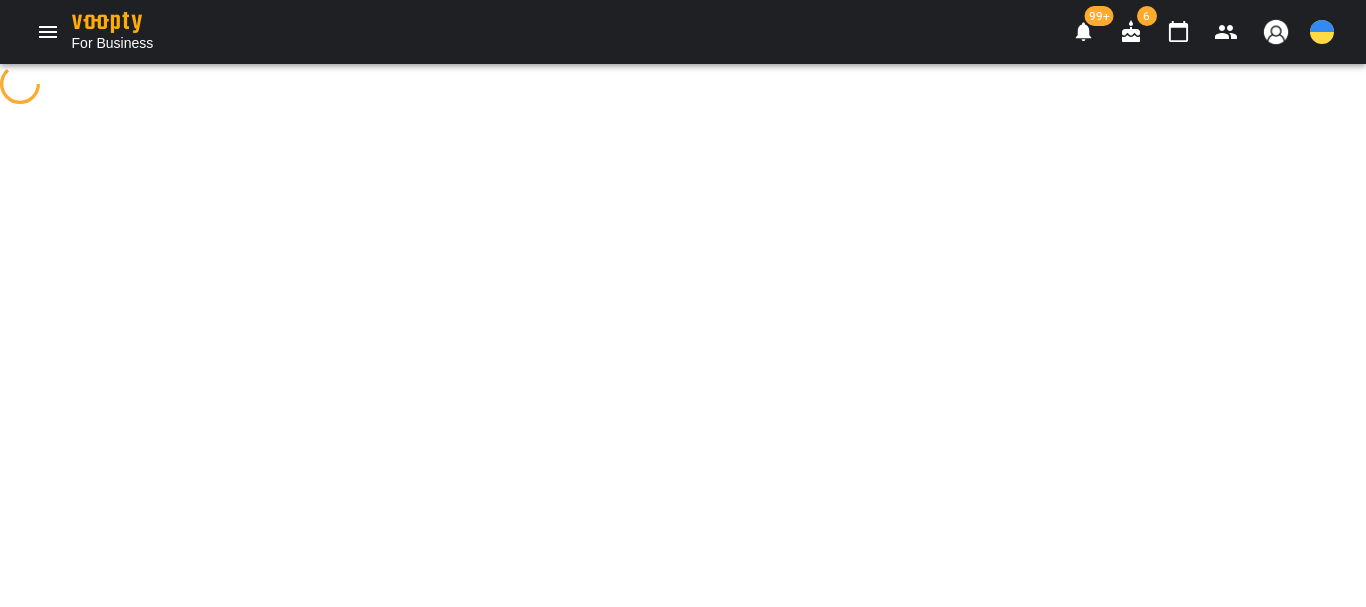 select on "**********" 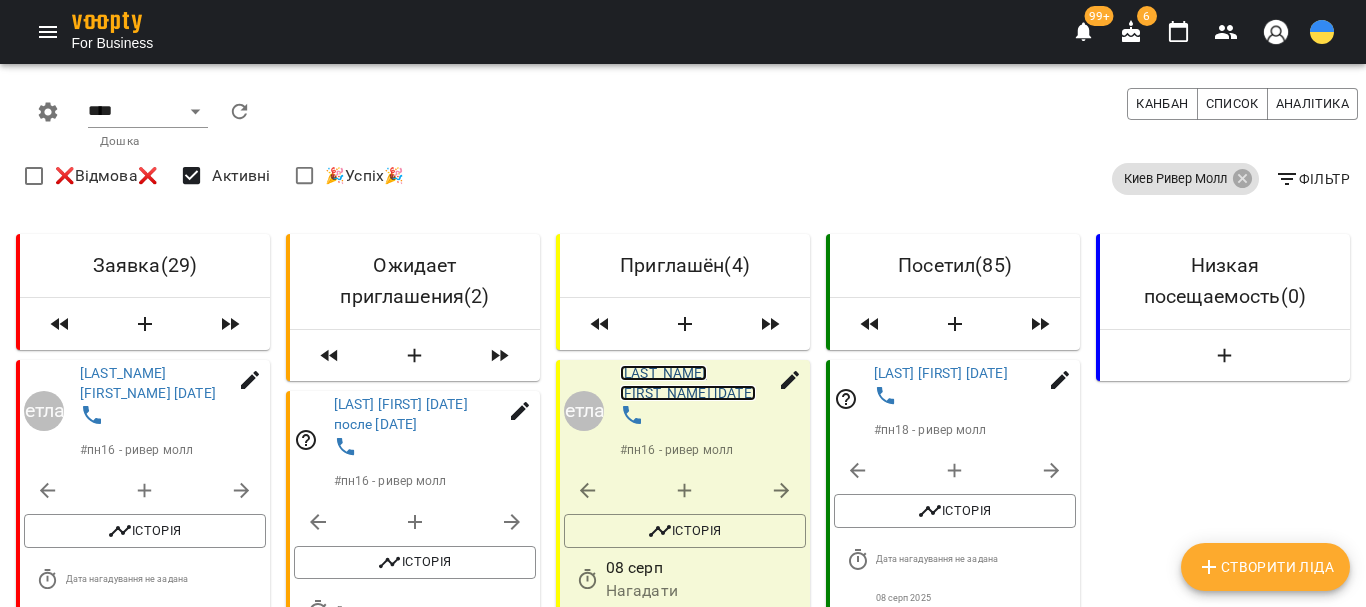 click on "[LAST_NAME] [FIRST_NAME] [DATE]" at bounding box center [688, 383] 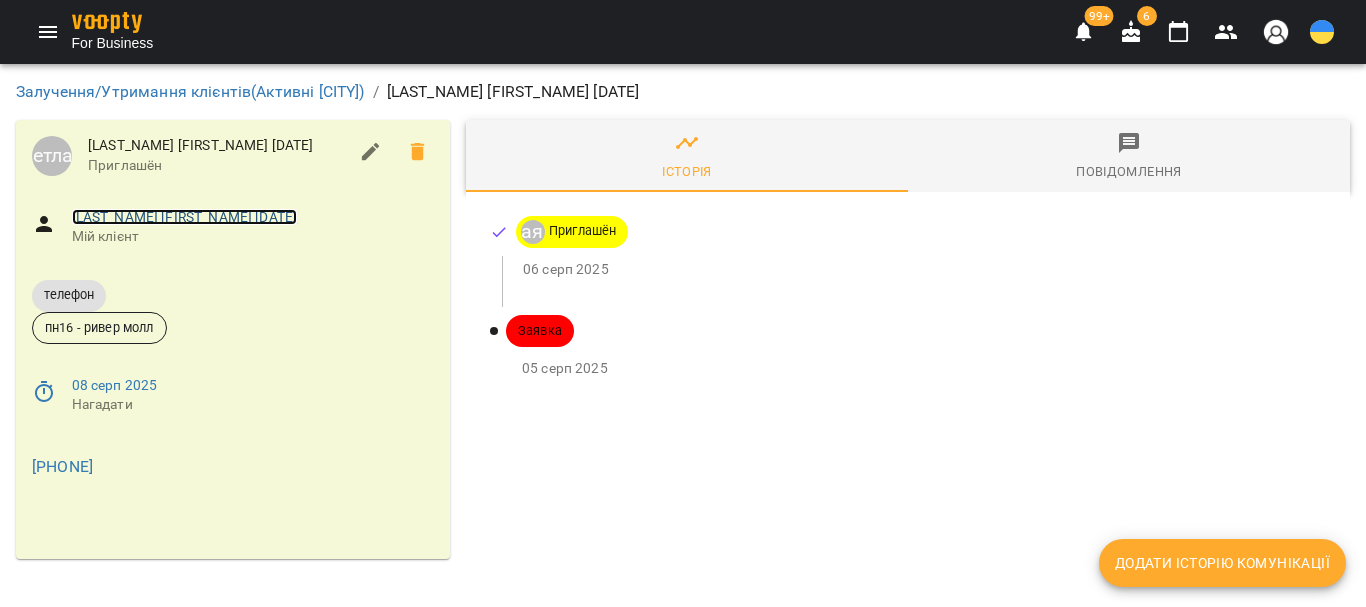 click on "[LAST_NAME] [FIRST_NAME] [DATE]" at bounding box center [185, 217] 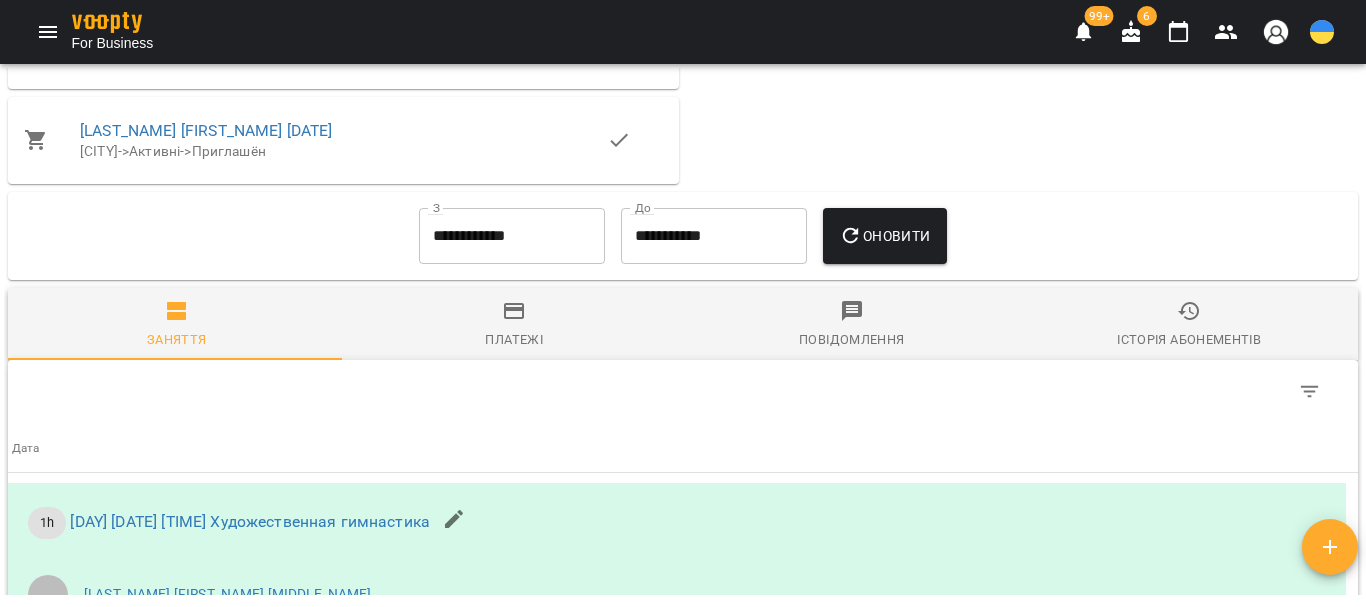 scroll, scrollTop: 1731, scrollLeft: 0, axis: vertical 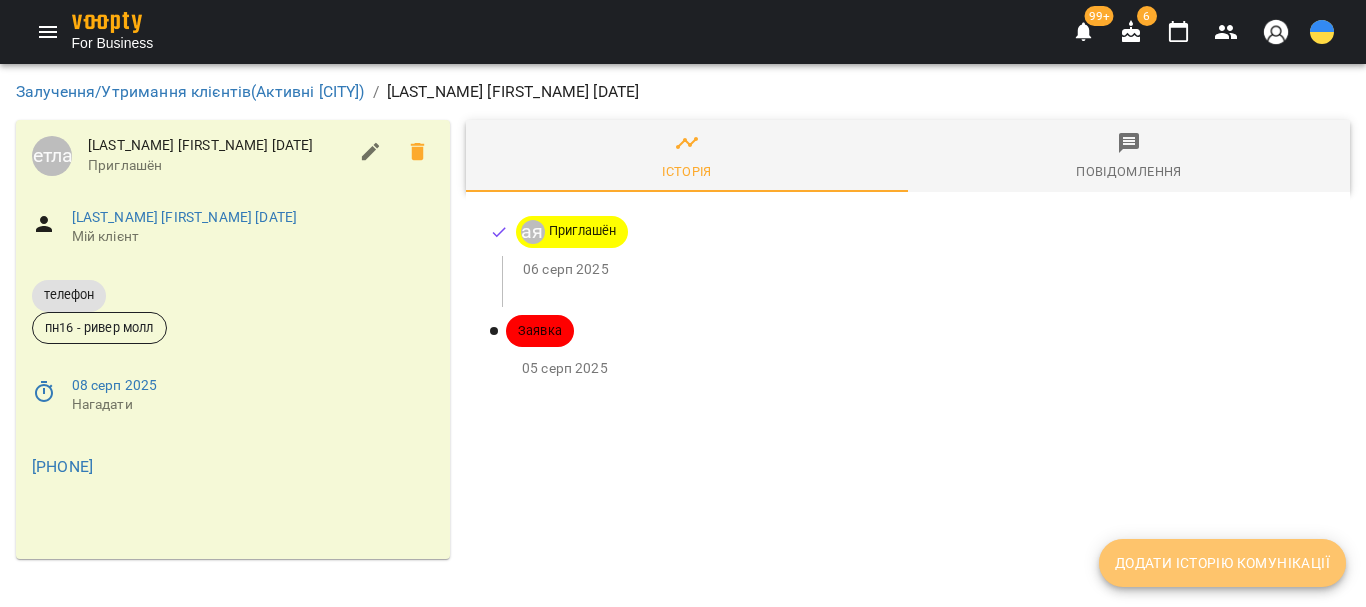 click on "Додати історію комунікації" at bounding box center [1222, 563] 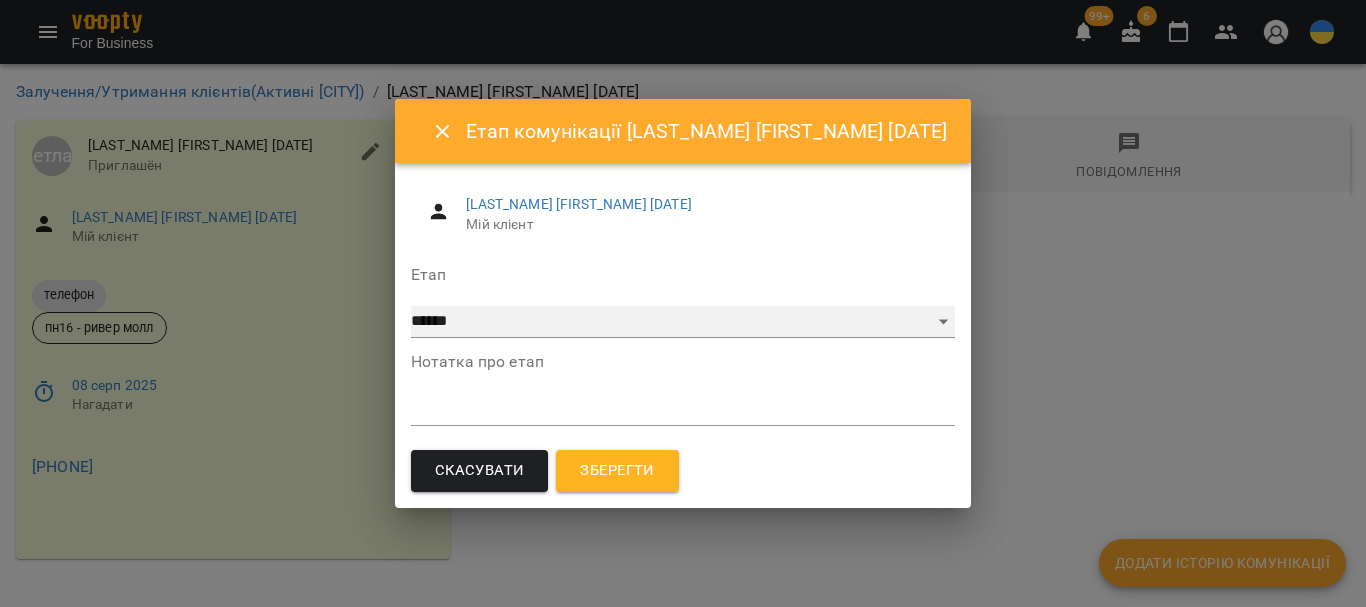 click on "**********" at bounding box center [683, 322] 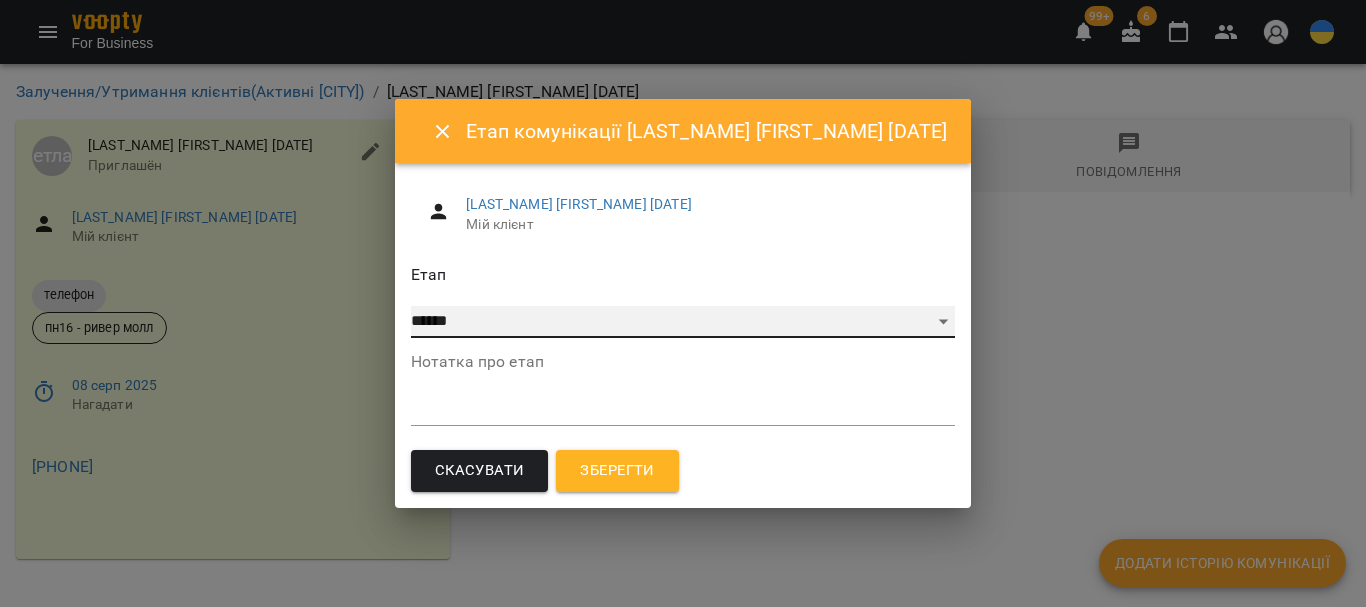 select on "*" 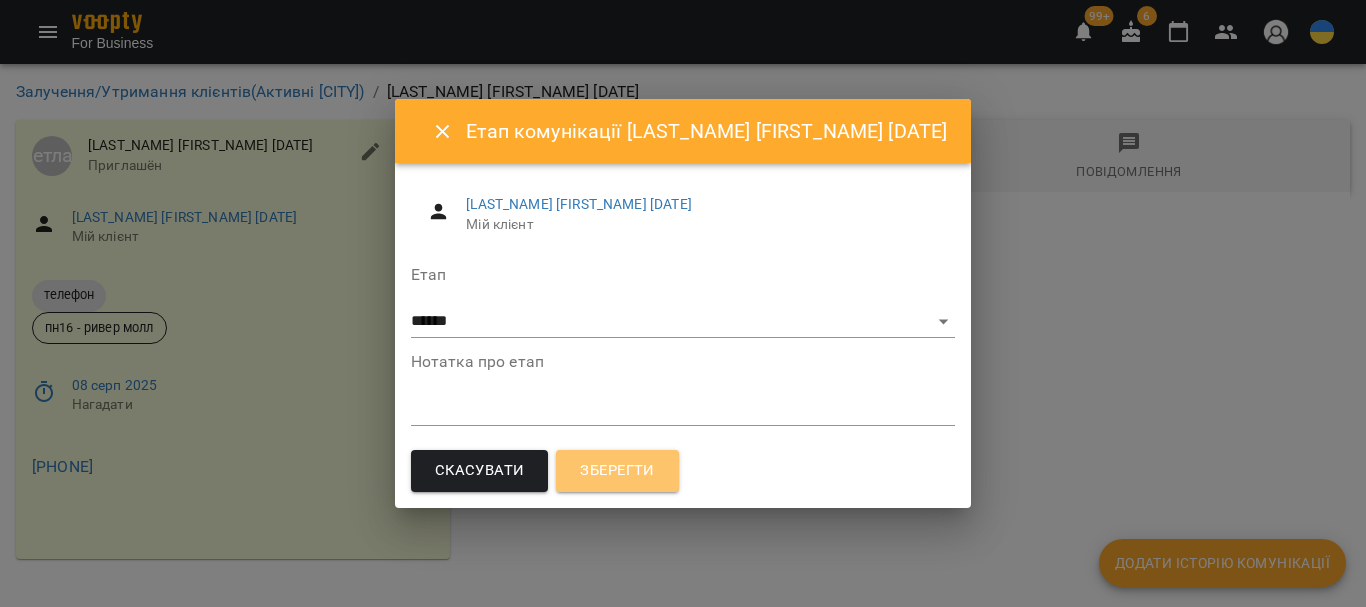 click on "Зберегти" at bounding box center [617, 471] 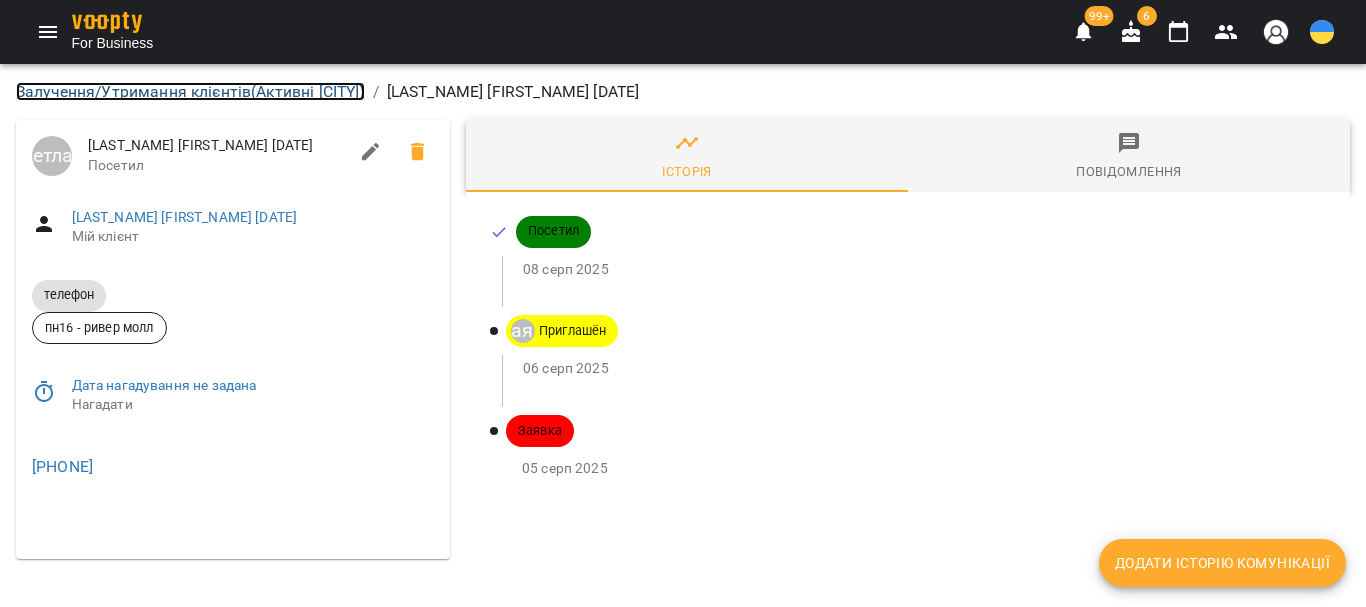 click on "[CATEGORY] ( [STATUS] [CITY] )" at bounding box center (190, 91) 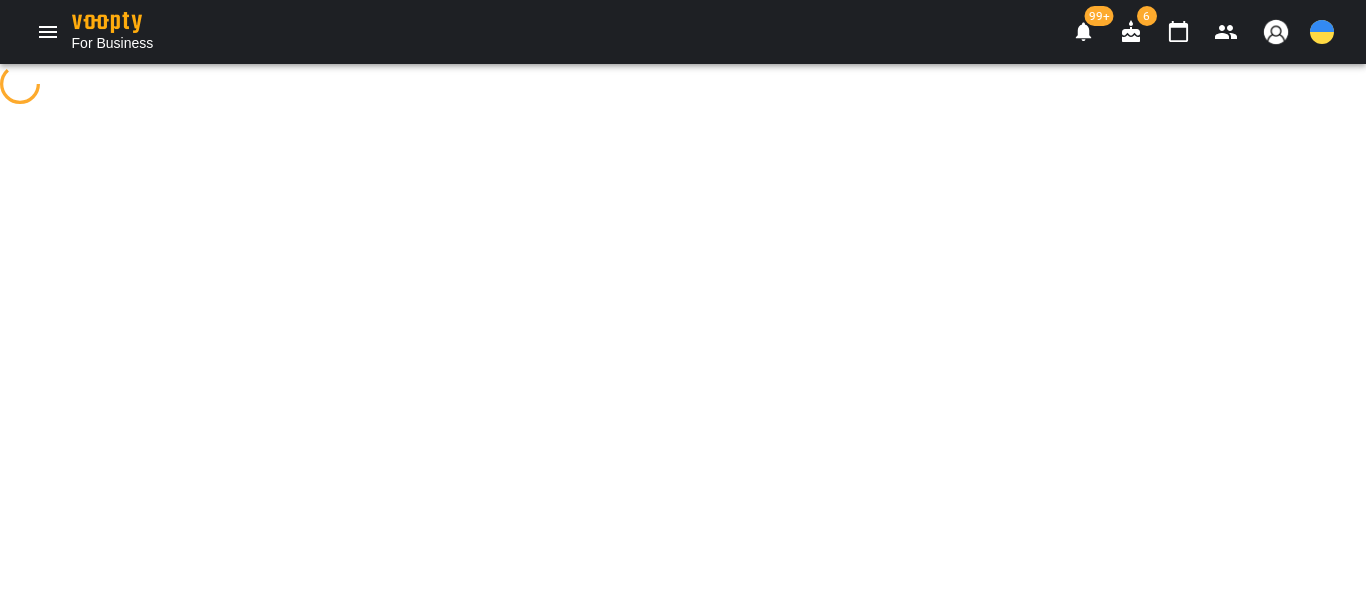 select on "**********" 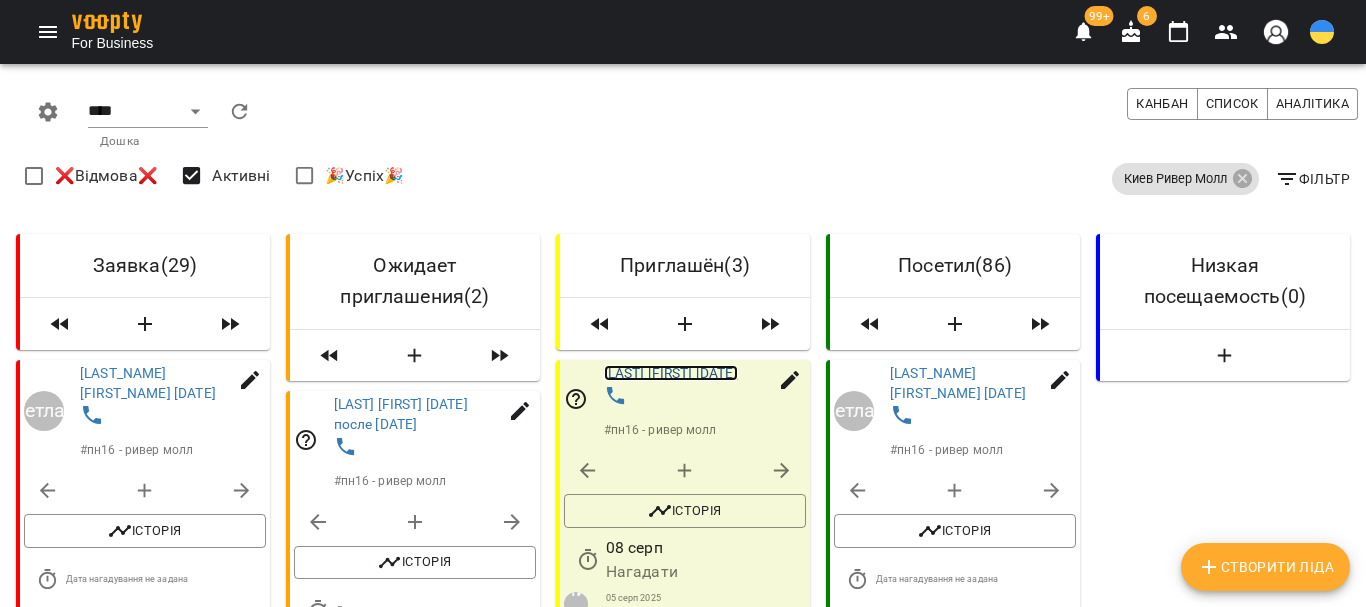 click on "[LAST] [FIRST]
[DATE]" at bounding box center (671, 373) 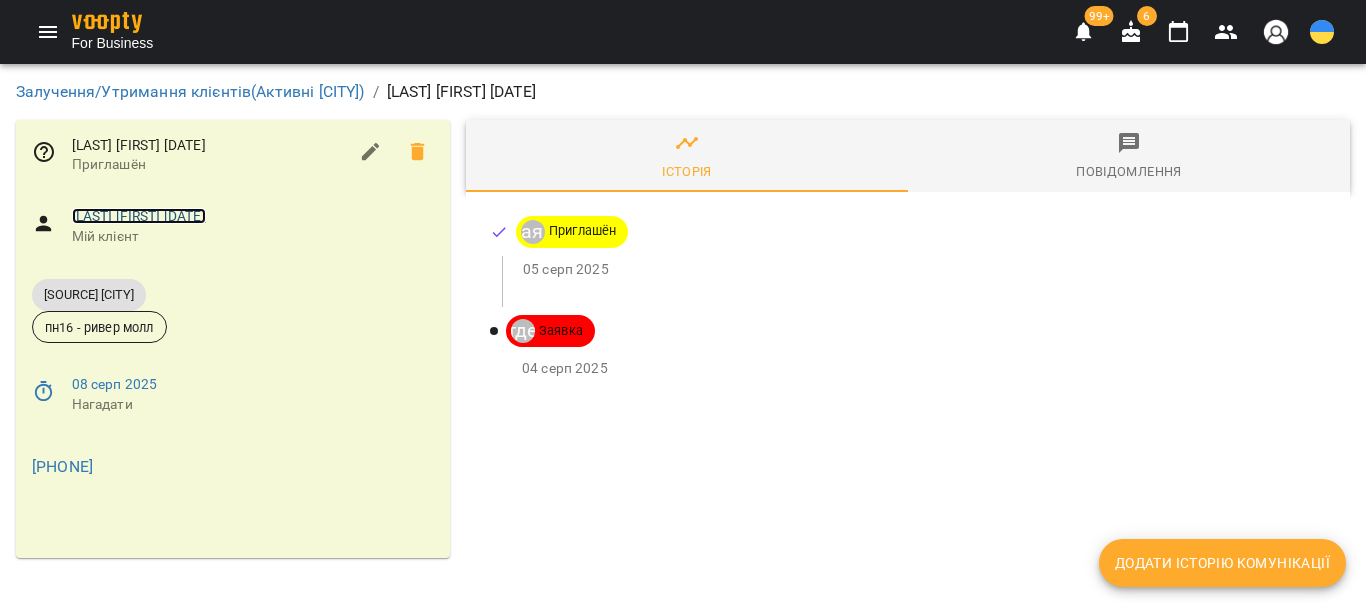 click on "[LAST] [FIRST]
[DATE]" at bounding box center [139, 216] 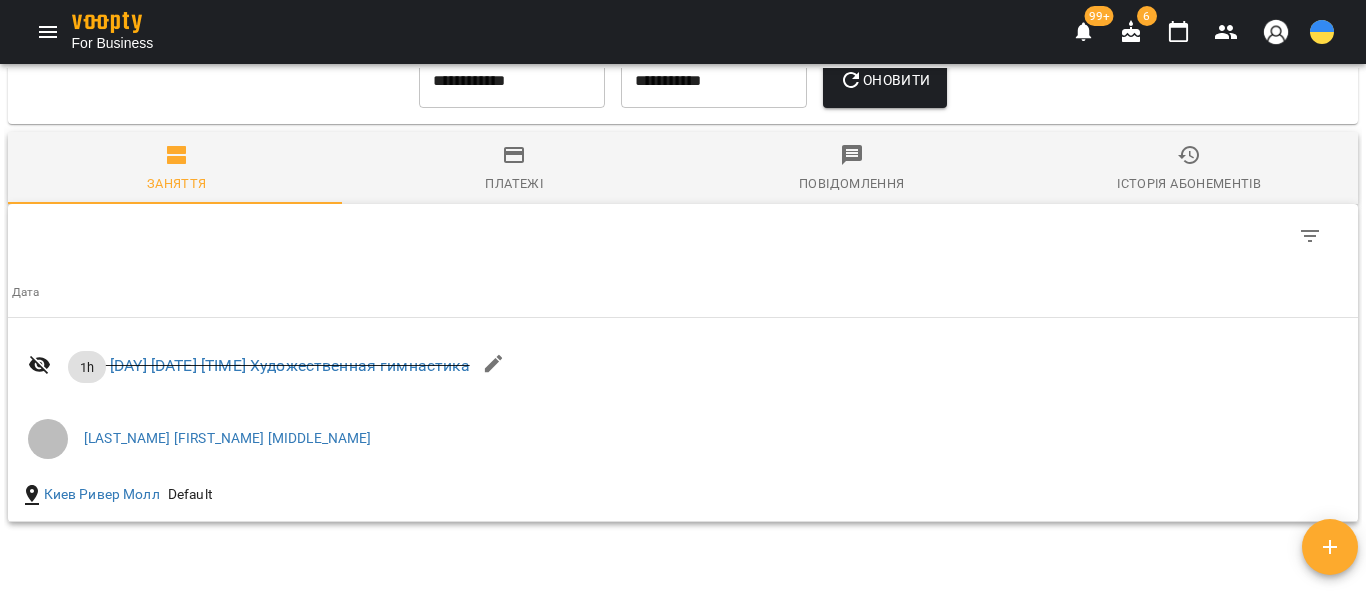 scroll, scrollTop: 1659, scrollLeft: 0, axis: vertical 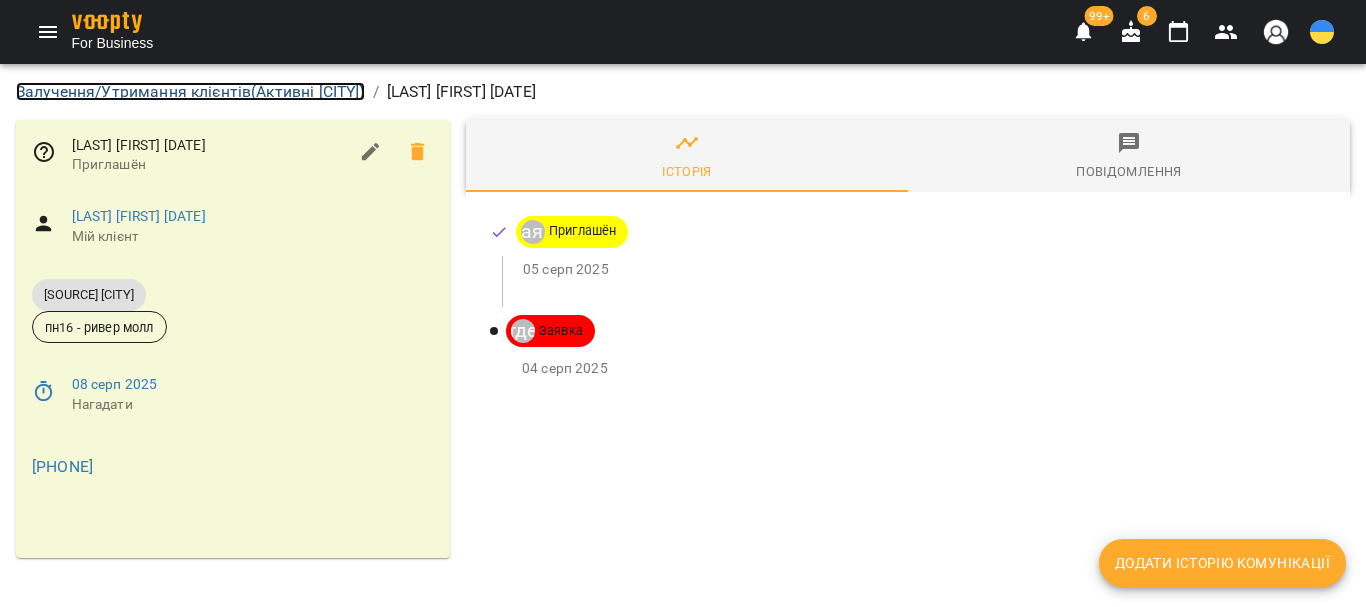click on "[CATEGORY] ( [STATUS] [CITY] )" at bounding box center [190, 91] 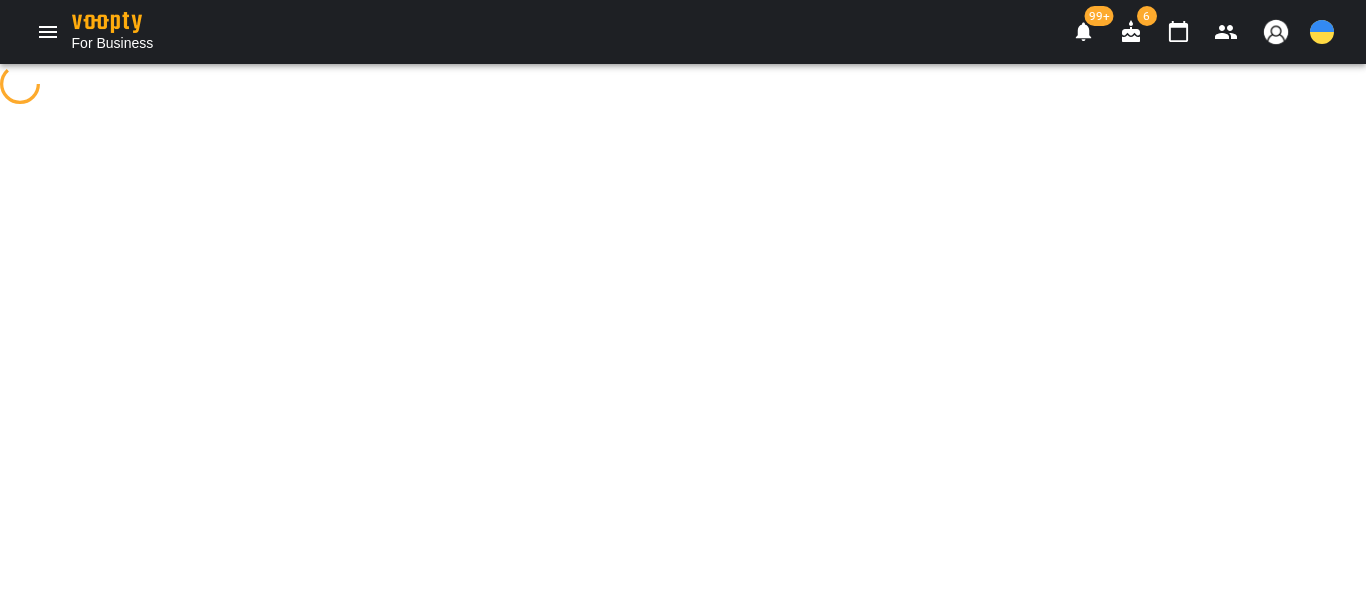 select on "**********" 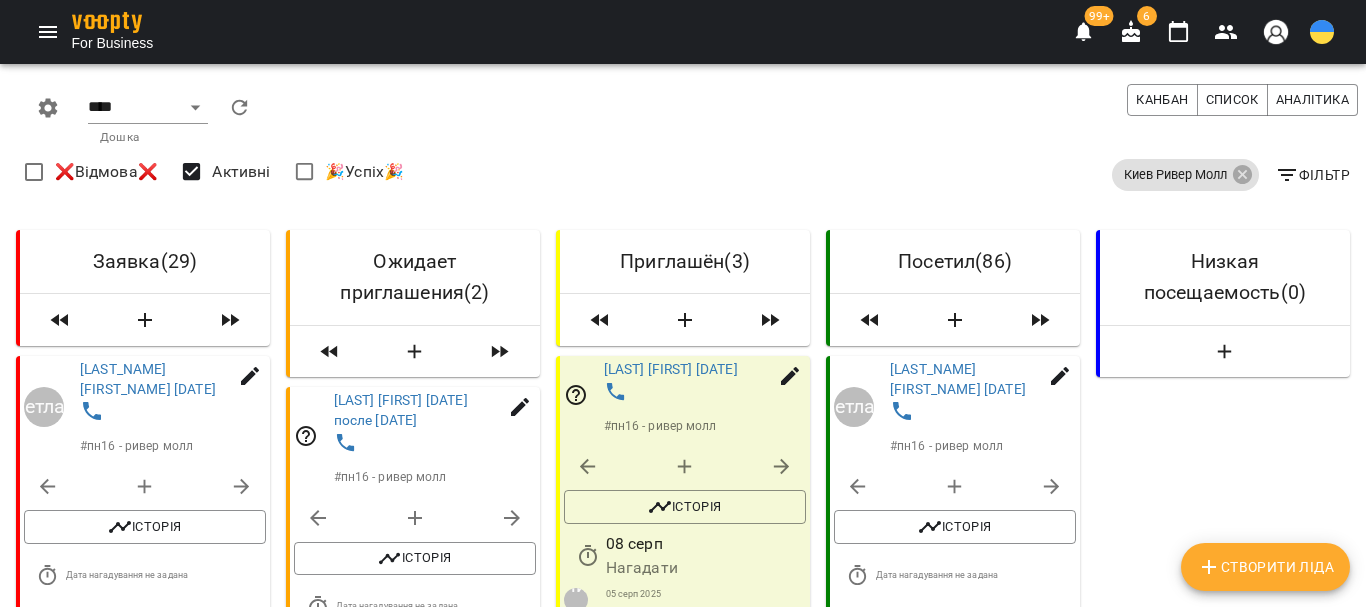 scroll, scrollTop: 500, scrollLeft: 0, axis: vertical 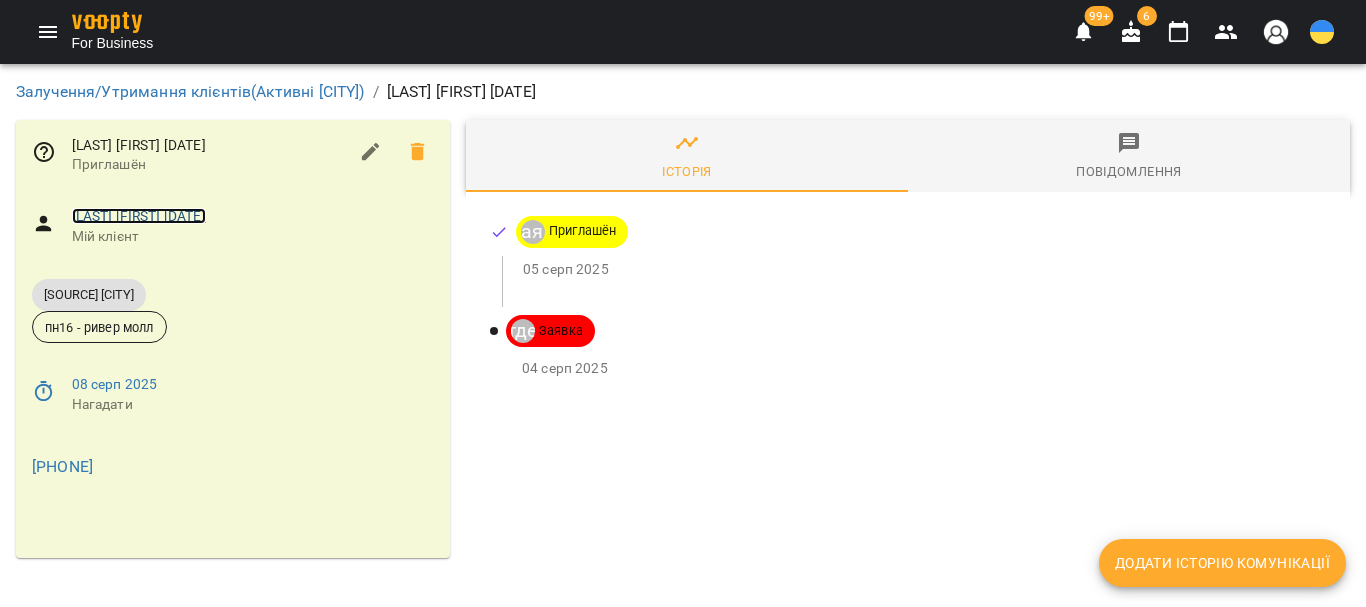 click on "[LAST] [FIRST] [DATE]" at bounding box center (139, 216) 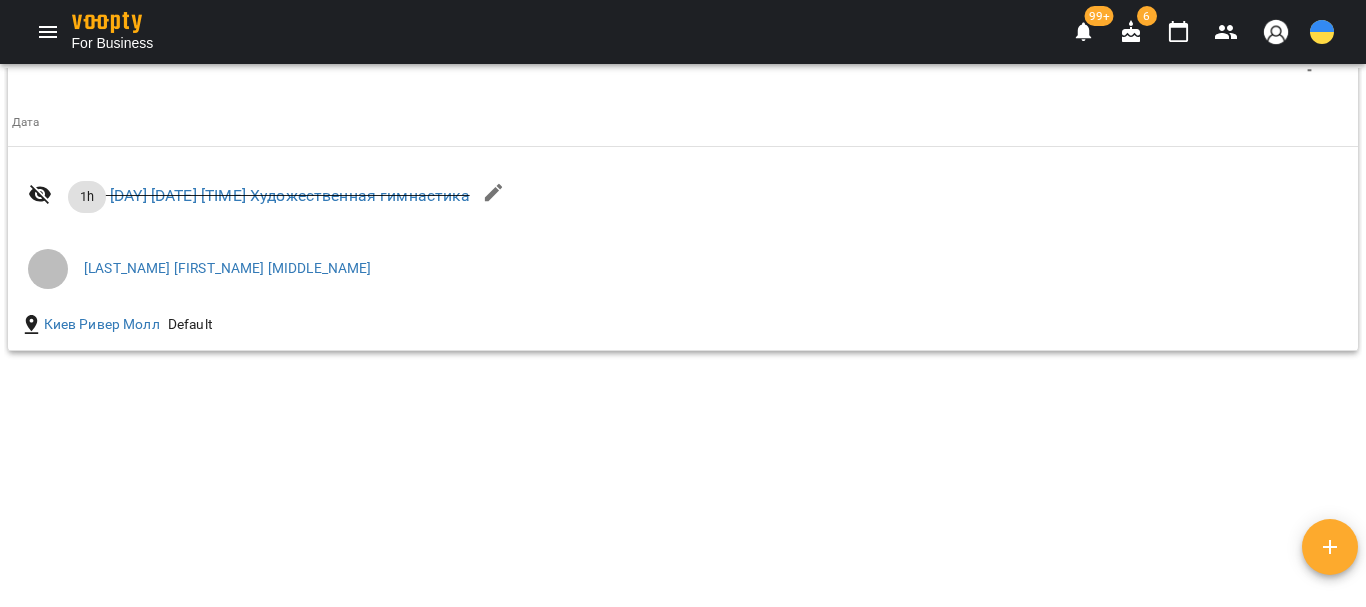 scroll, scrollTop: 1659, scrollLeft: 0, axis: vertical 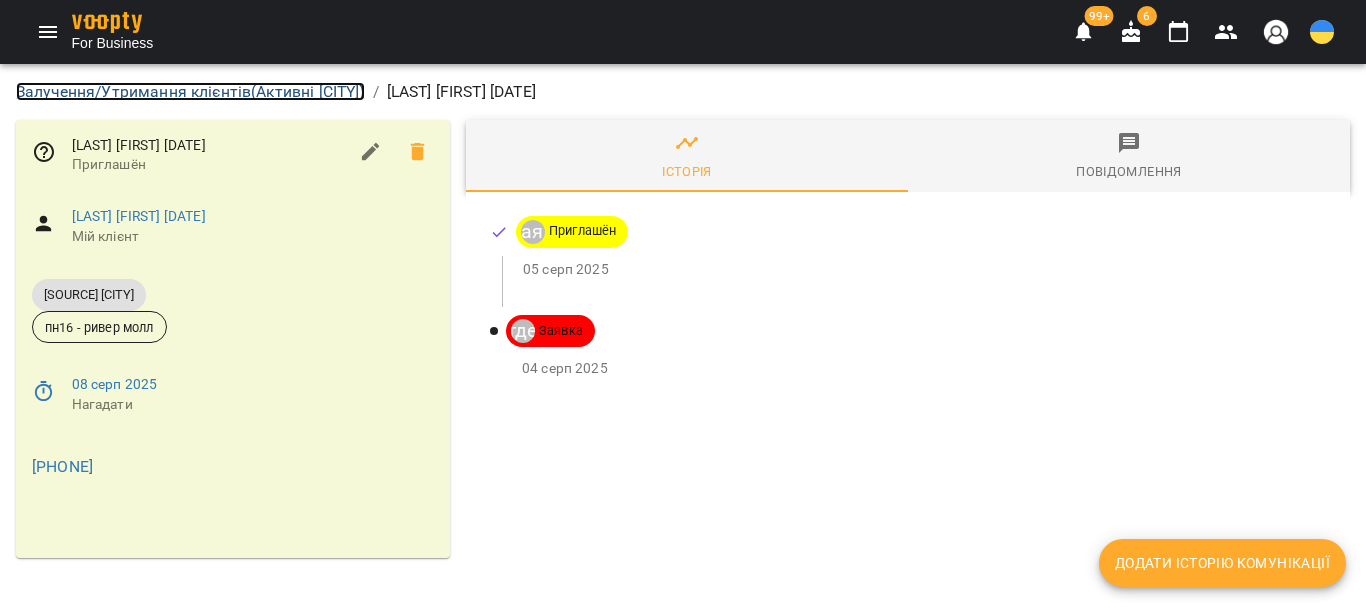 click on "[CATEGORY] ( [STATUS] [CITY] )" at bounding box center [190, 91] 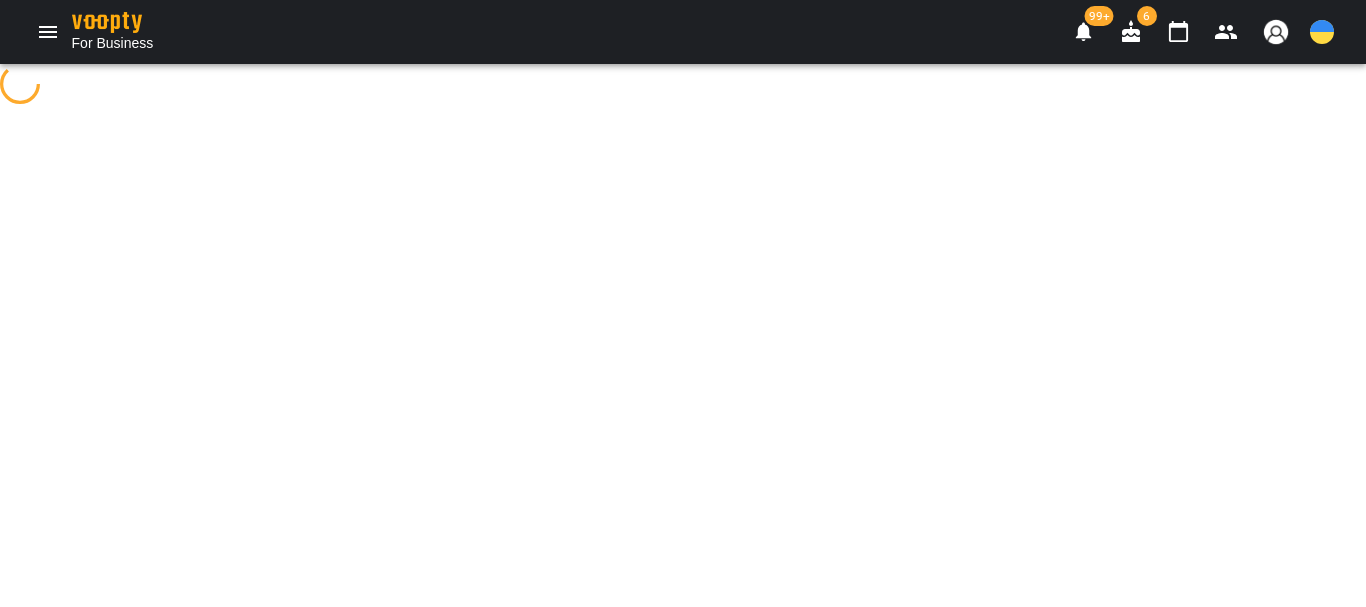 select on "**********" 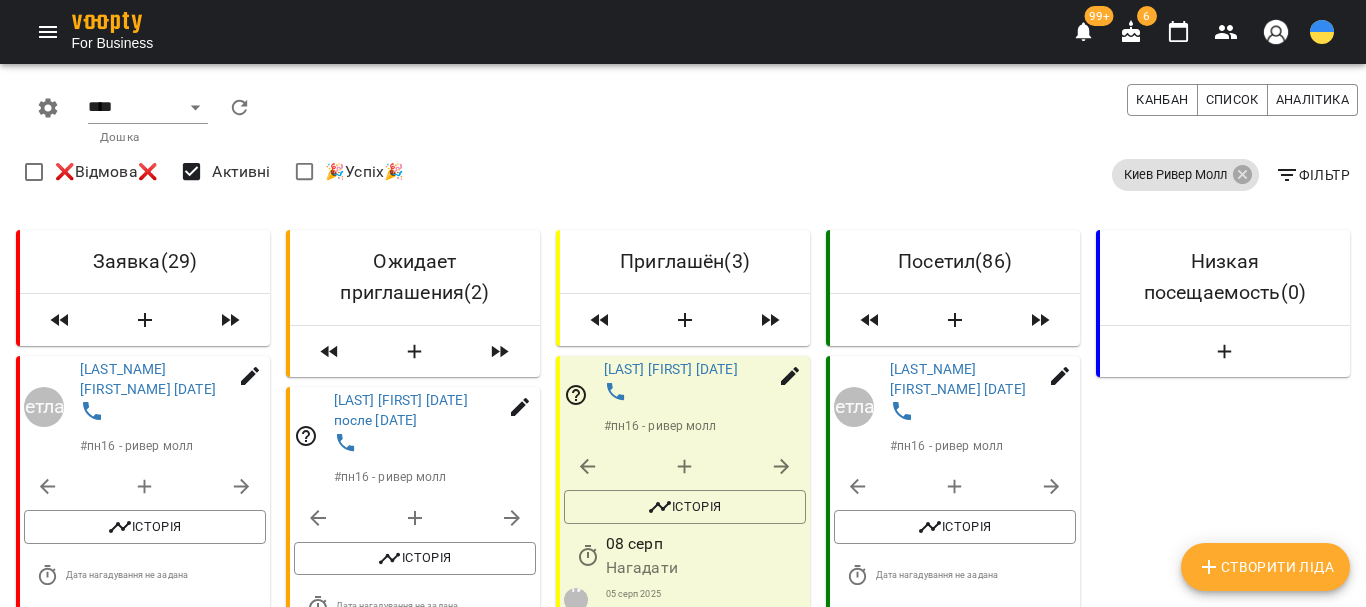 scroll, scrollTop: 700, scrollLeft: 0, axis: vertical 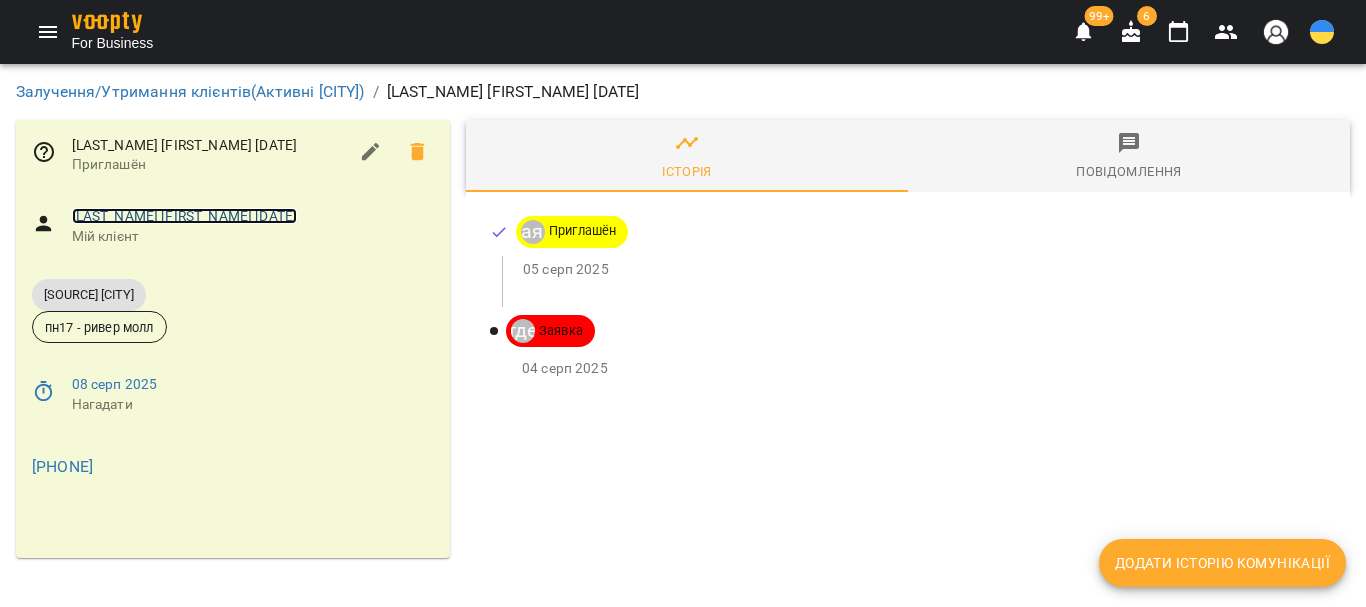 click on "[LAST_NAME] [FIRST_NAME]
[DATE]" at bounding box center [185, 216] 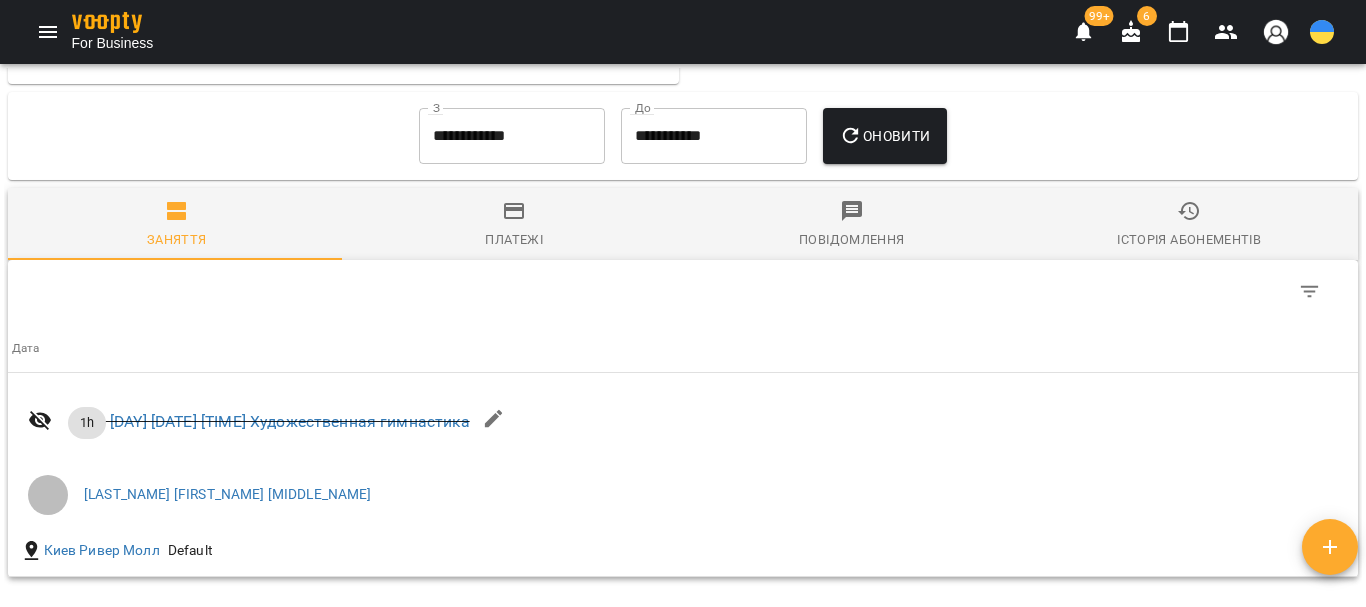scroll, scrollTop: 1659, scrollLeft: 0, axis: vertical 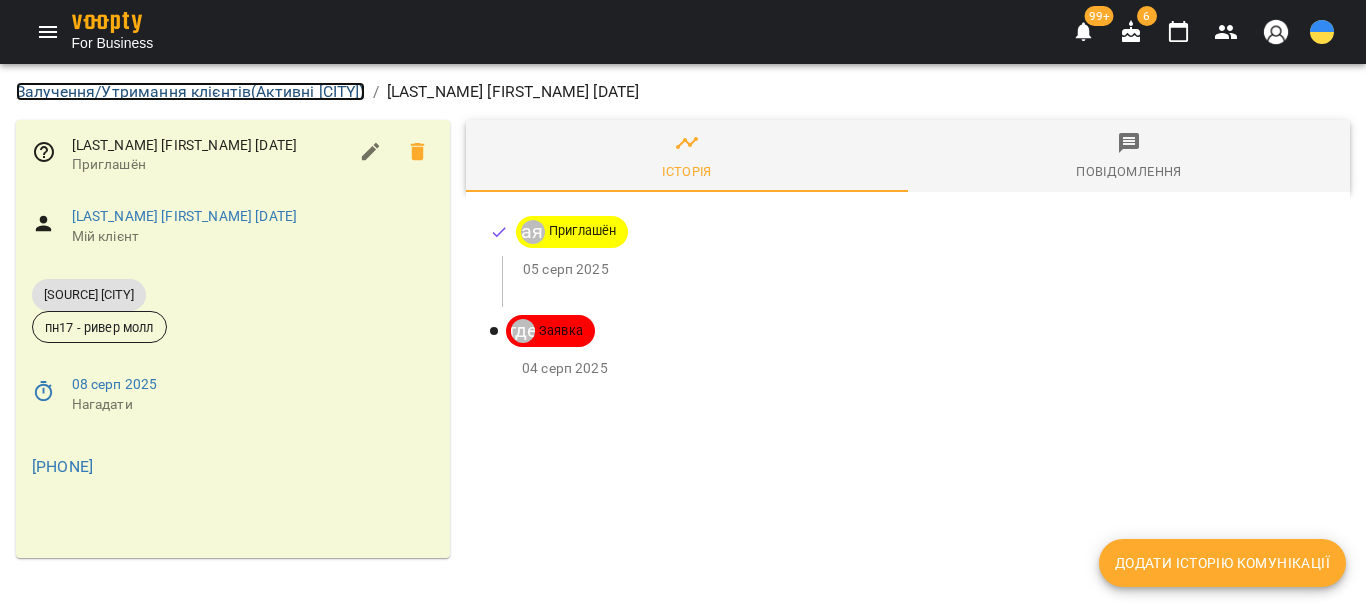 click on "[CATEGORY] ( [STATUS] [CITY] )" at bounding box center (190, 91) 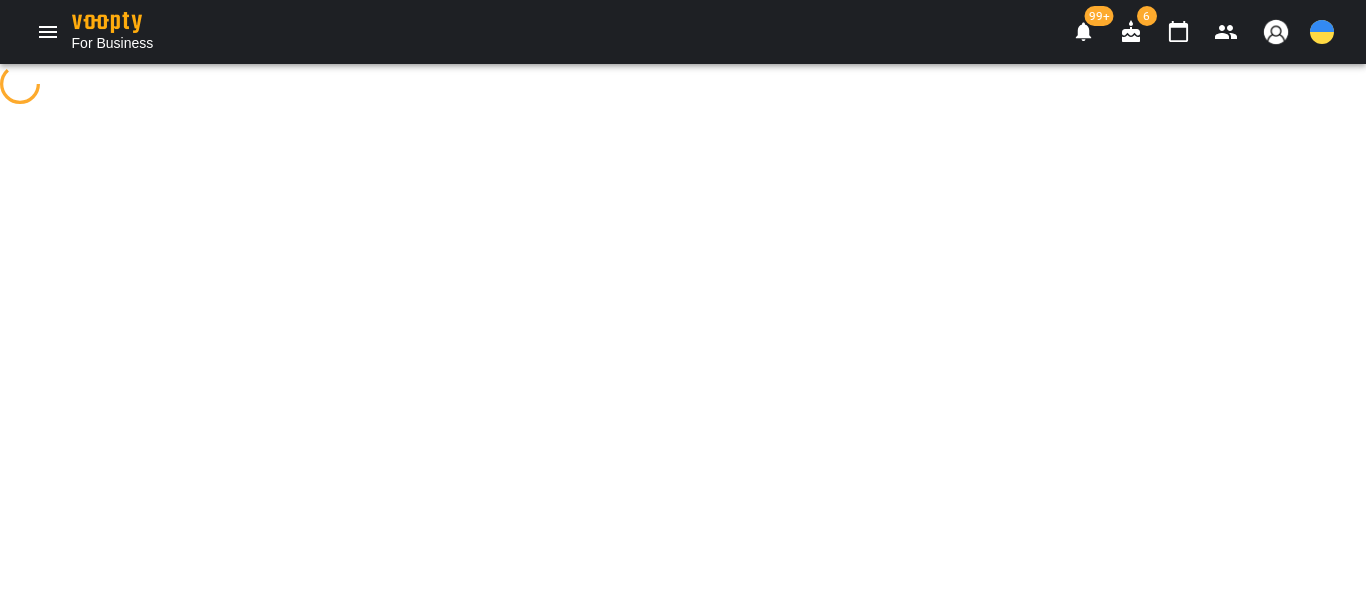 select on "**********" 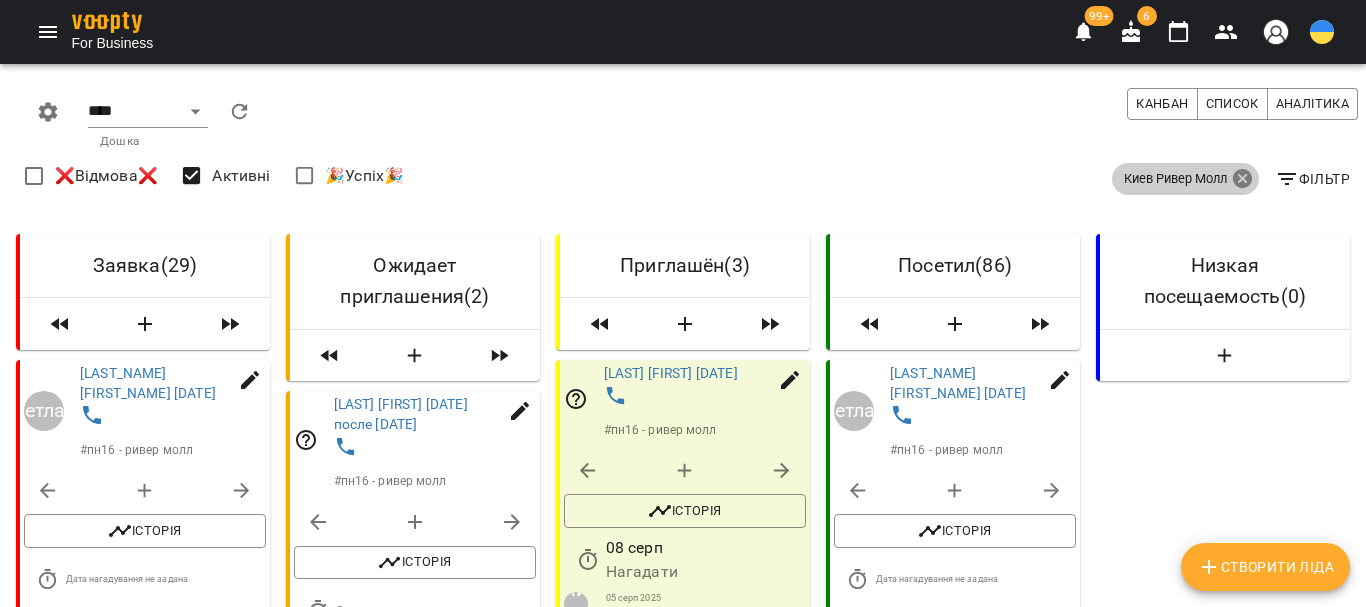 click 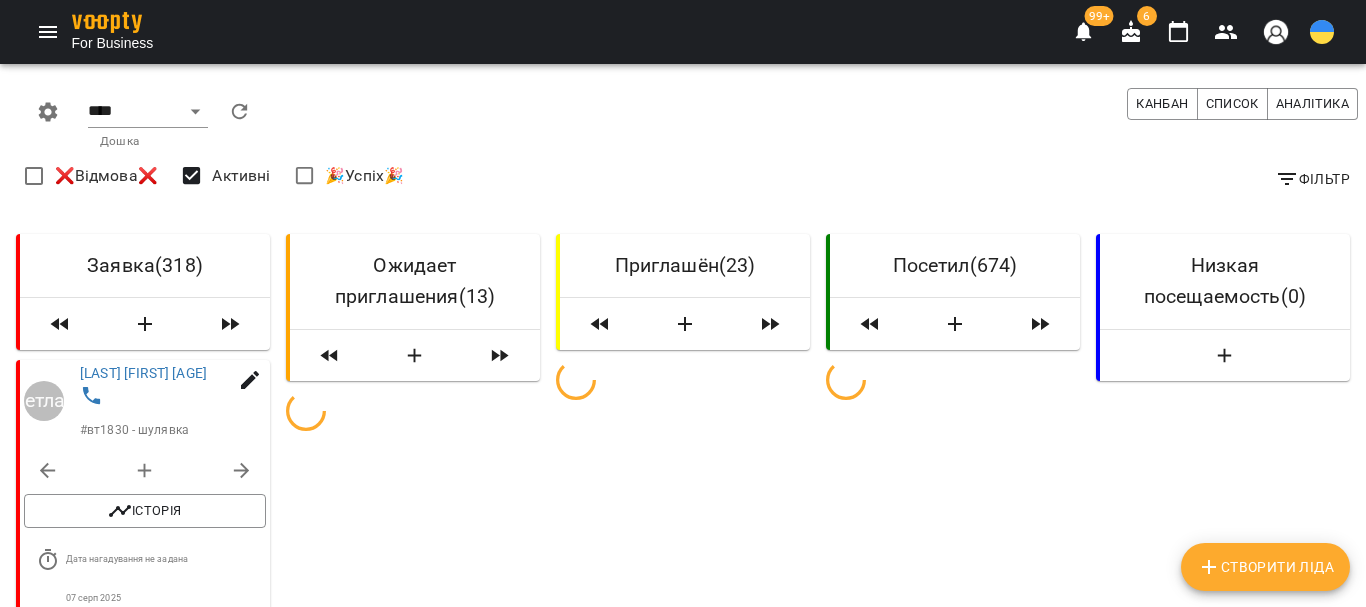 click 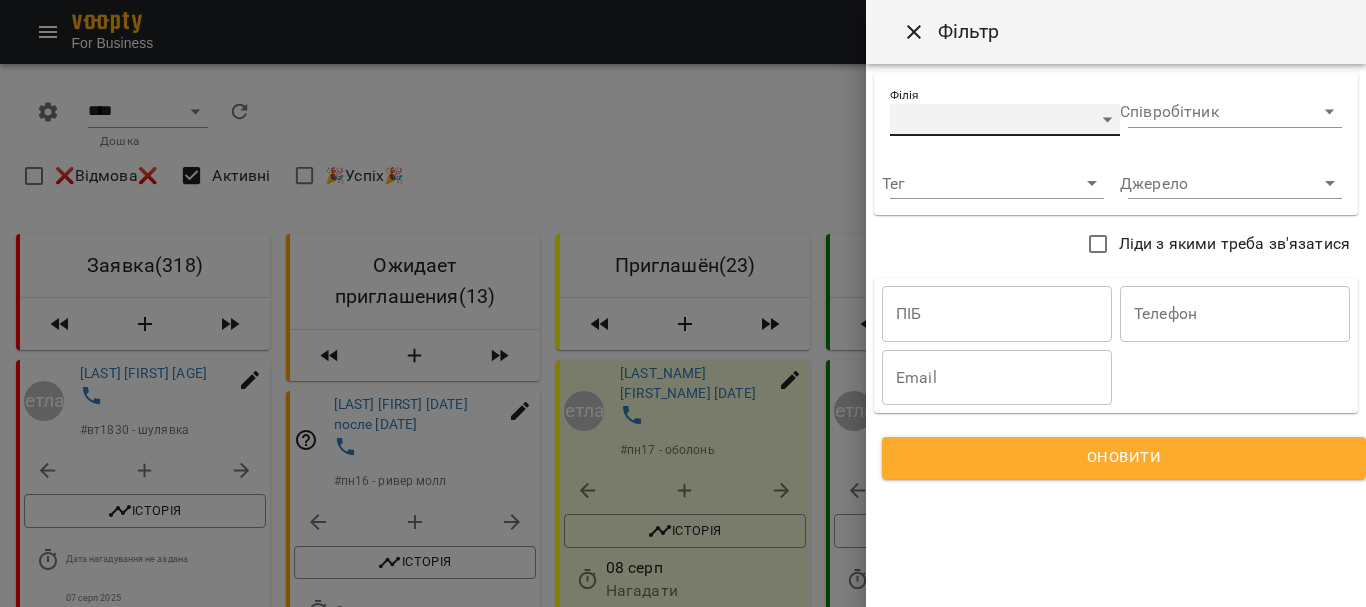 click on "​" at bounding box center [1005, 120] 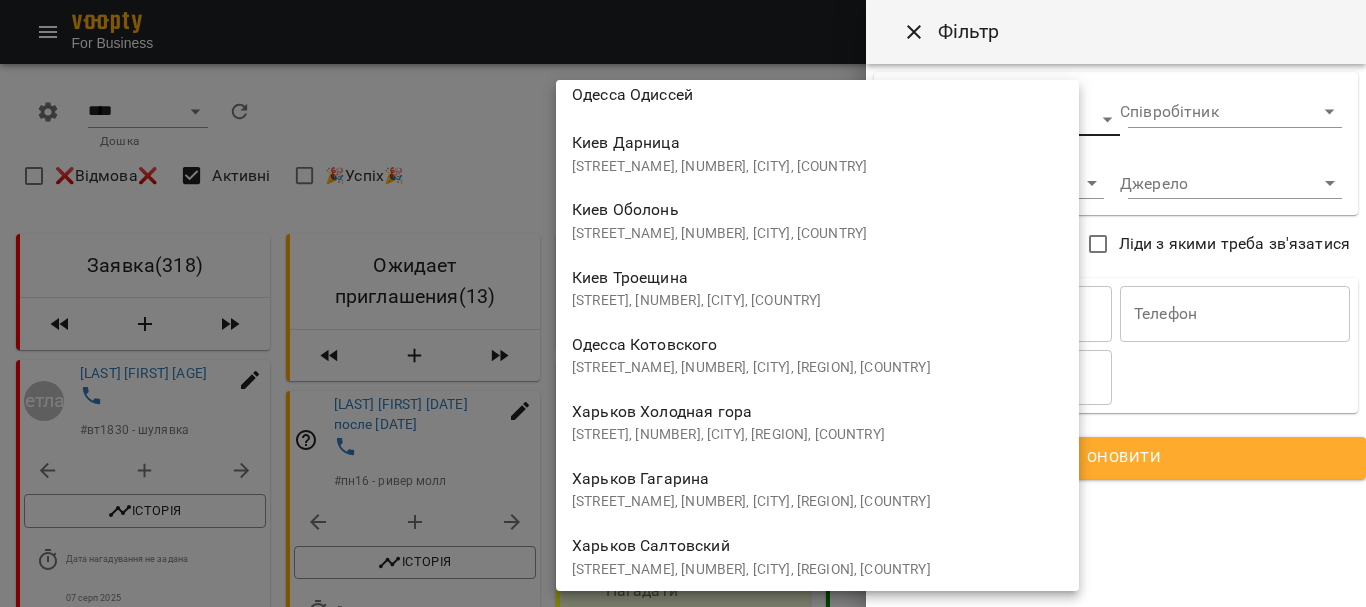 scroll, scrollTop: 1100, scrollLeft: 0, axis: vertical 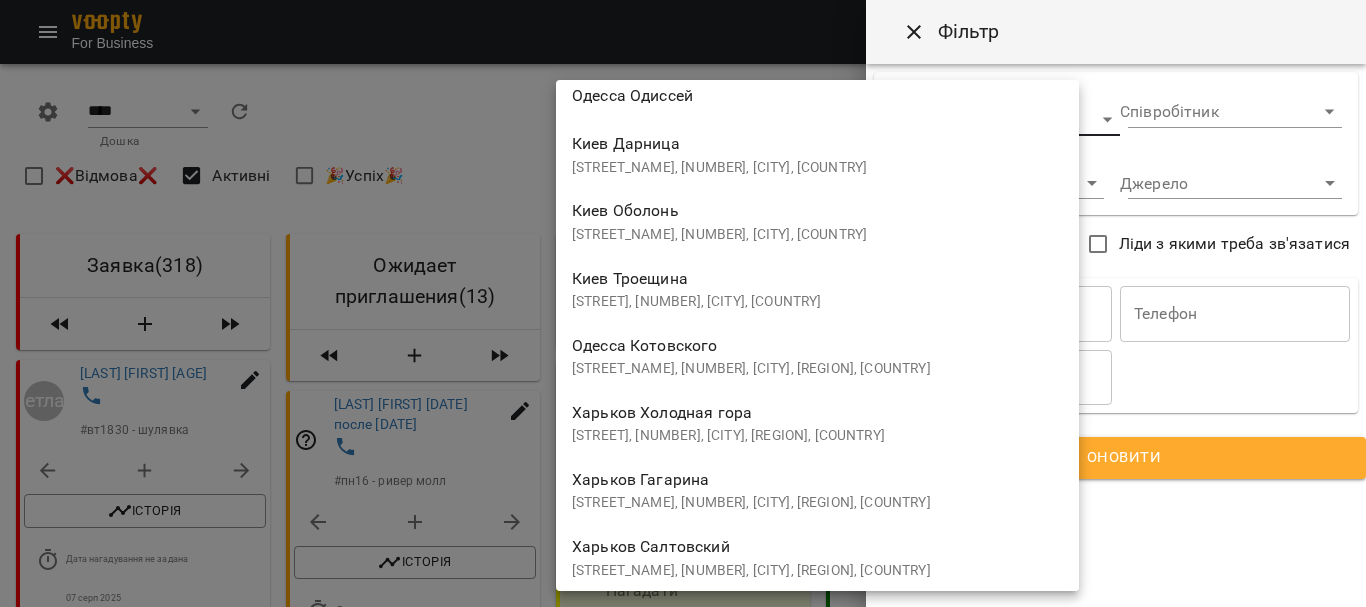 click on "Киев Троещина" at bounding box center (630, 278) 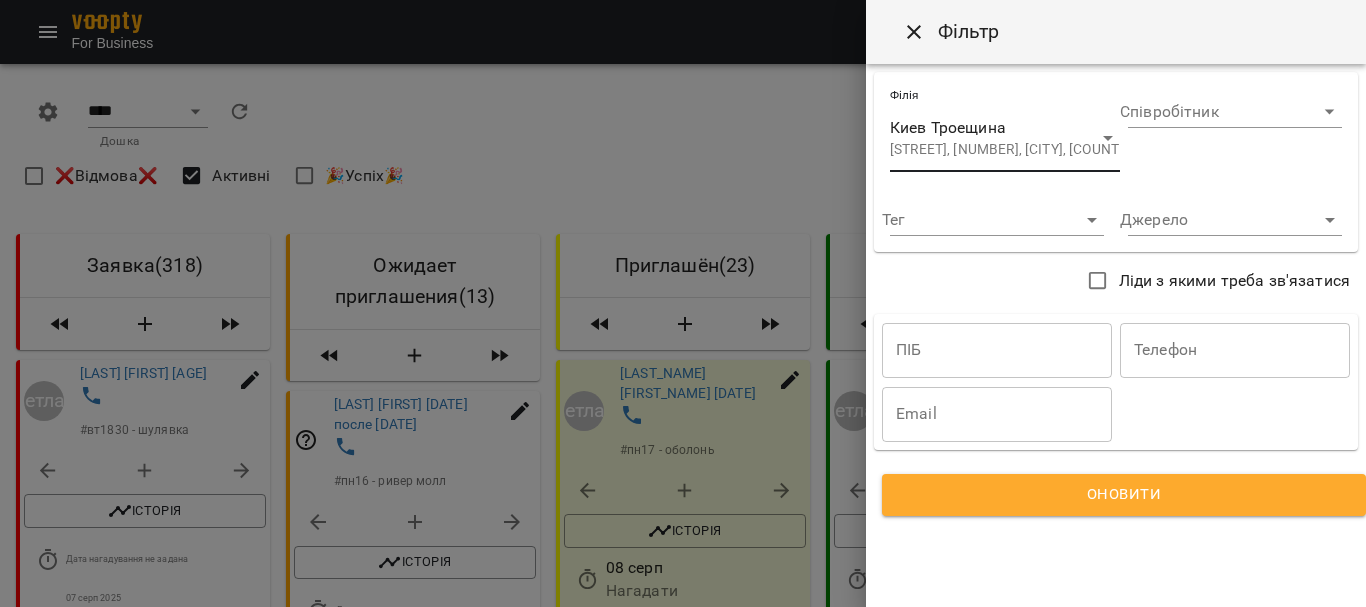 click on "Оновити" at bounding box center [1124, 495] 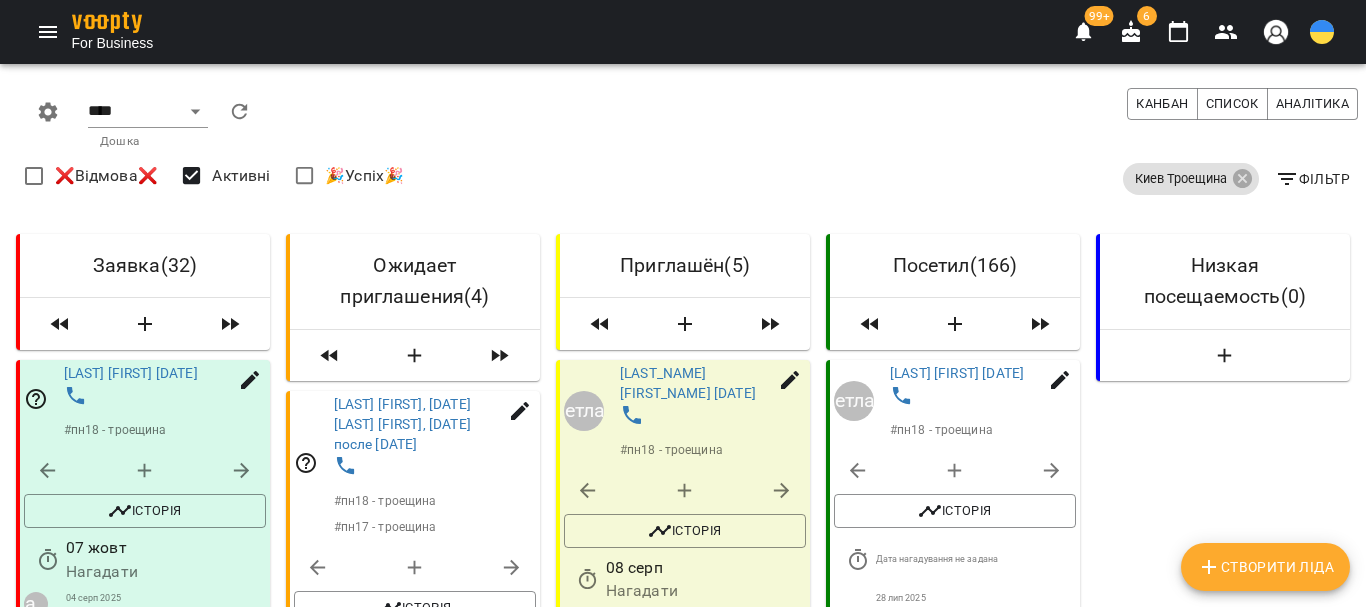 click on "[LAST_NAME] [FIRST_NAME] [DATE]" at bounding box center [693, 383] 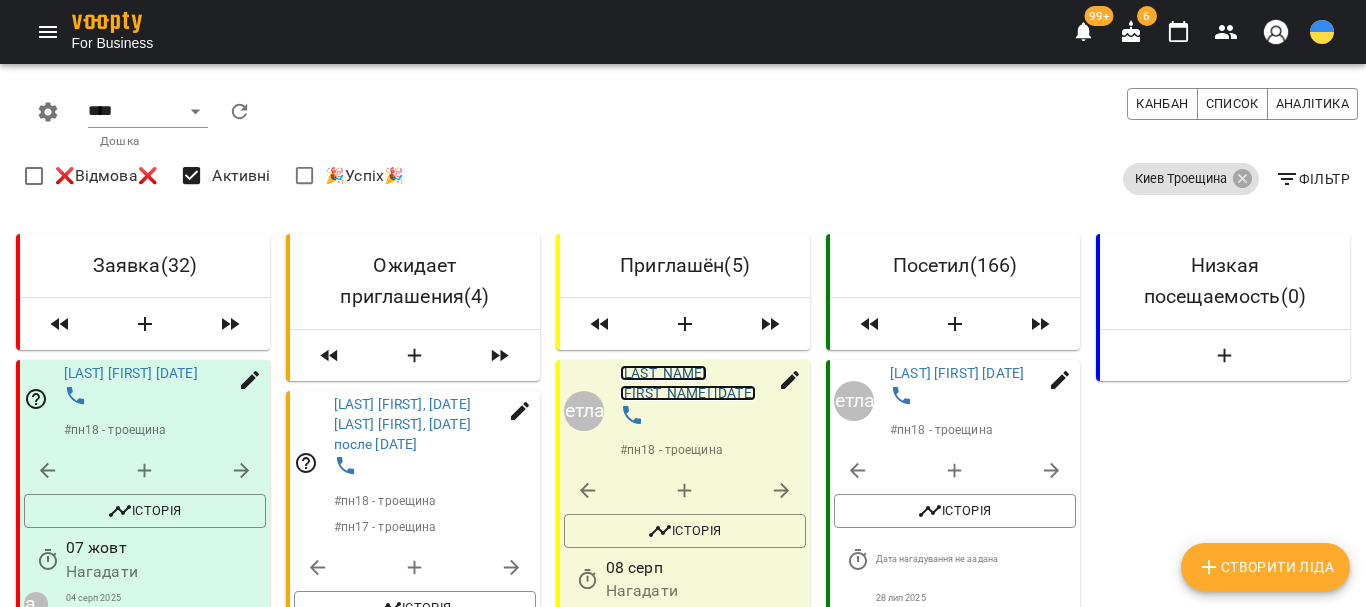 click on "[LAST_NAME] [FIRST_NAME] [DATE]" at bounding box center (688, 383) 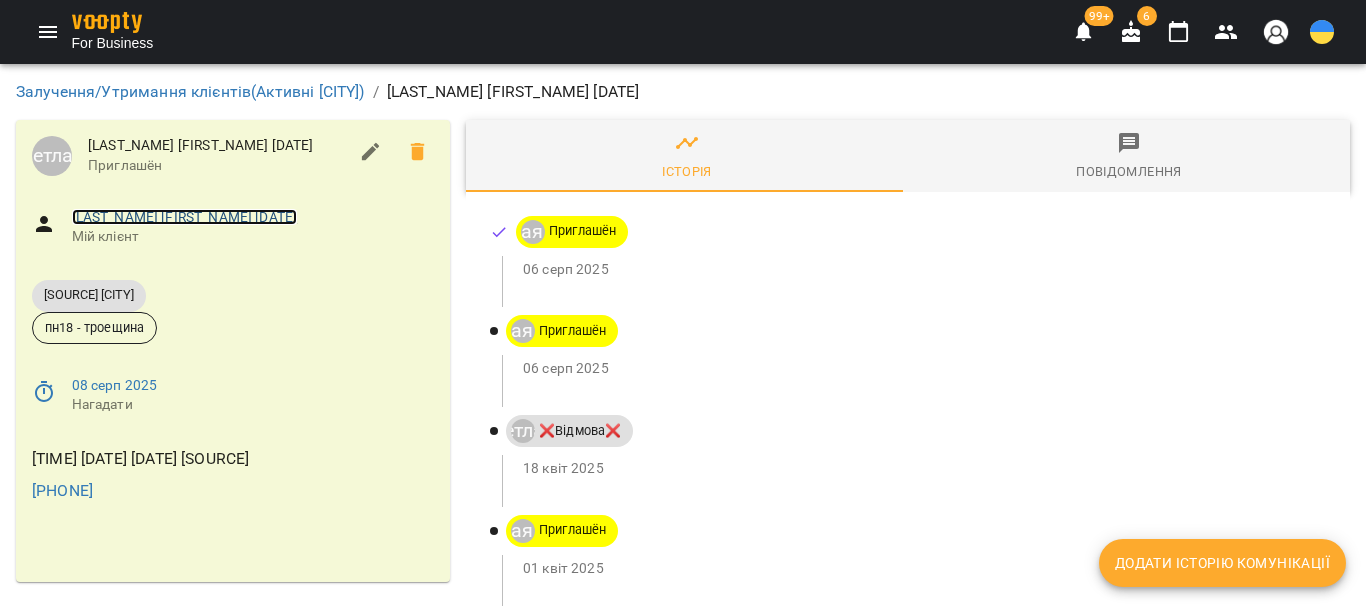 click on "[LAST_NAME] [FIRST_NAME] [DATE]" at bounding box center [185, 217] 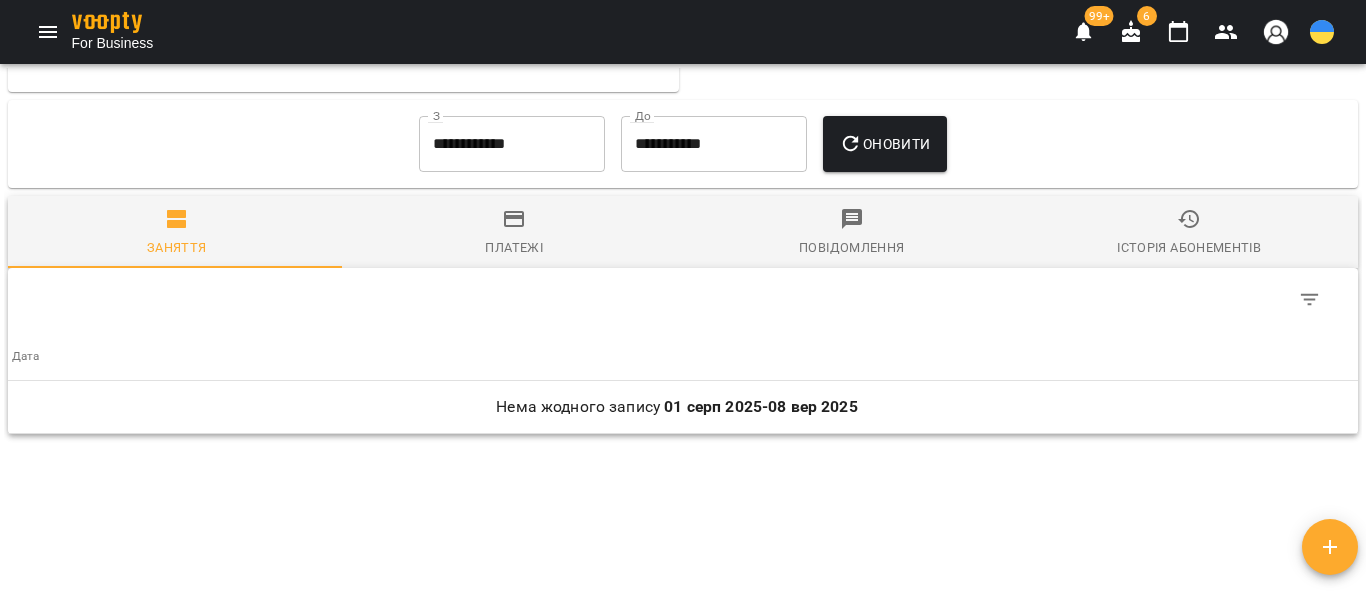 scroll, scrollTop: 1508, scrollLeft: 0, axis: vertical 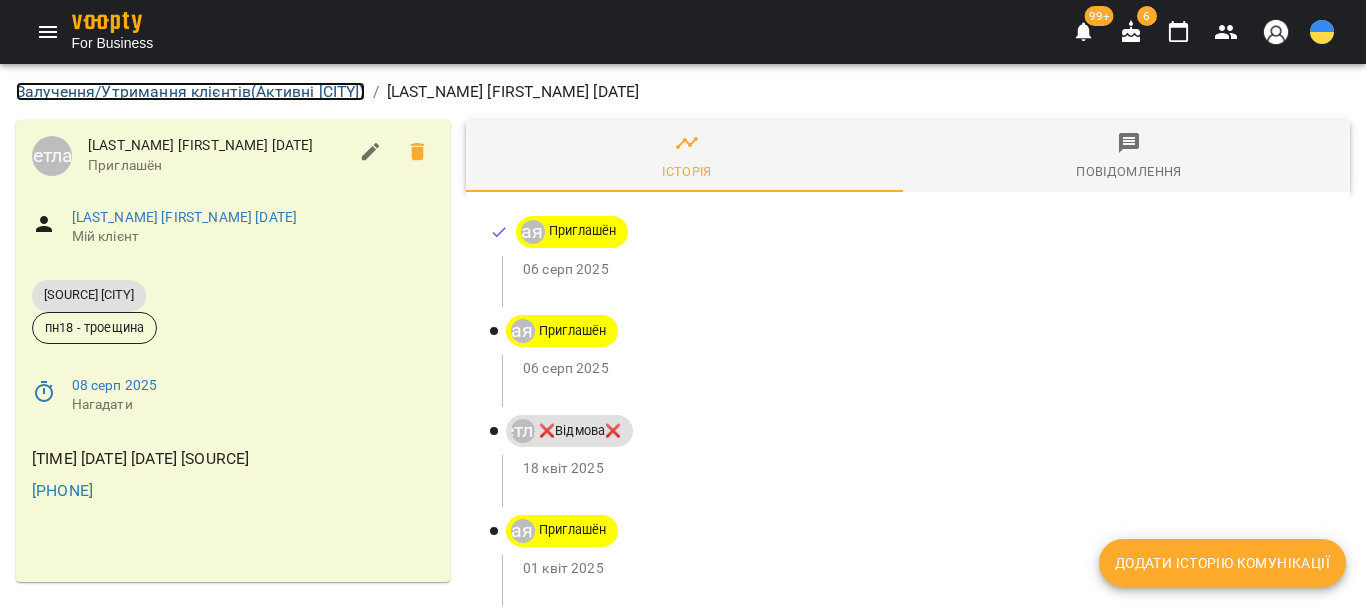 click on "[CATEGORY] ( [STATUS] [CITY] )" at bounding box center (190, 91) 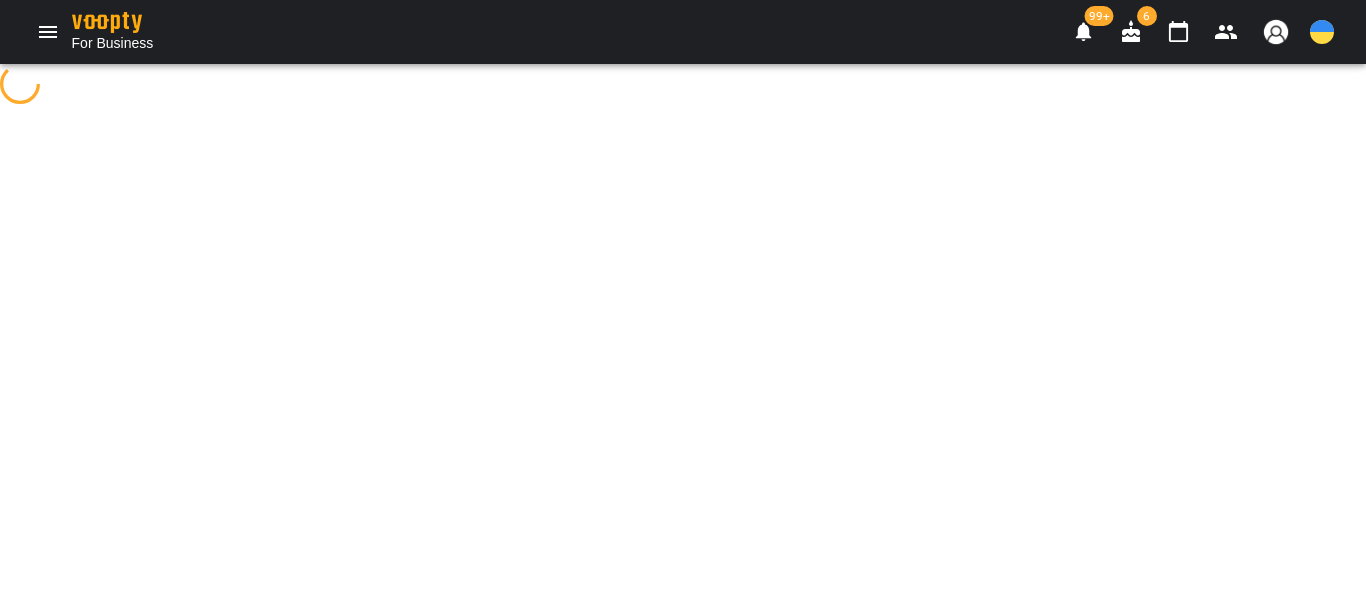 select on "**********" 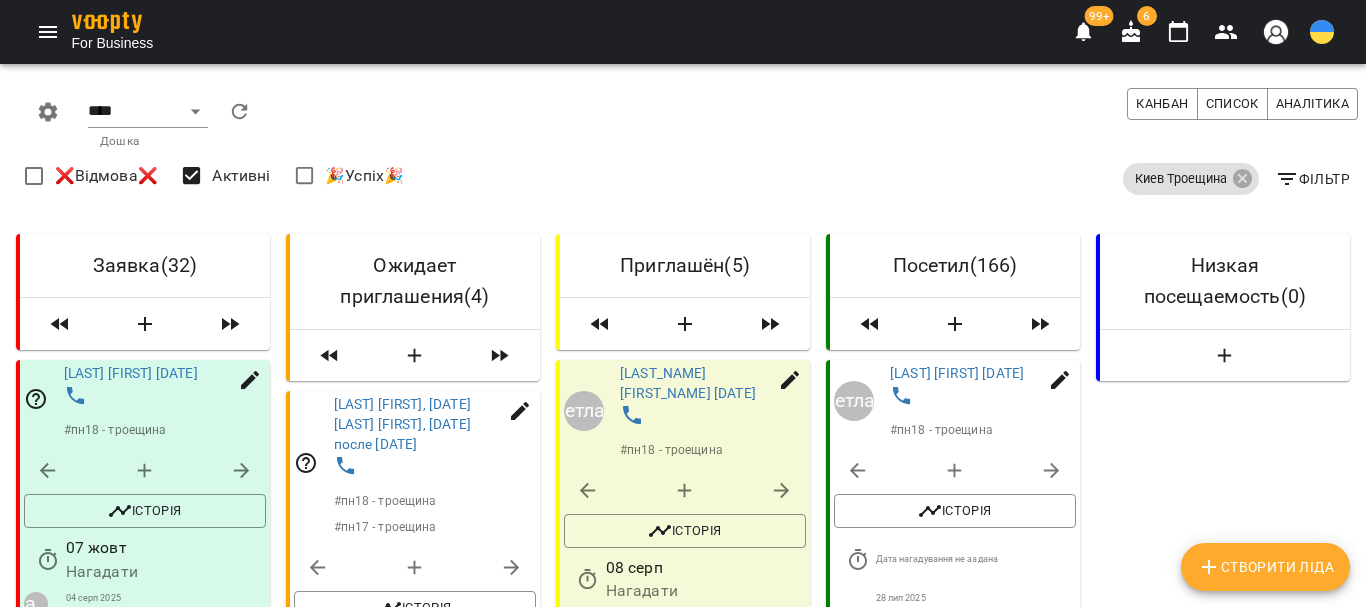 scroll, scrollTop: 300, scrollLeft: 0, axis: vertical 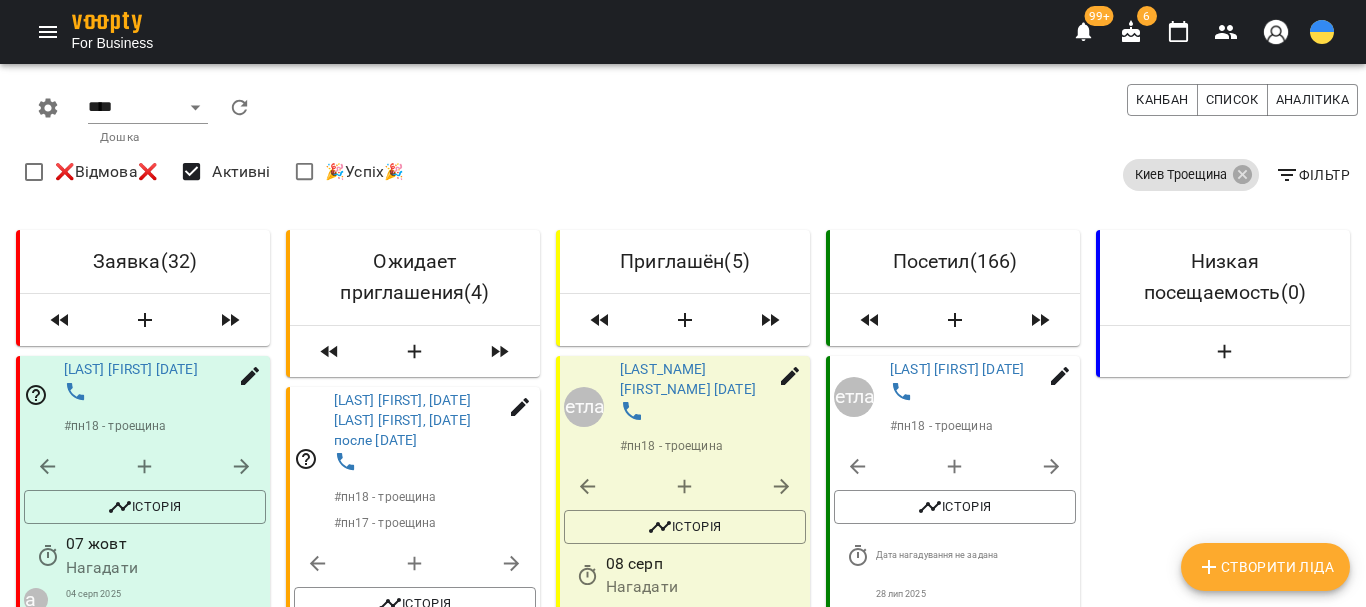 click on "[LAST_NAME] [FIRST_NAME] [DATE]" at bounding box center [688, 686] 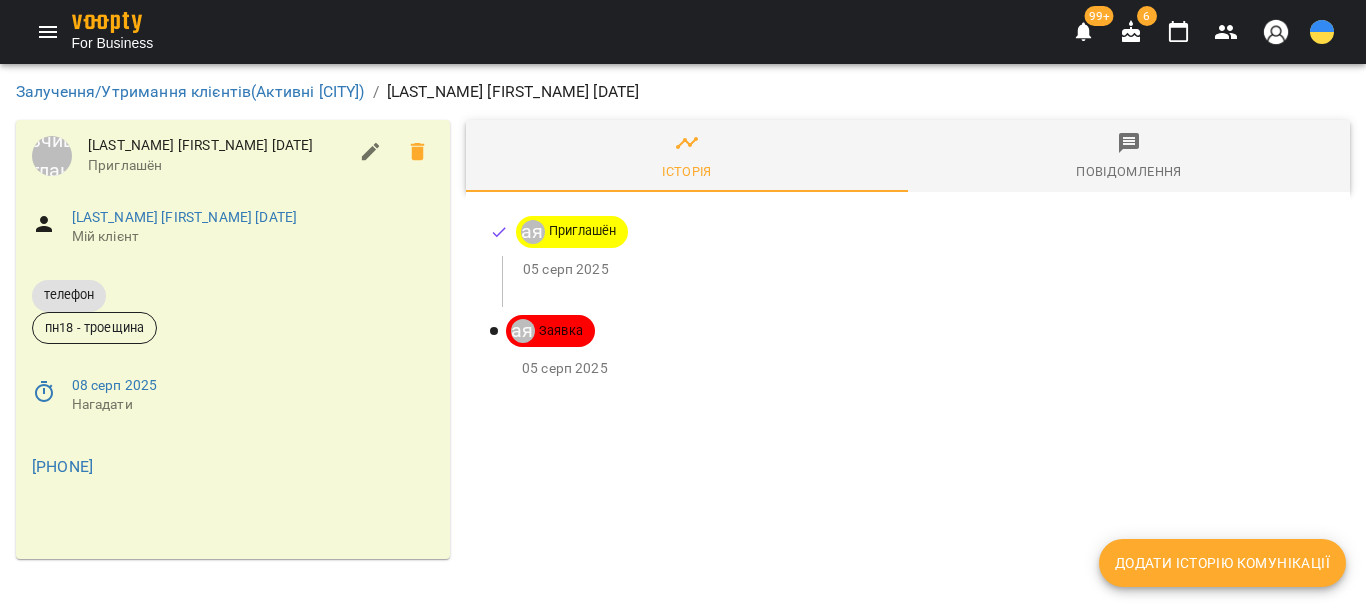 scroll, scrollTop: 0, scrollLeft: 0, axis: both 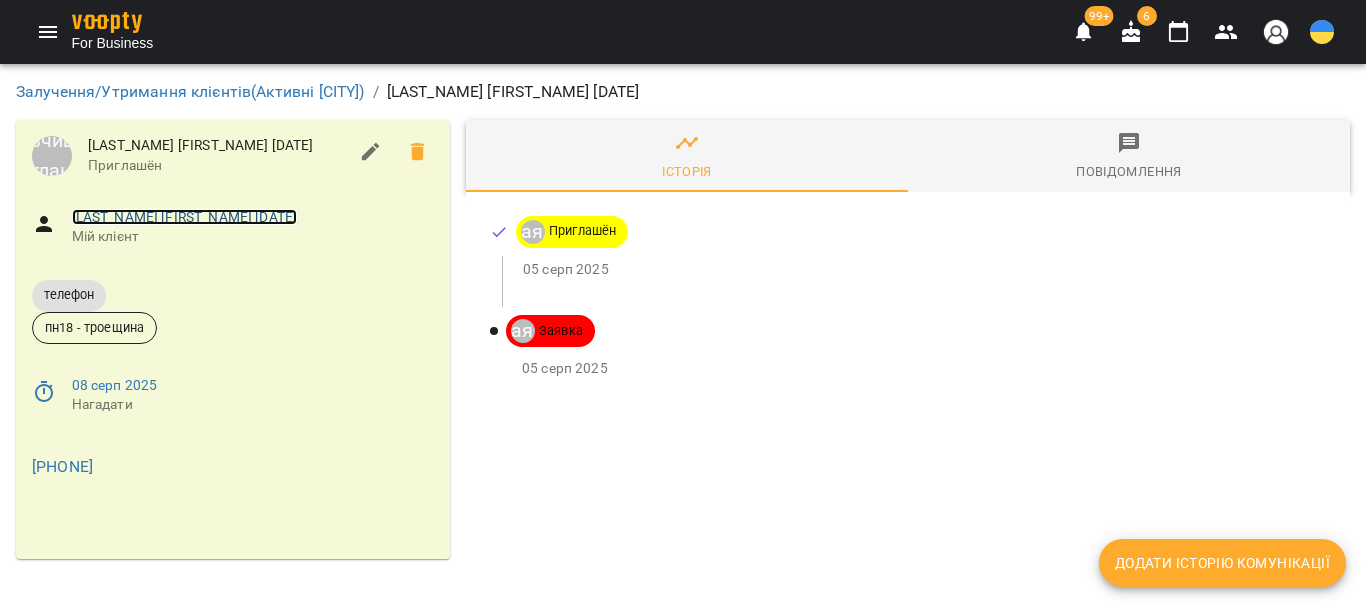 click on "[LAST_NAME] [FIRST_NAME] [DATE]" at bounding box center [185, 217] 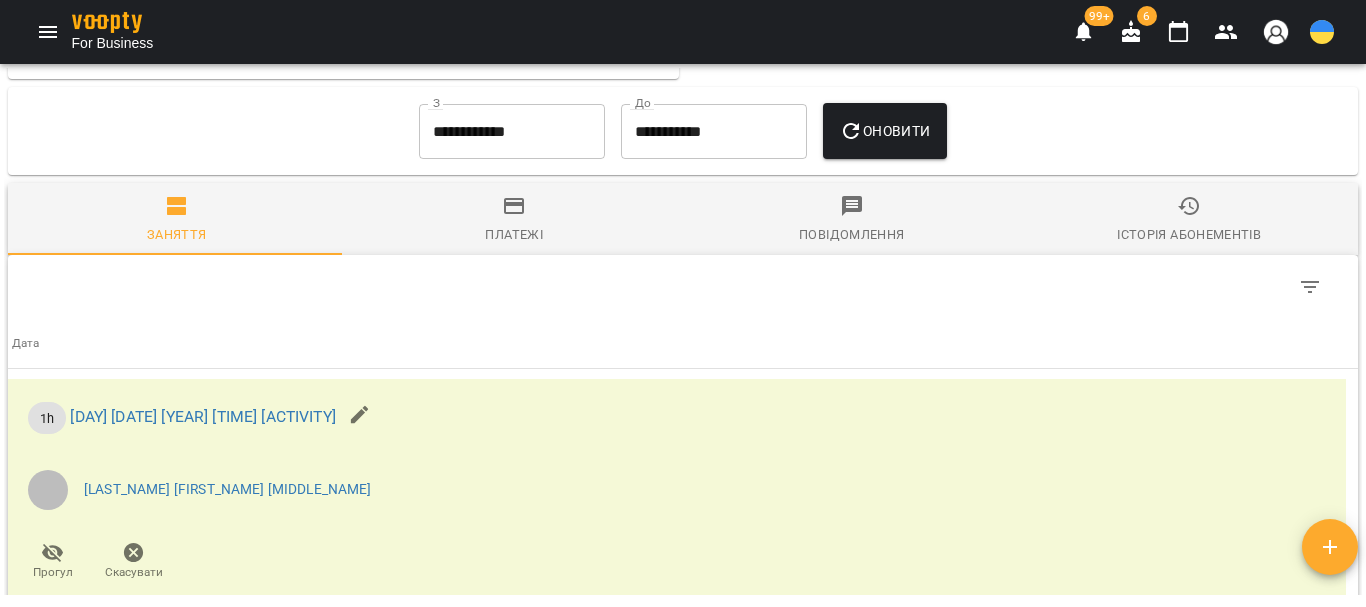 scroll, scrollTop: 1767, scrollLeft: 0, axis: vertical 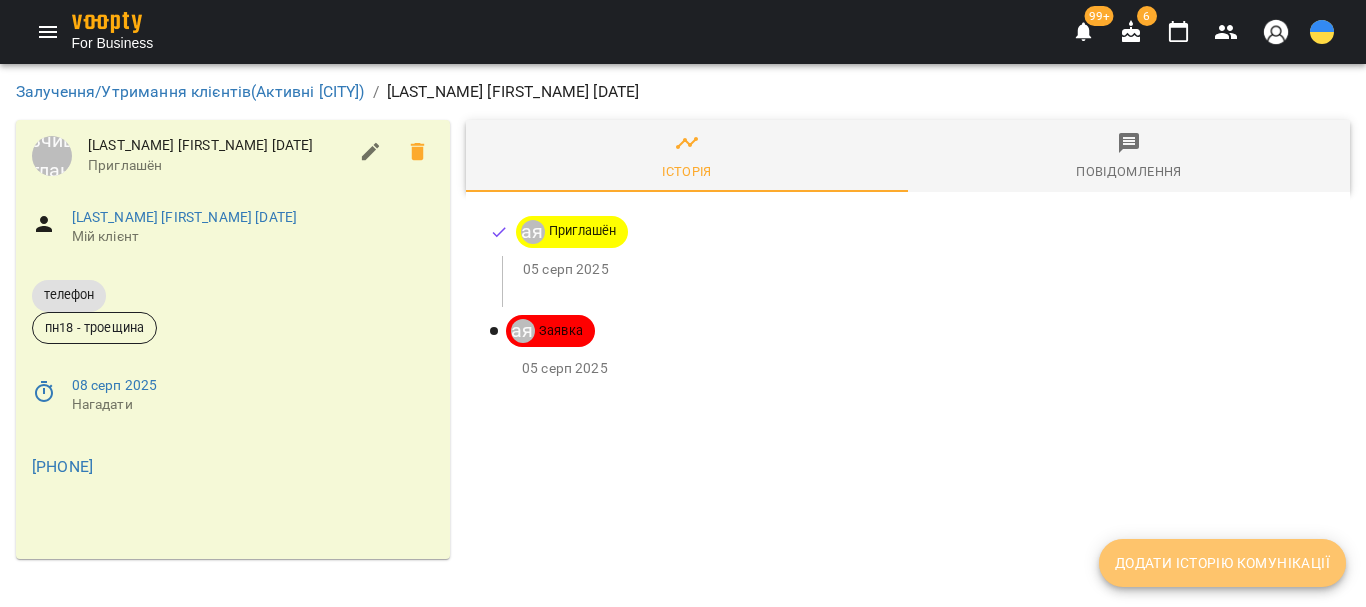 click on "Додати історію комунікації" at bounding box center [1222, 563] 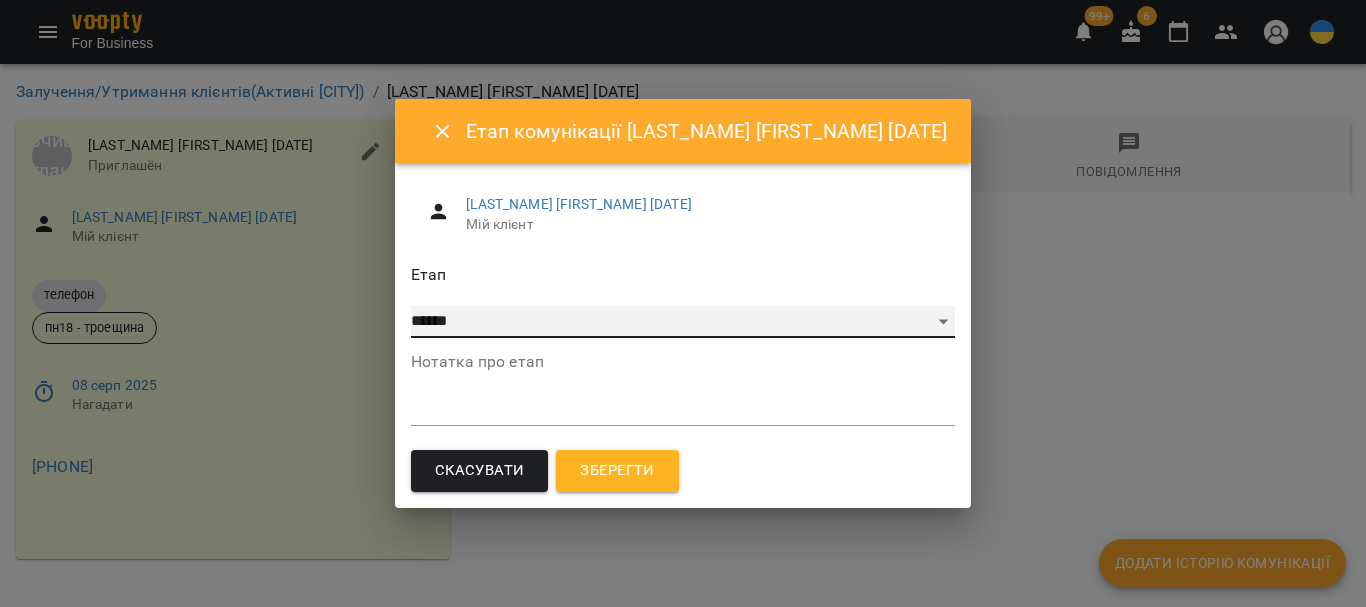 click on "**********" at bounding box center [683, 322] 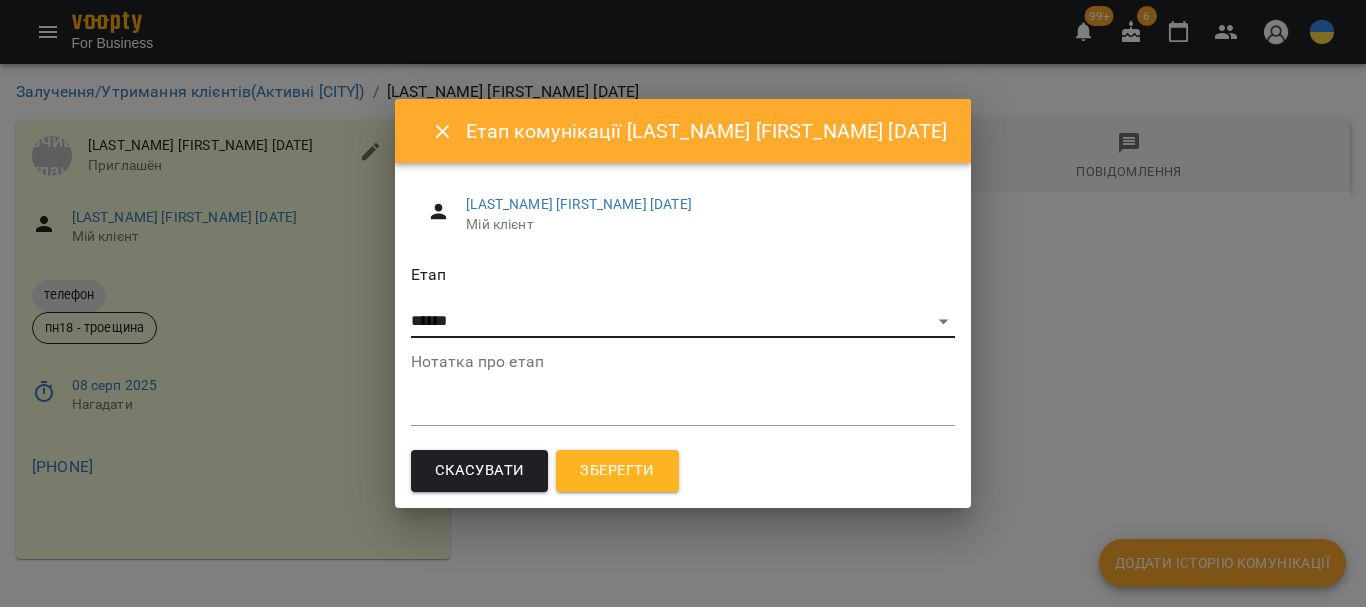 click on "Зберегти" at bounding box center [617, 471] 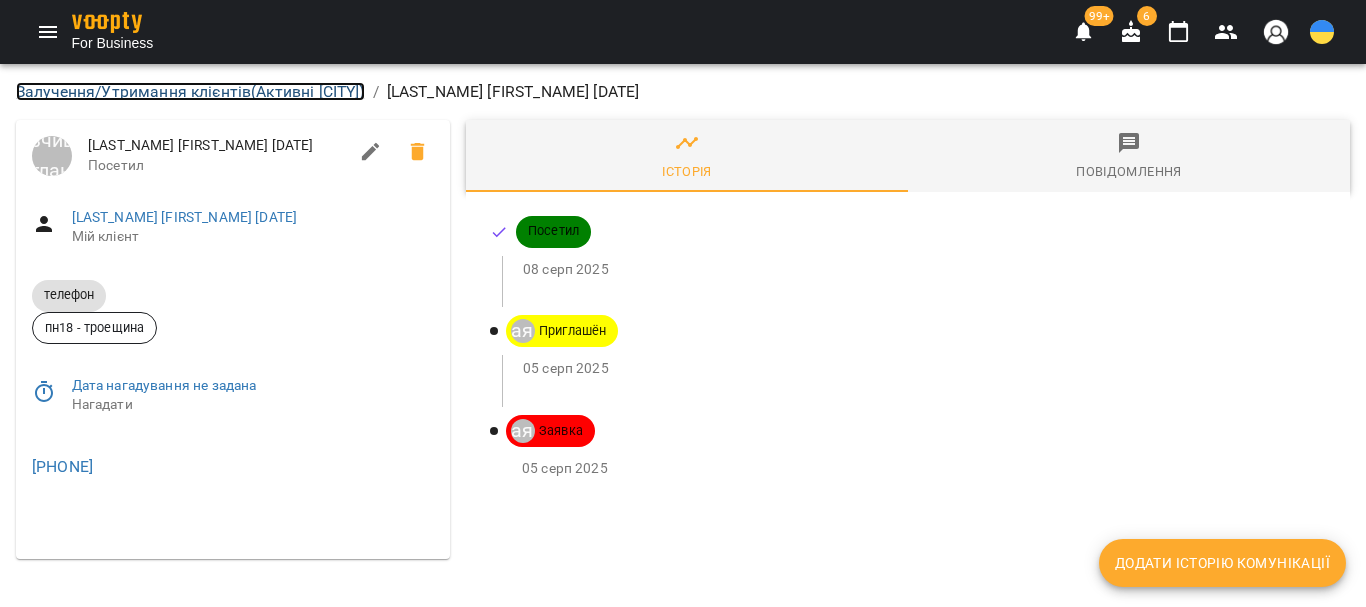 click on "[CATEGORY] ( [STATUS] [CITY] )" at bounding box center (190, 91) 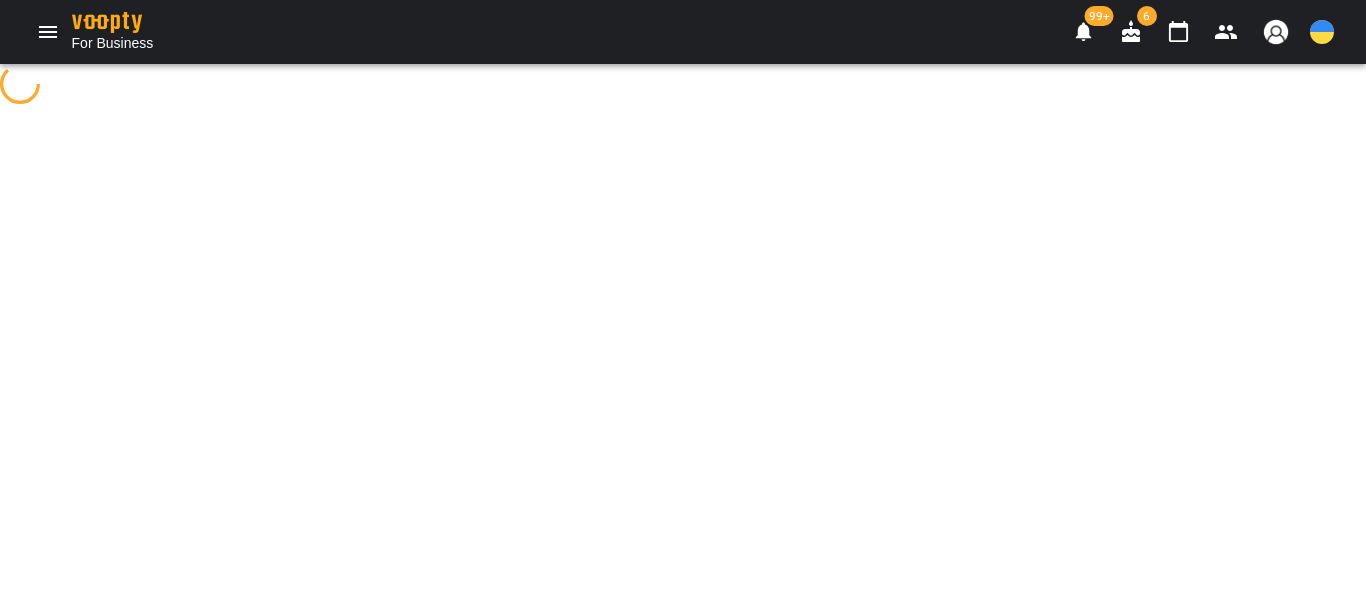select on "**********" 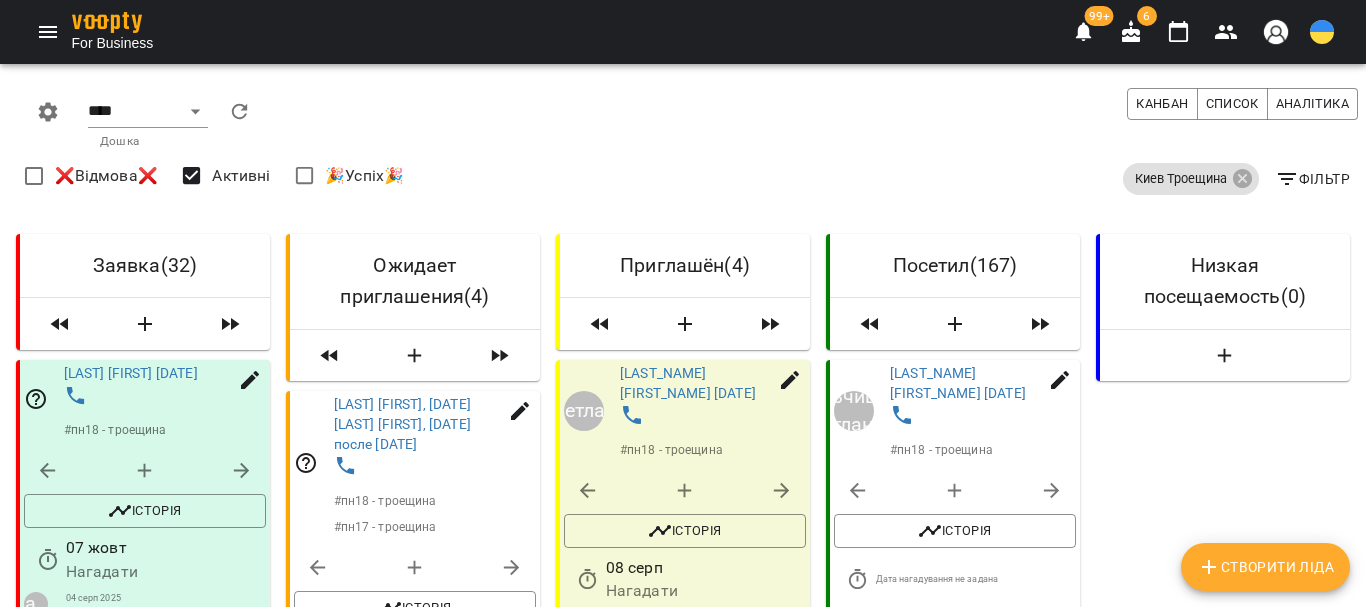scroll, scrollTop: 300, scrollLeft: 0, axis: vertical 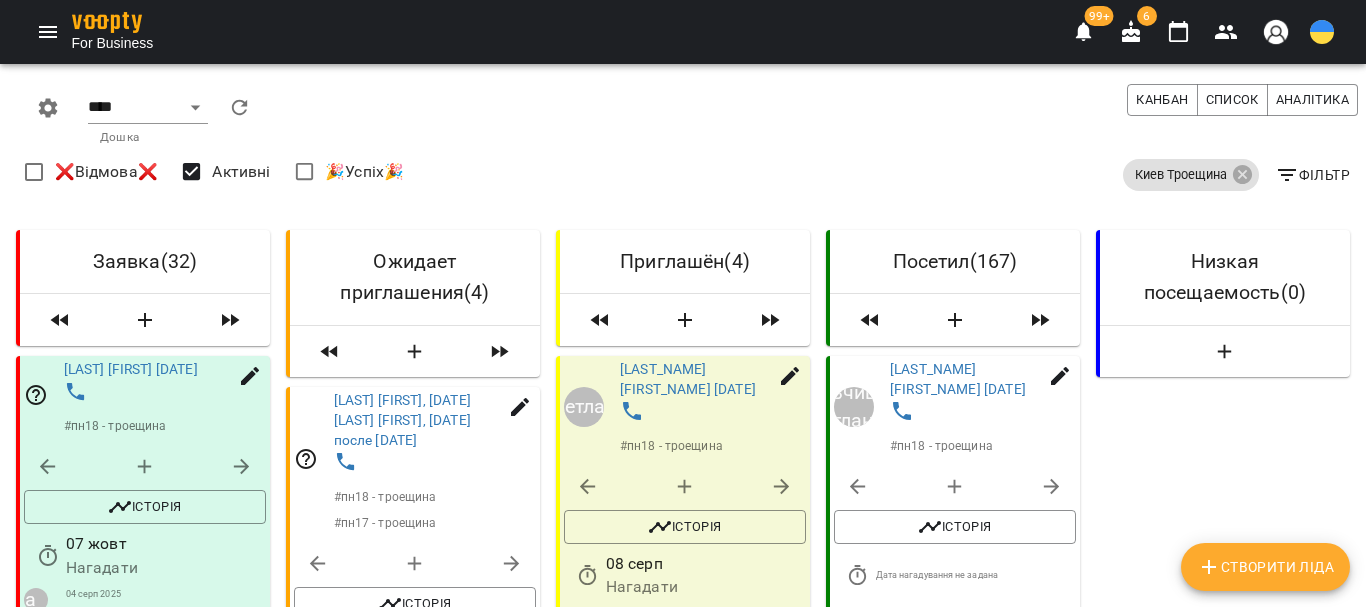 click on "[LAST] [FIRST]
[DATE]" at bounding box center (671, 676) 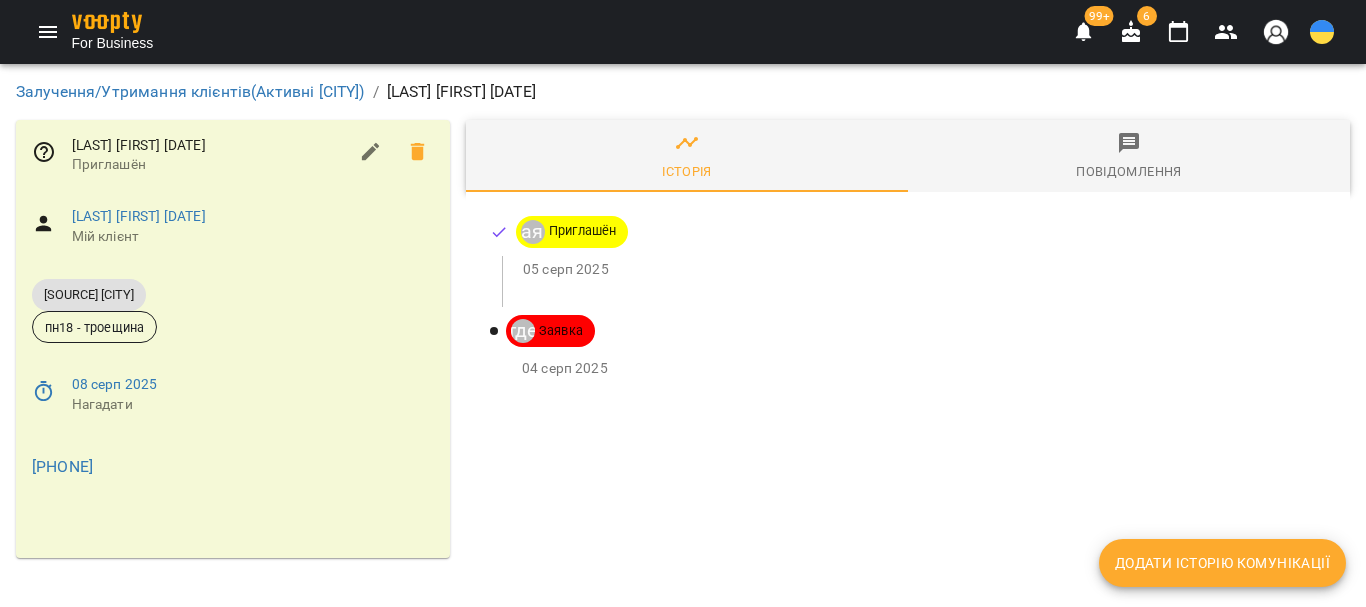 scroll, scrollTop: 0, scrollLeft: 0, axis: both 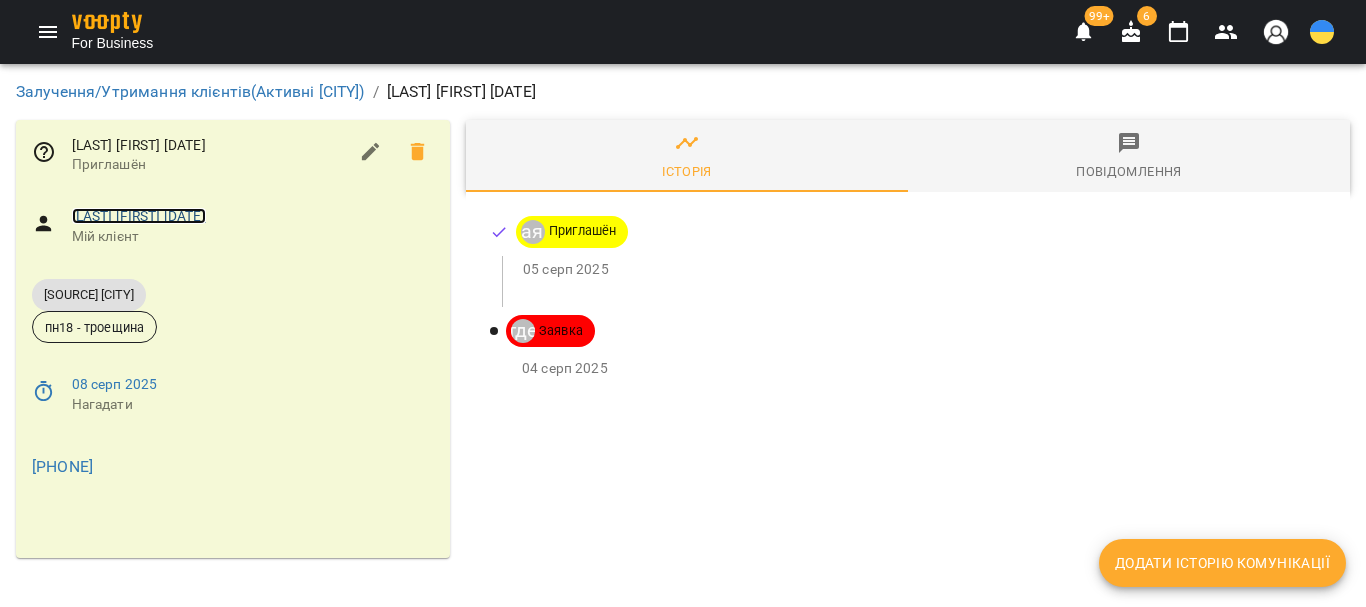 click on "[LAST] [FIRST]
[DATE]" at bounding box center [139, 216] 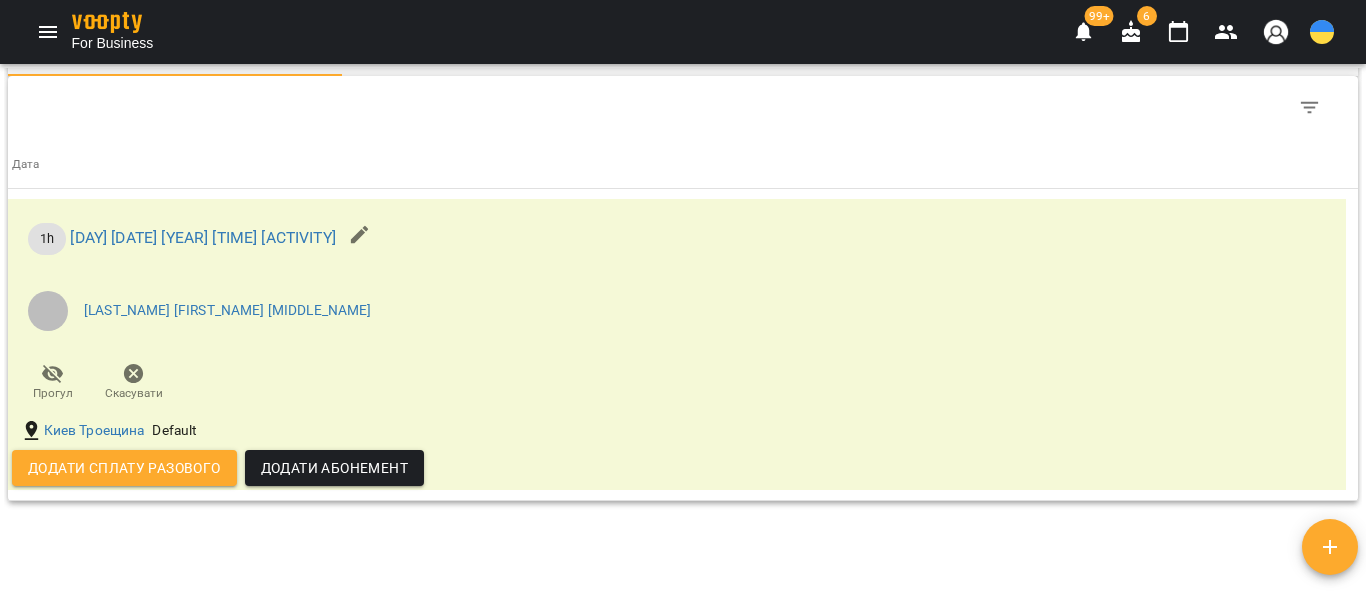 scroll, scrollTop: 1767, scrollLeft: 0, axis: vertical 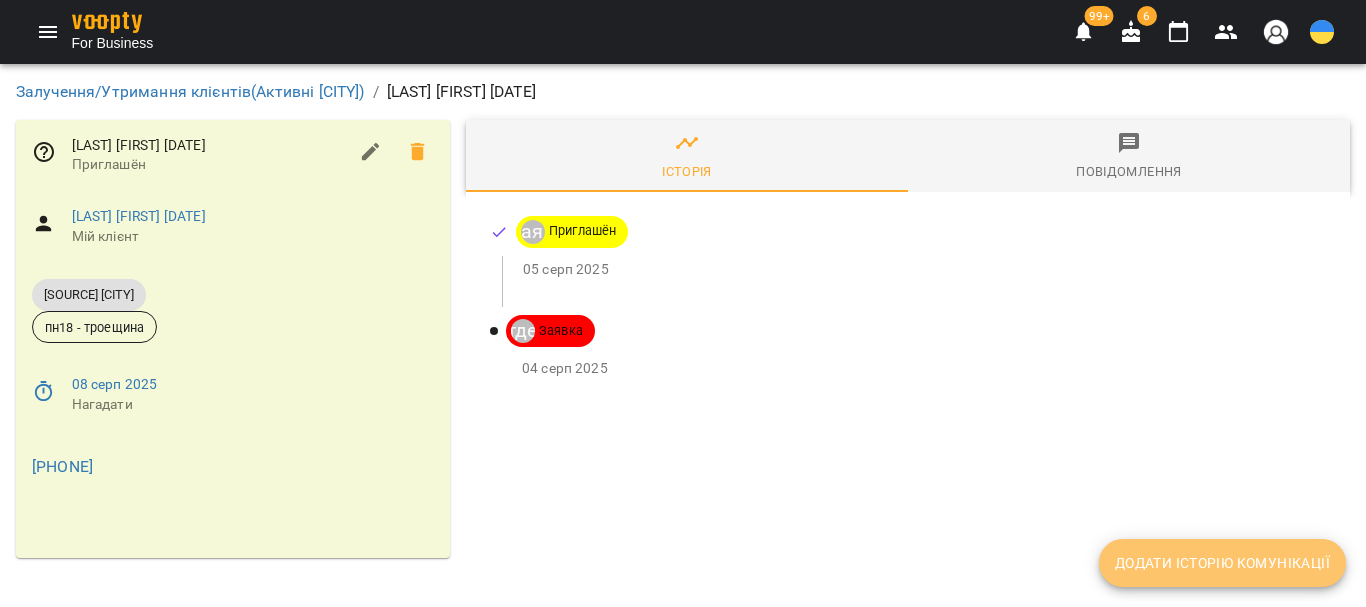 click on "Додати історію комунікації" at bounding box center [1222, 563] 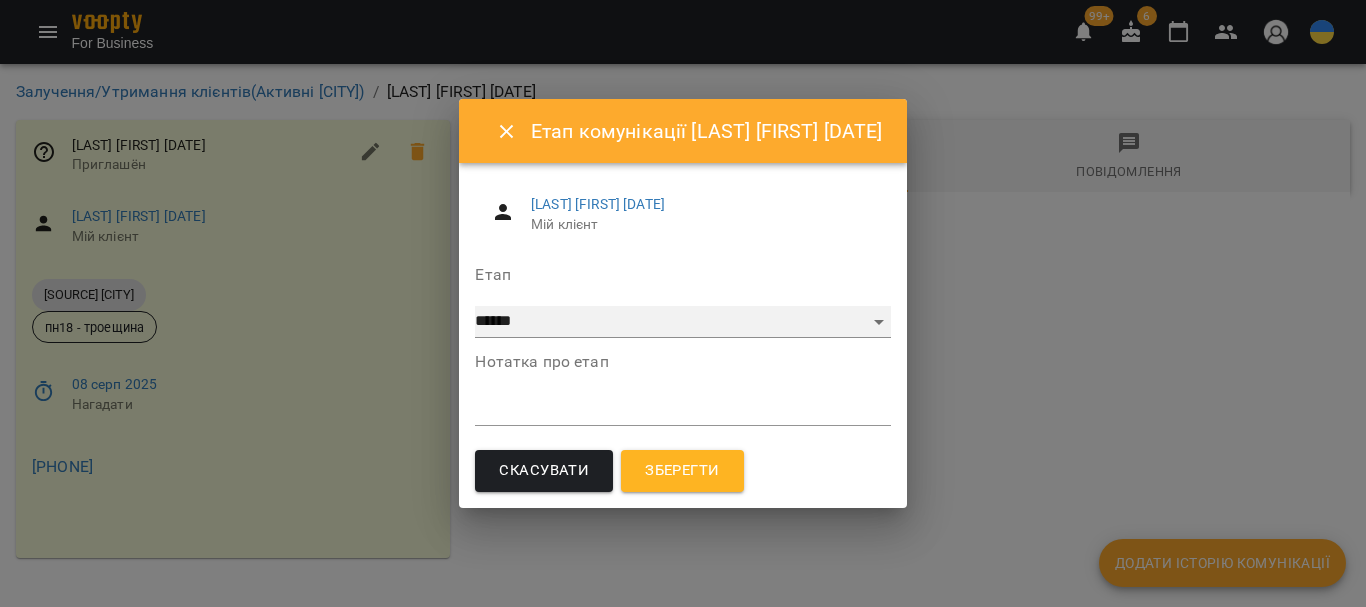 click on "**********" at bounding box center (682, 322) 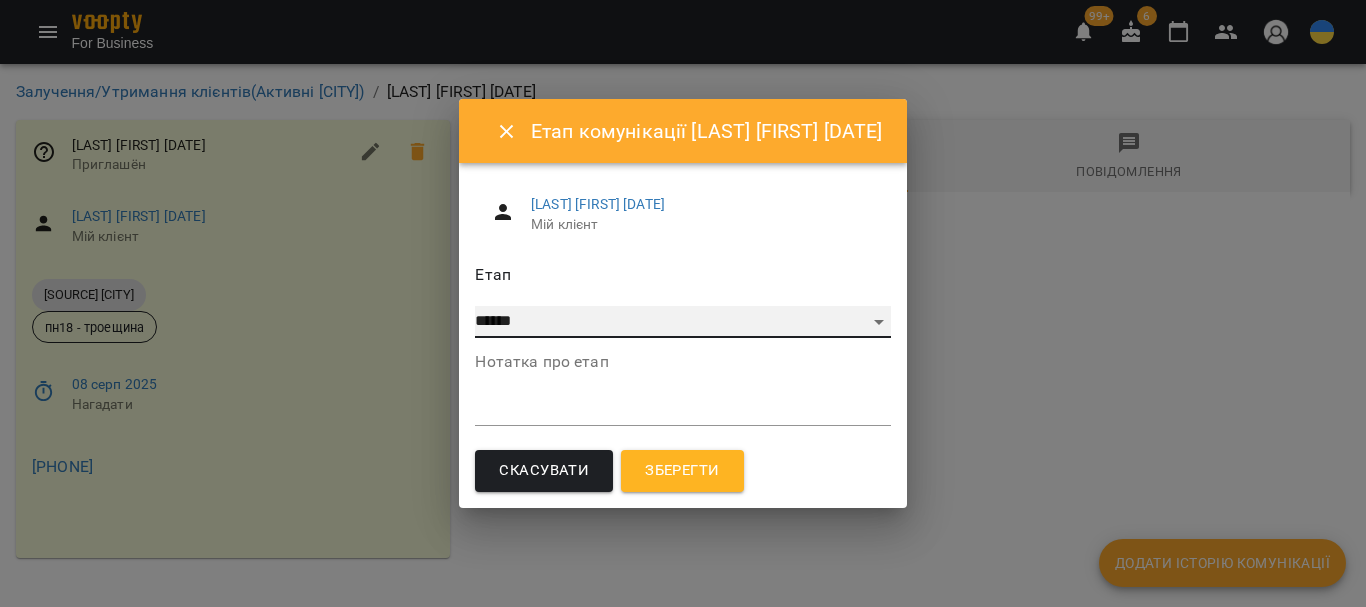 select on "*" 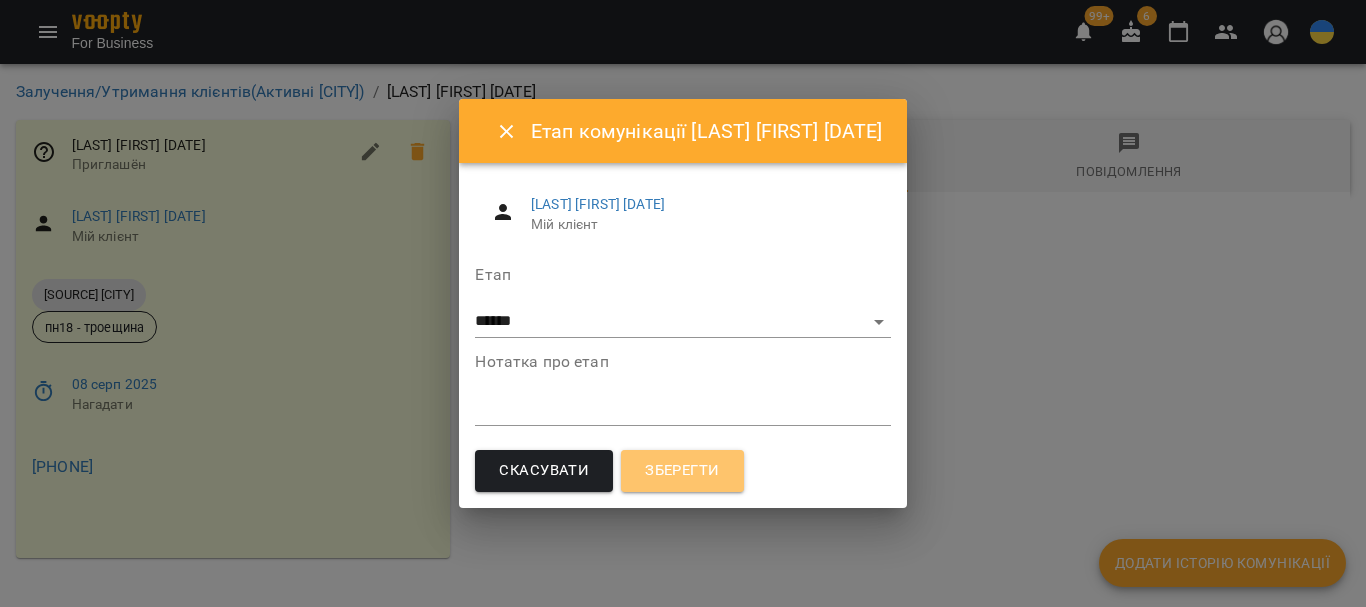 click on "Зберегти" at bounding box center [682, 471] 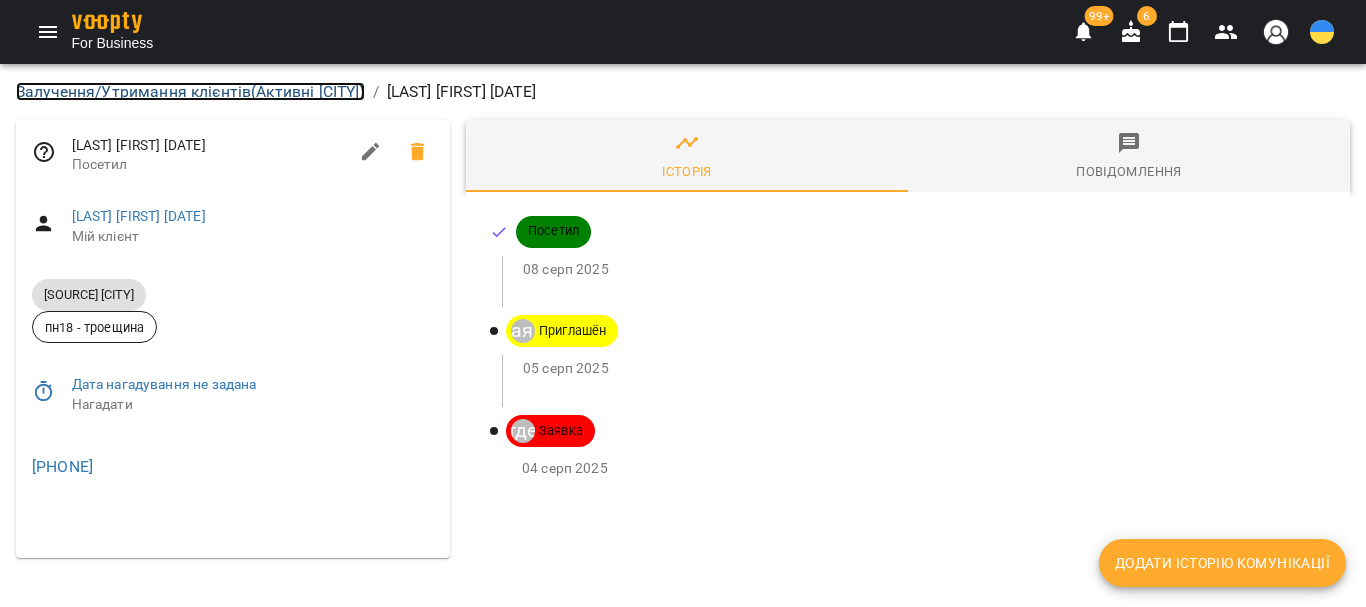click on "[CATEGORY] ( [STATUS] [CITY] )" at bounding box center [190, 91] 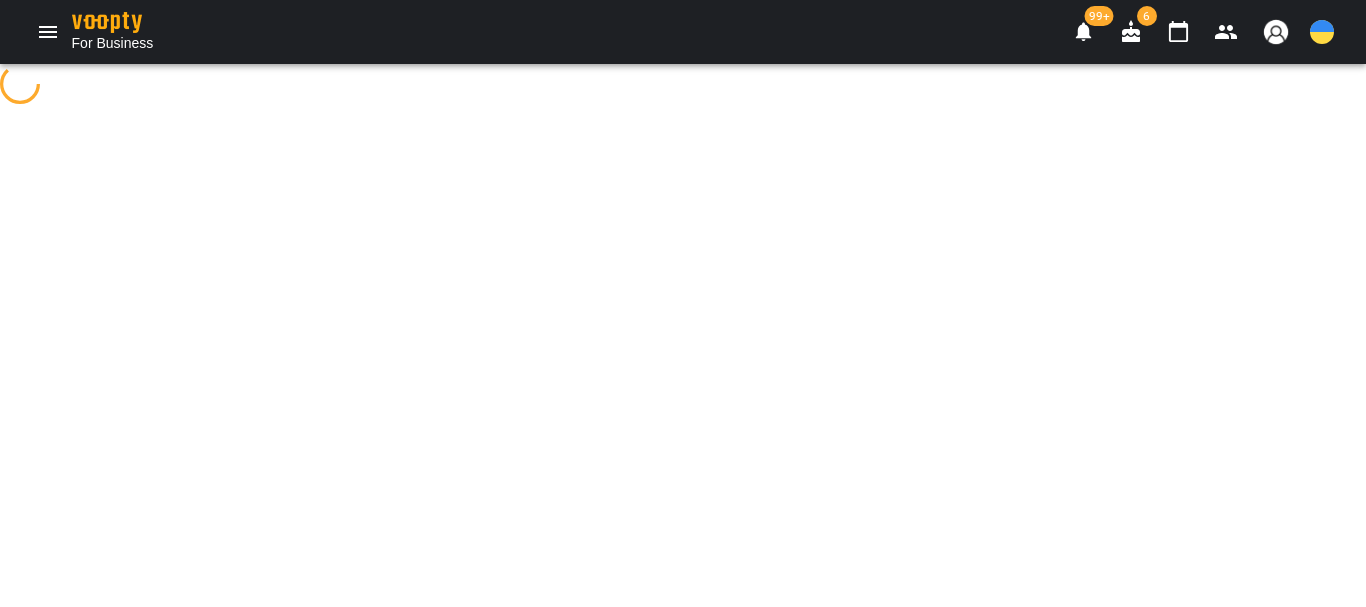 select on "**********" 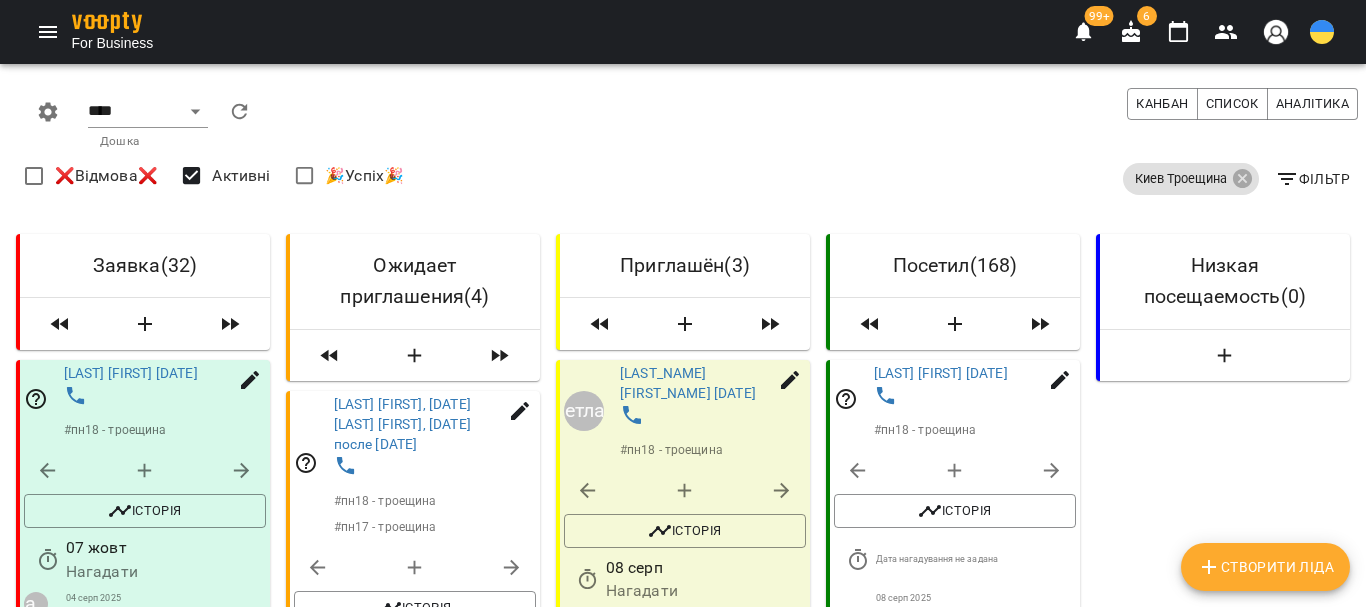 scroll, scrollTop: 400, scrollLeft: 0, axis: vertical 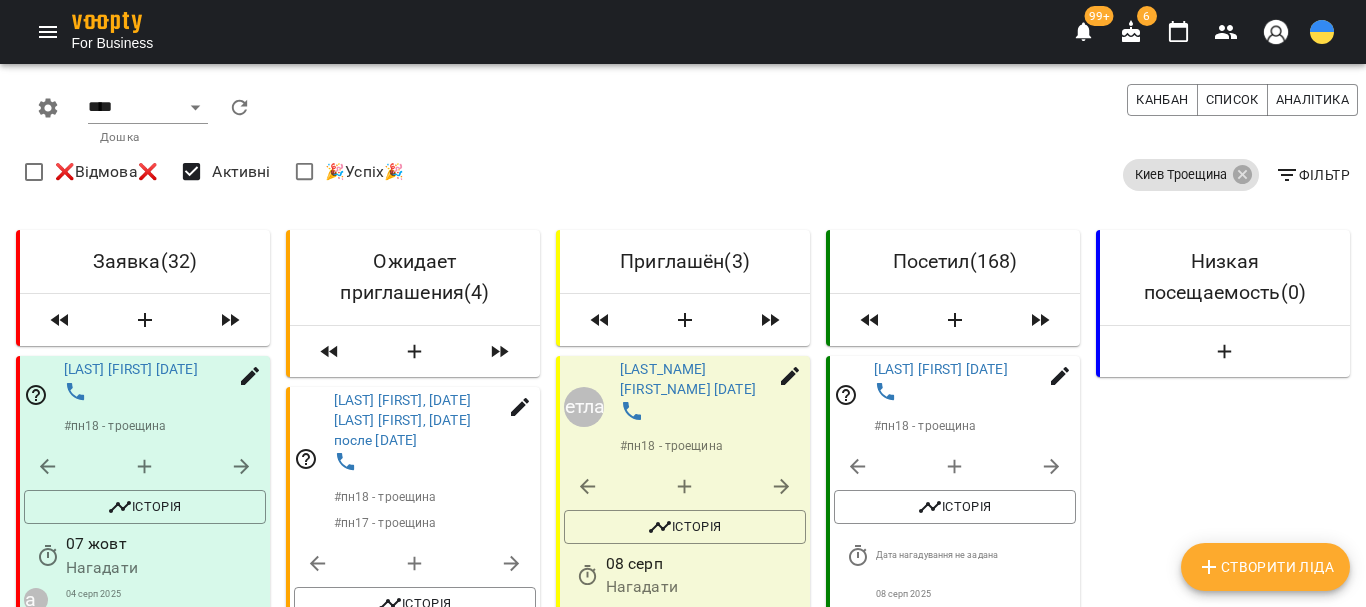 click on "[LAST_NAME] [FIRST_NAME]
[DATE]" at bounding box center [672, 686] 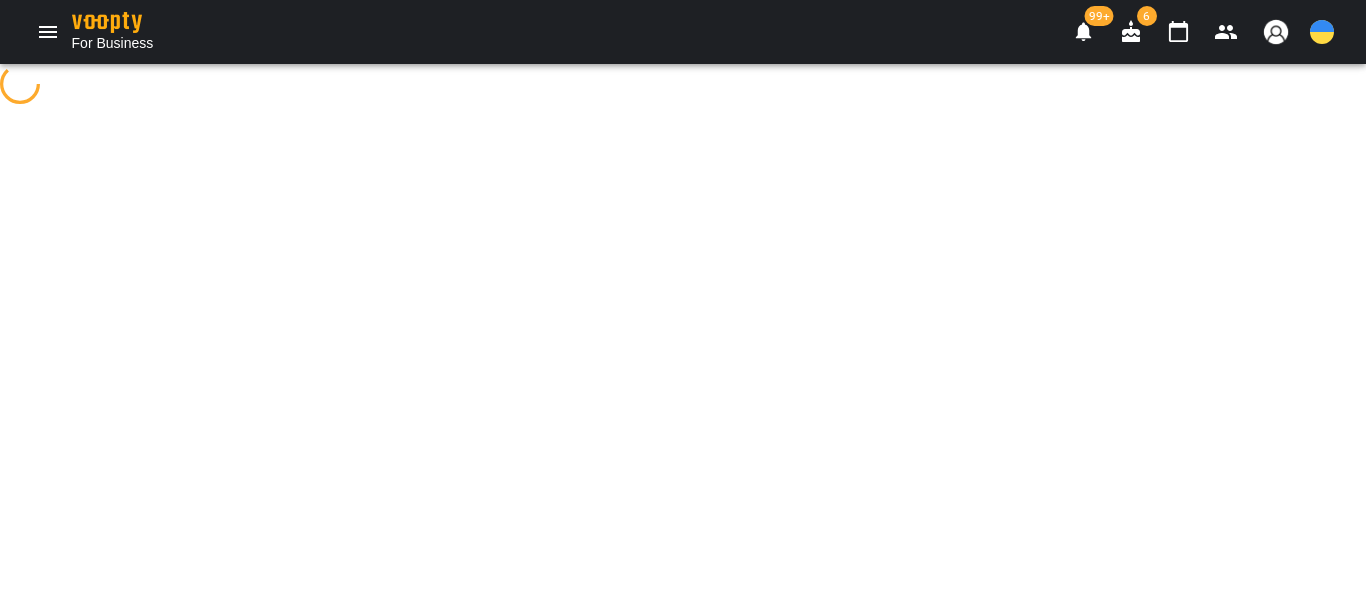 scroll, scrollTop: 0, scrollLeft: 0, axis: both 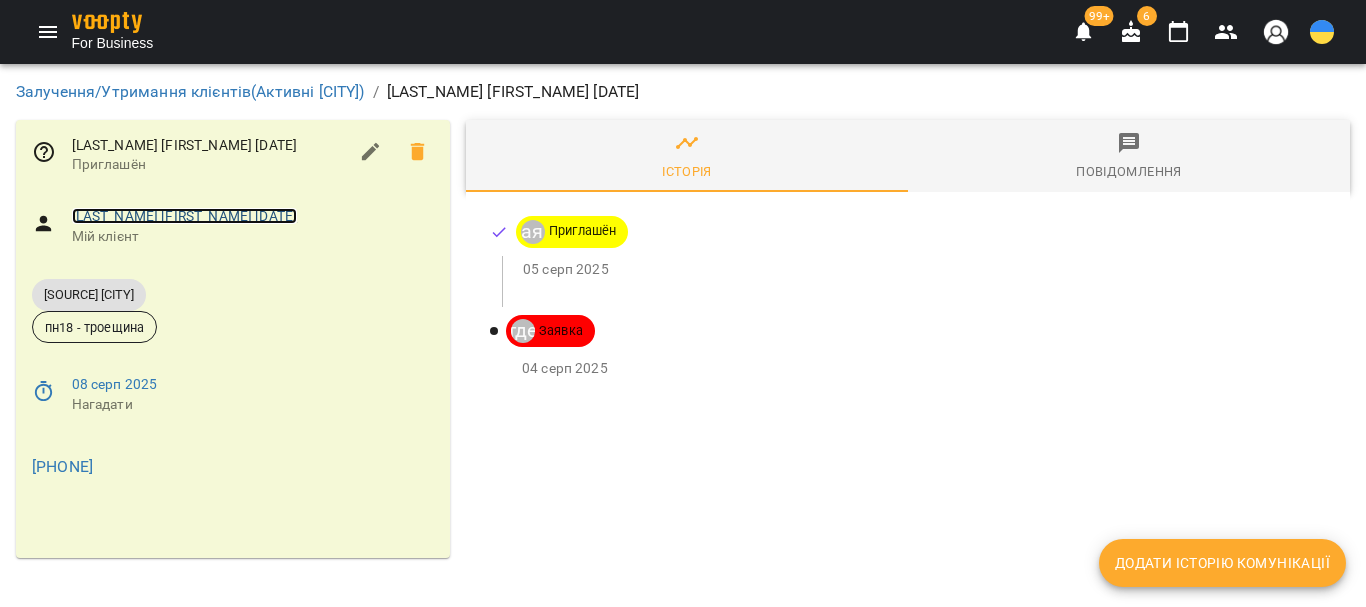 click on "[LAST_NAME] [FIRST_NAME]
[DATE]" at bounding box center (185, 216) 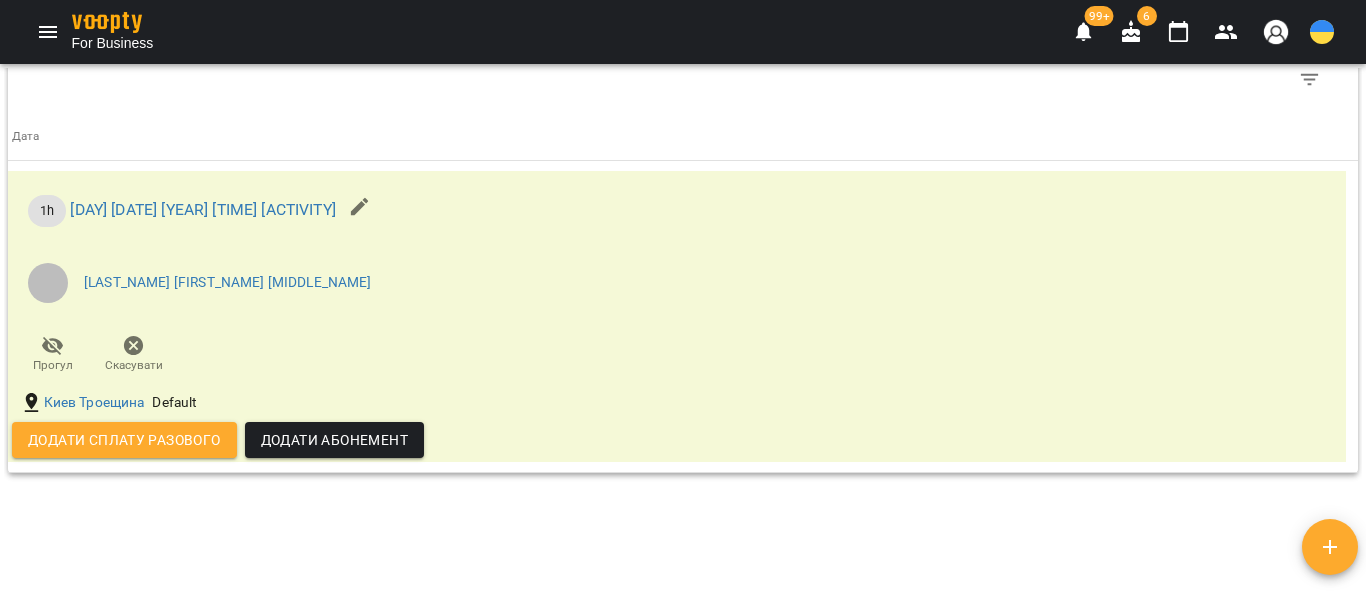scroll, scrollTop: 1767, scrollLeft: 0, axis: vertical 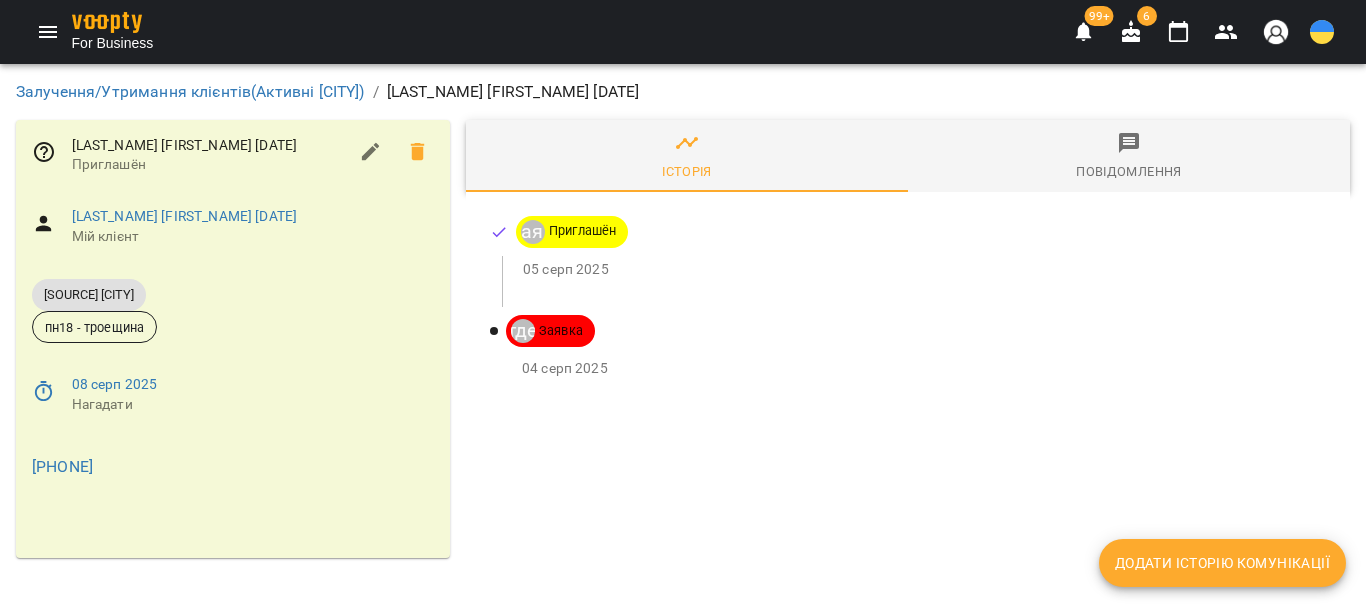 click on "Додати історію комунікації" at bounding box center (1222, 563) 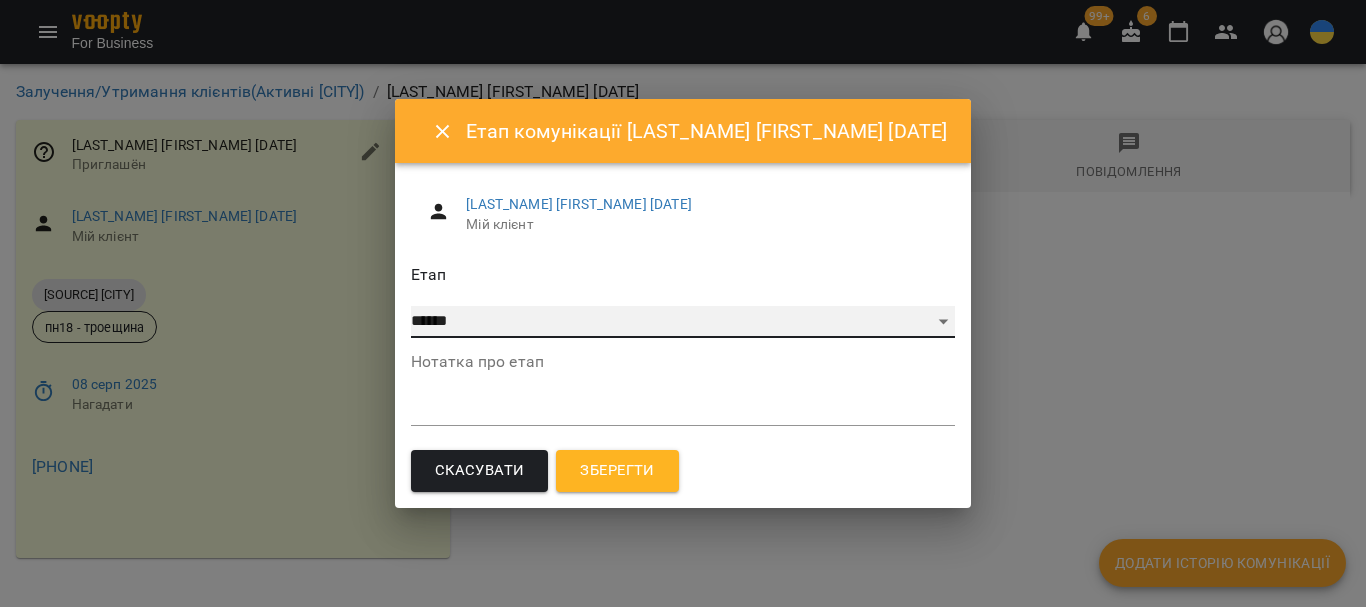 click on "**********" at bounding box center [683, 322] 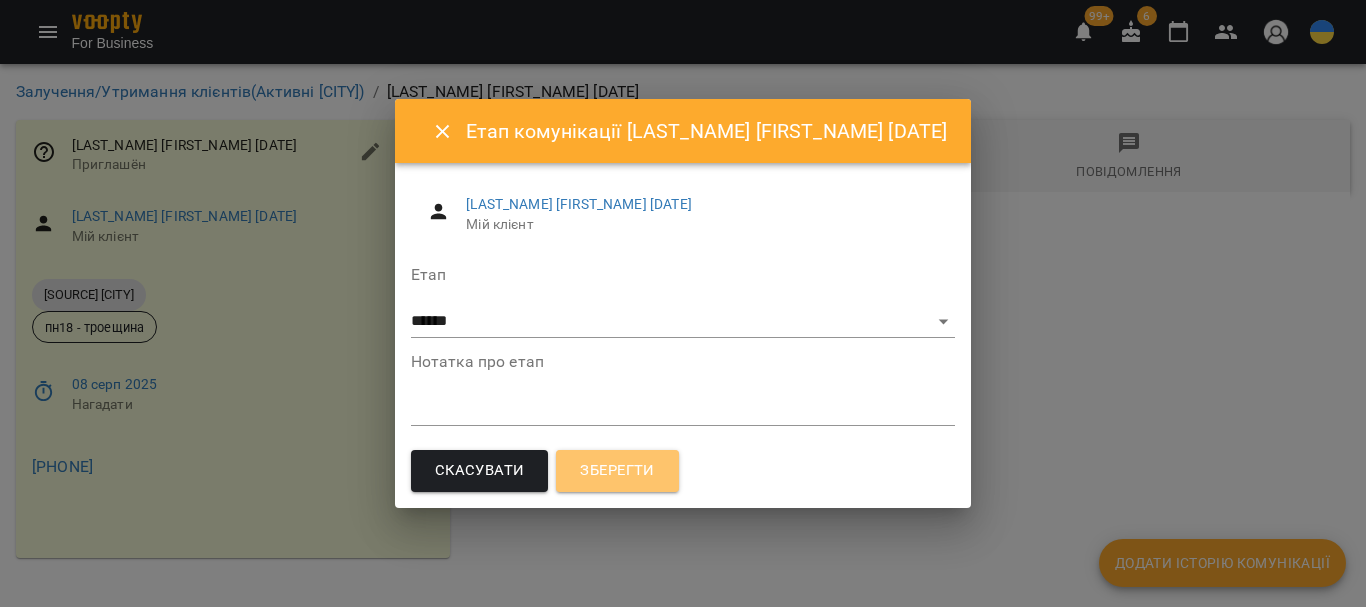 click on "Зберегти" at bounding box center [617, 471] 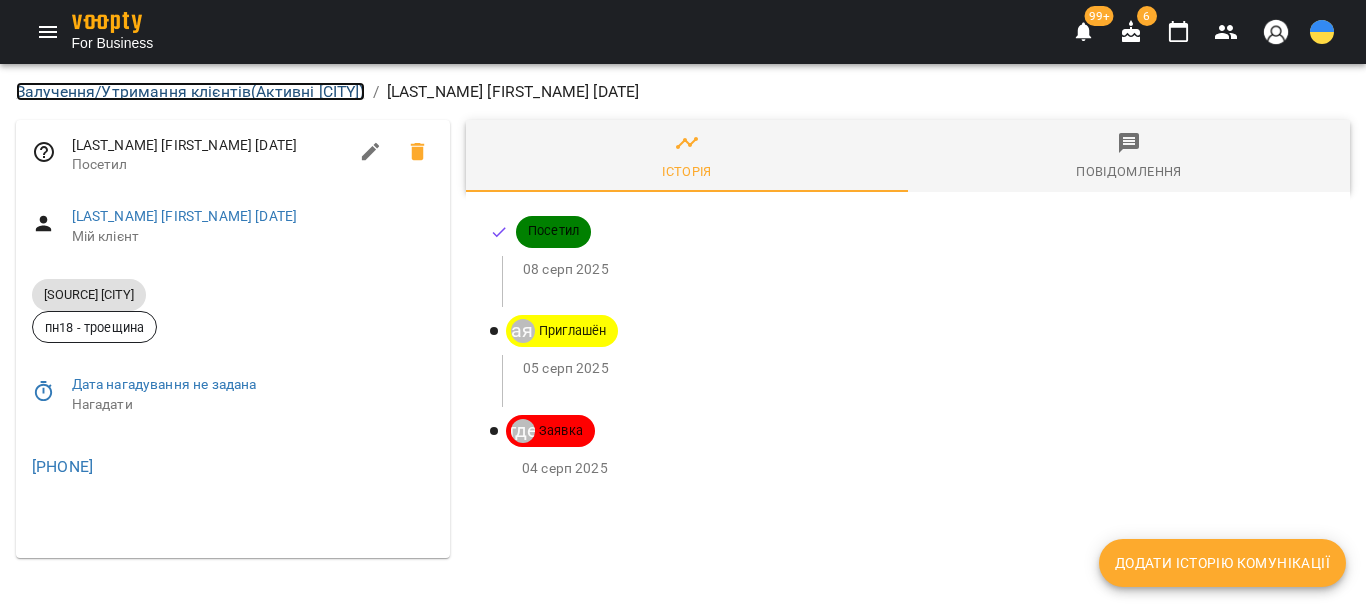 click on "[CATEGORY] ( [STATUS] [CITY] )" at bounding box center [190, 91] 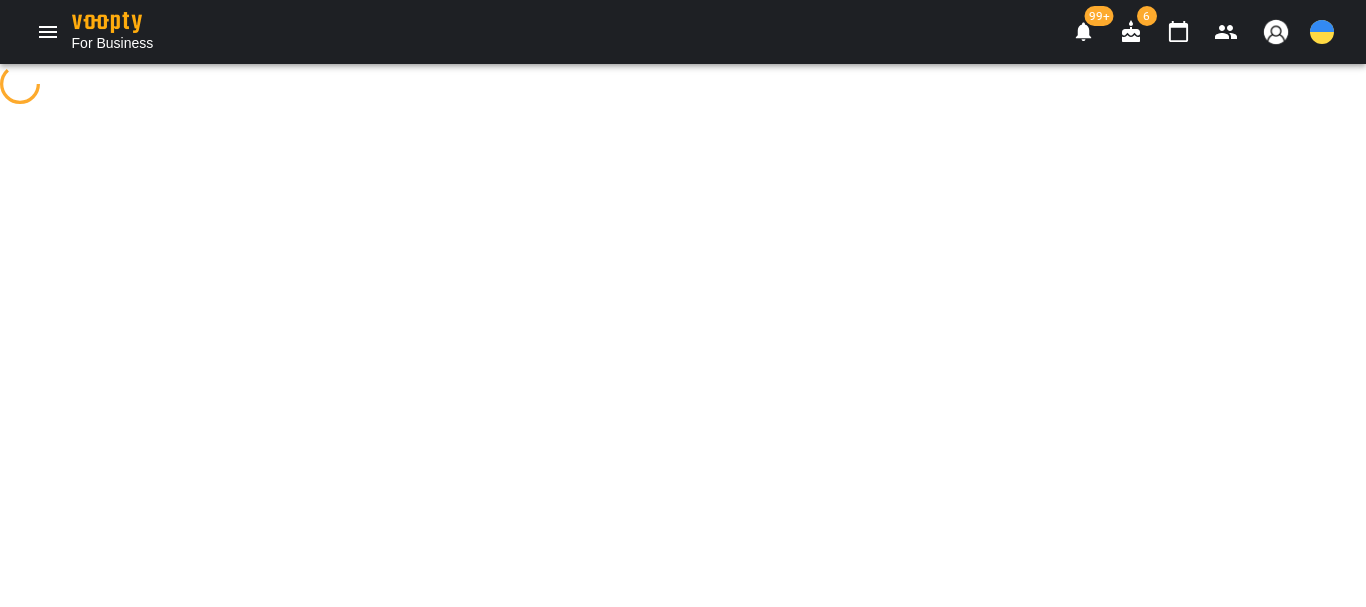 select on "**********" 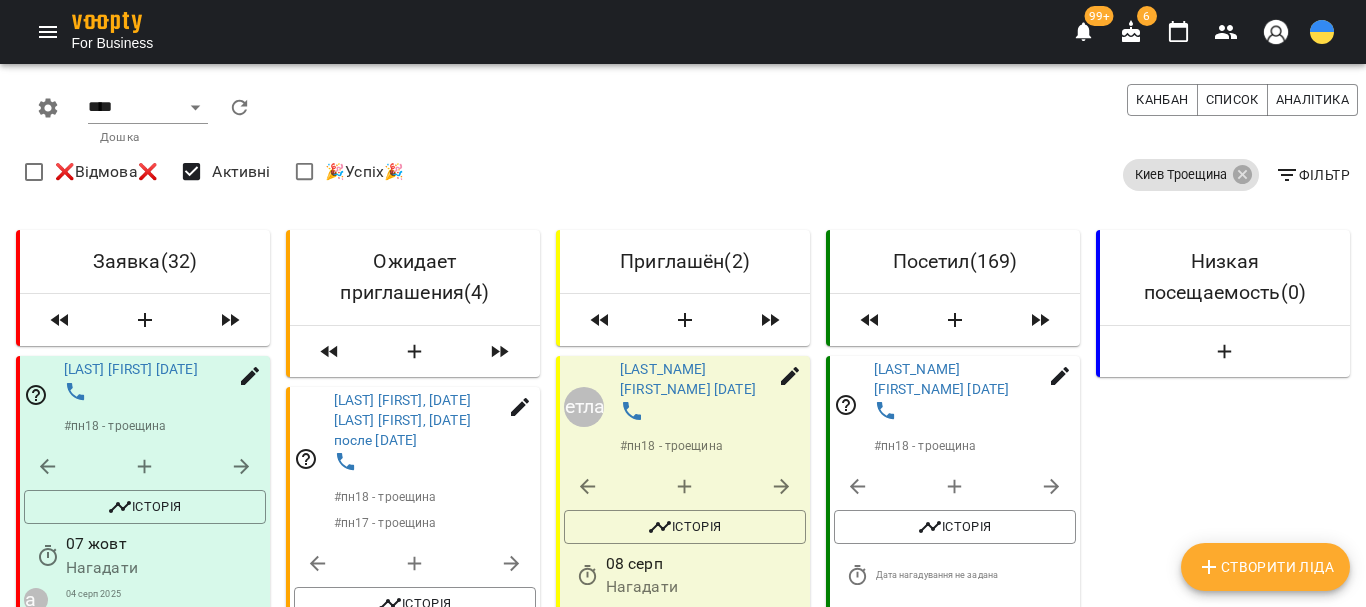 scroll, scrollTop: 400, scrollLeft: 0, axis: vertical 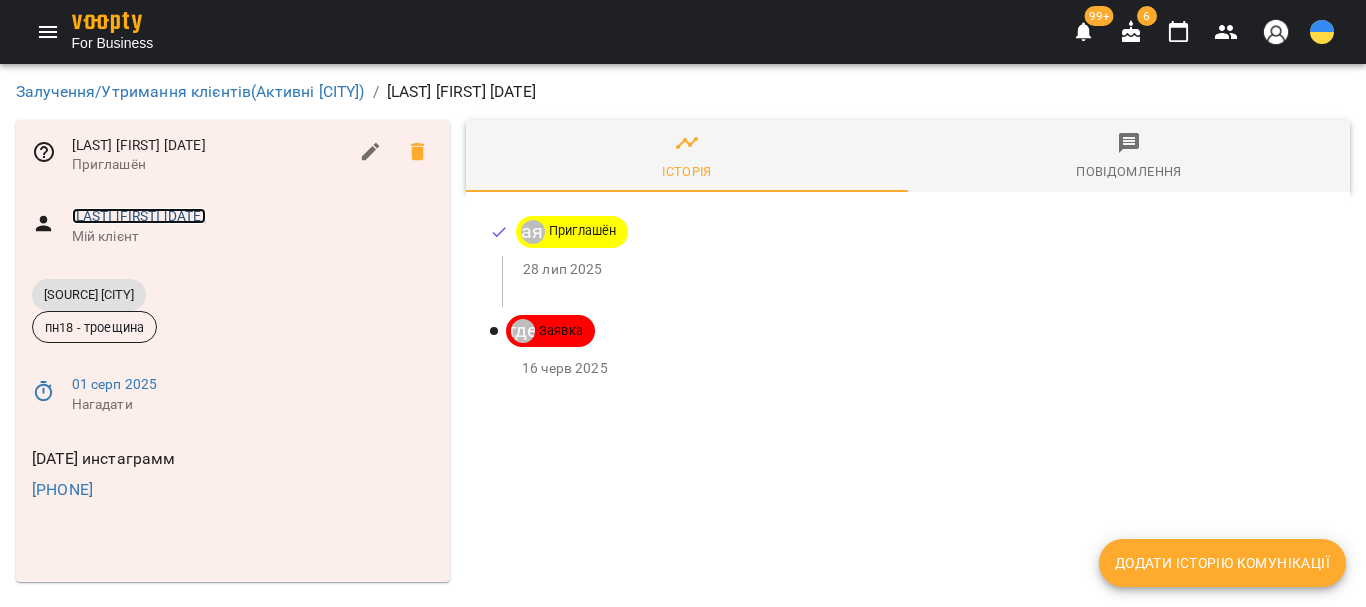 click on "[LAST] [FIRST]
[DATE]" at bounding box center (139, 216) 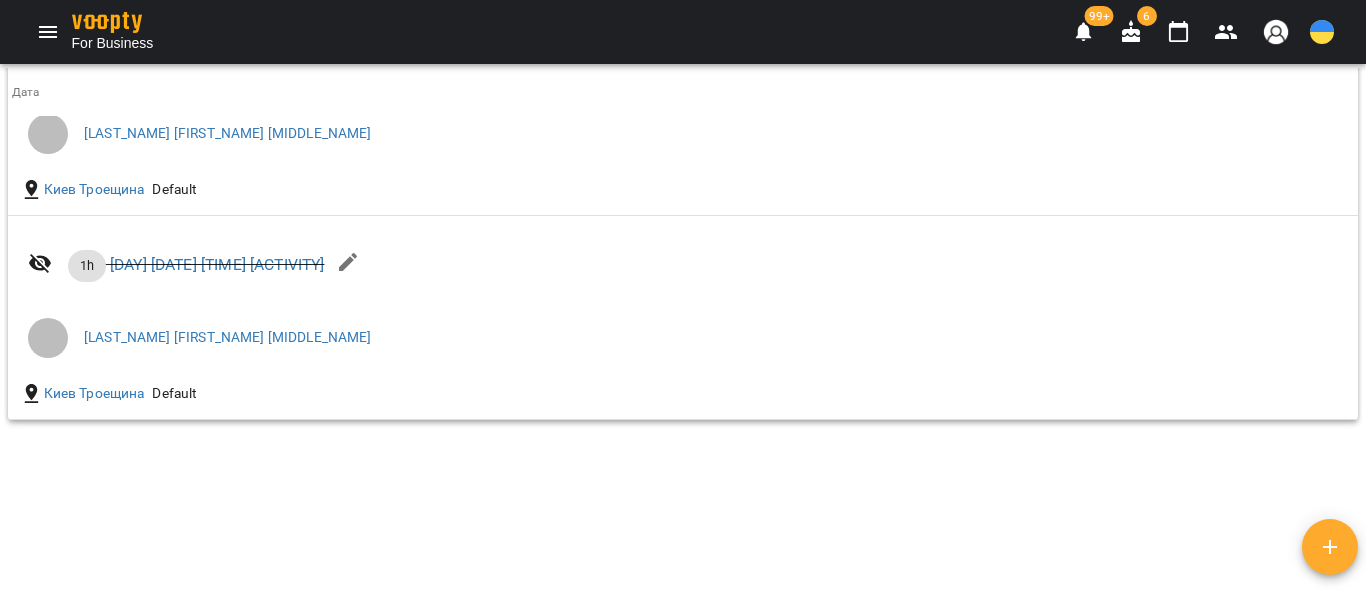 scroll, scrollTop: 1863, scrollLeft: 0, axis: vertical 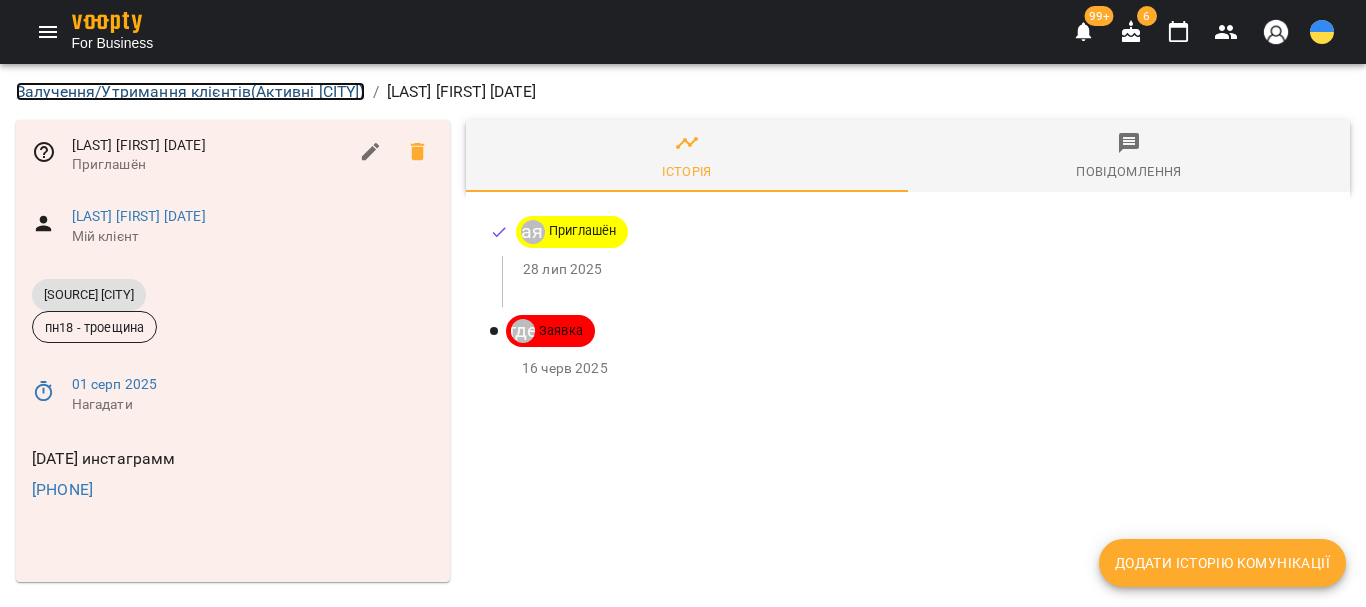 click on "[CATEGORY] ( [STATUS] [CITY] )" at bounding box center [190, 91] 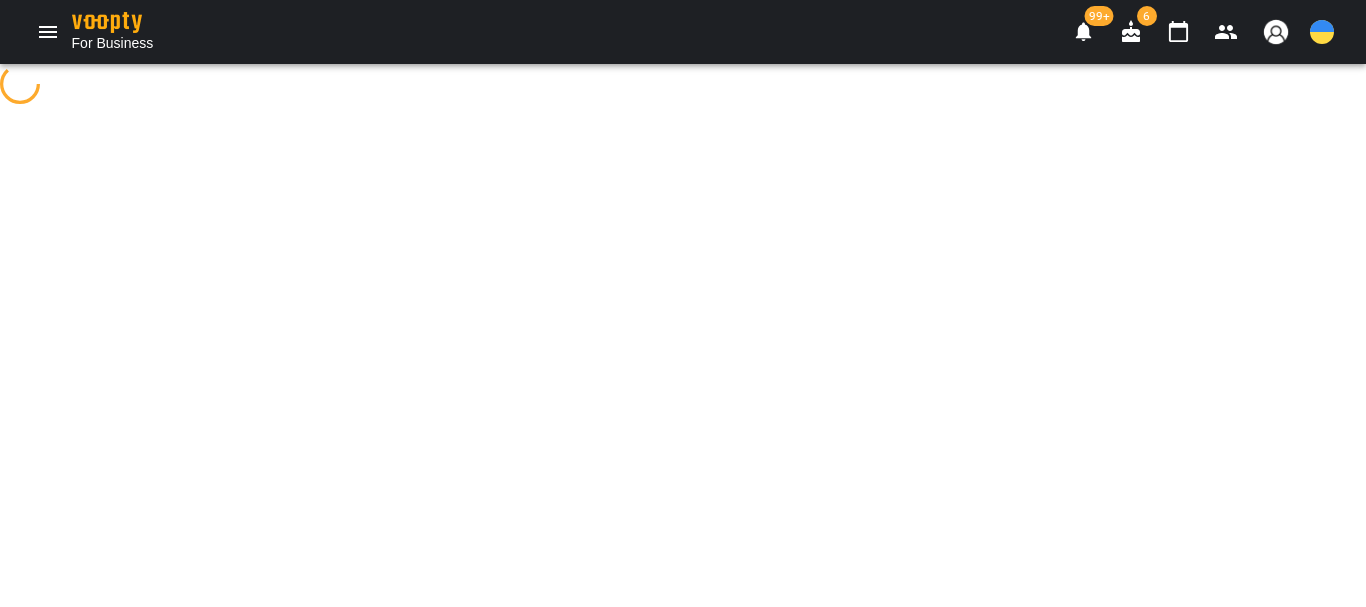 select on "**********" 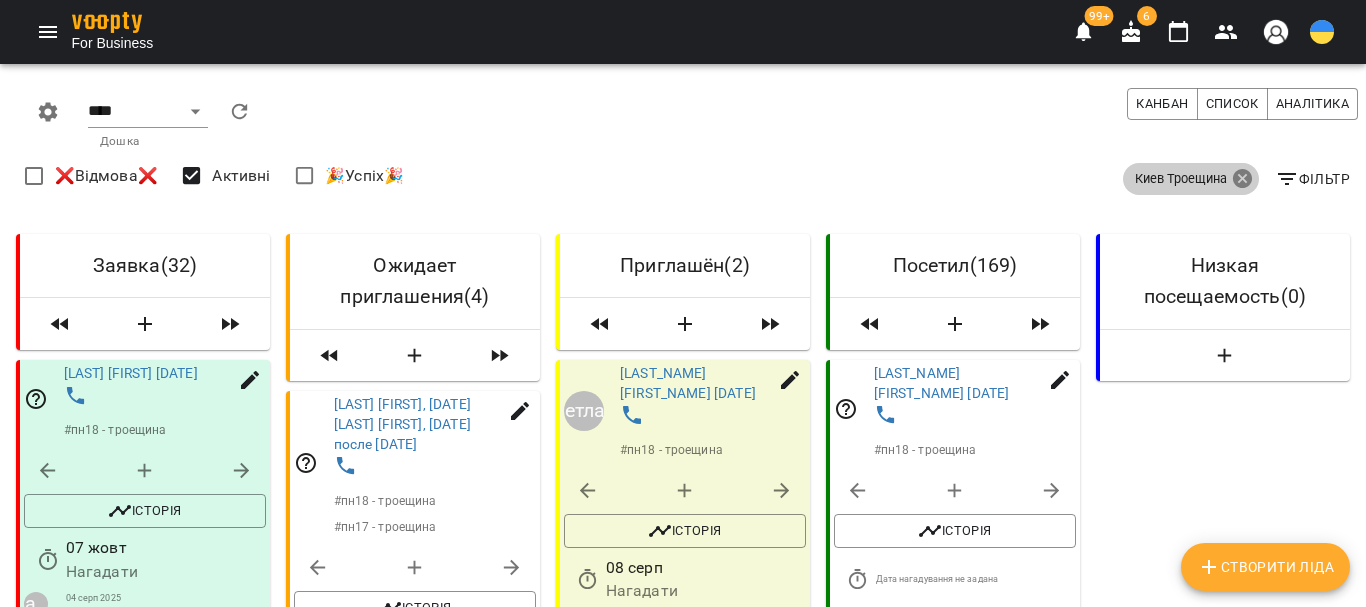 click 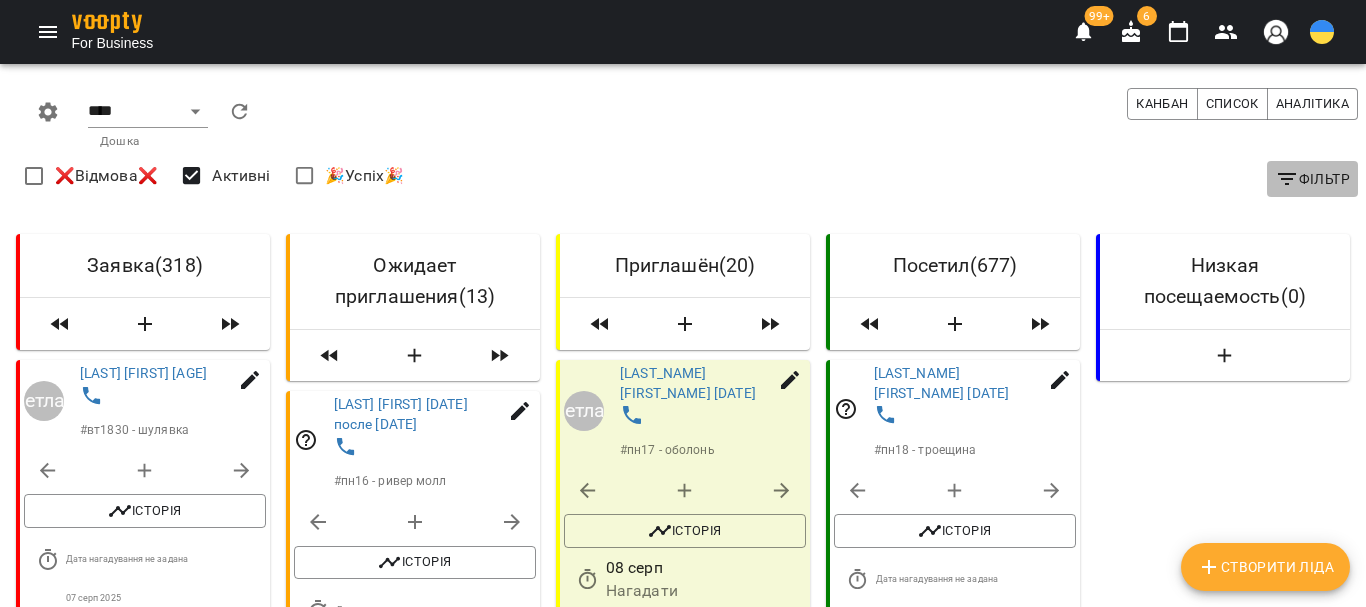 click 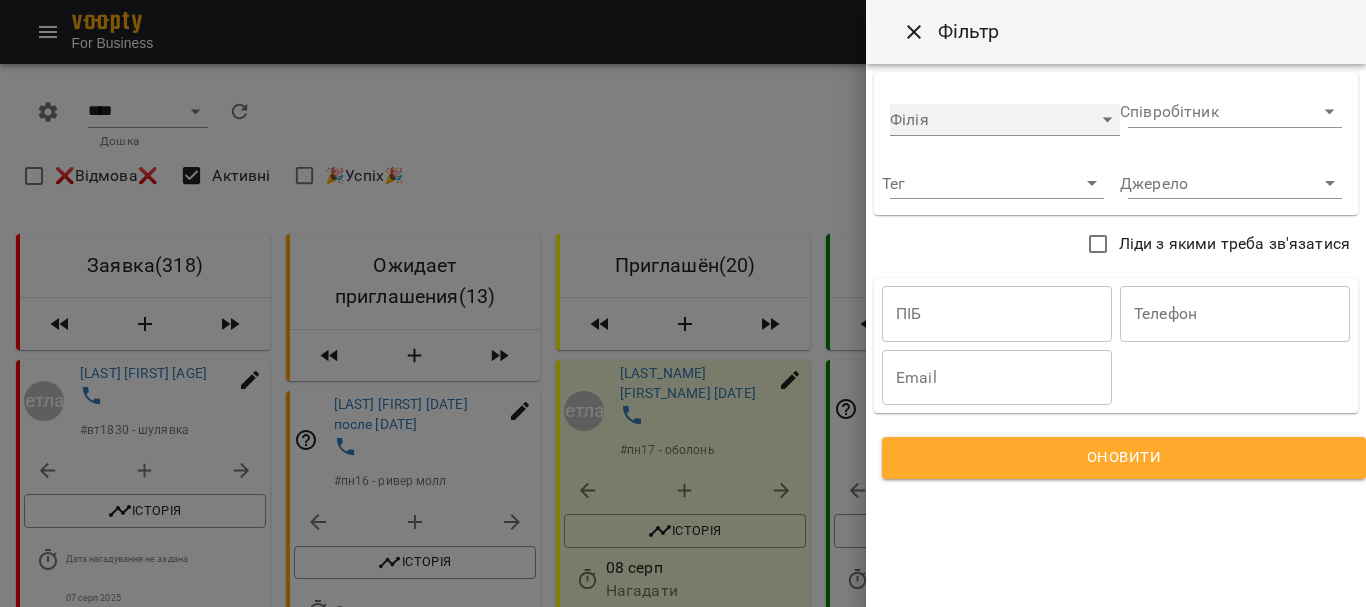 click on "​" at bounding box center (1005, 120) 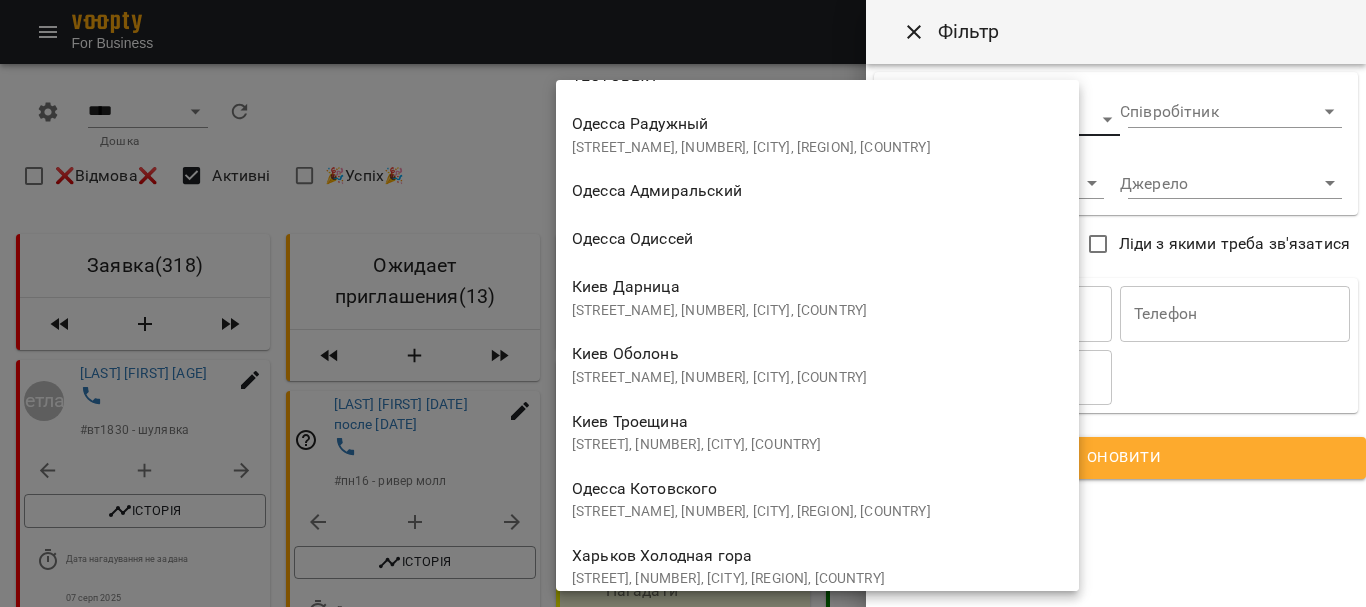 scroll, scrollTop: 1000, scrollLeft: 0, axis: vertical 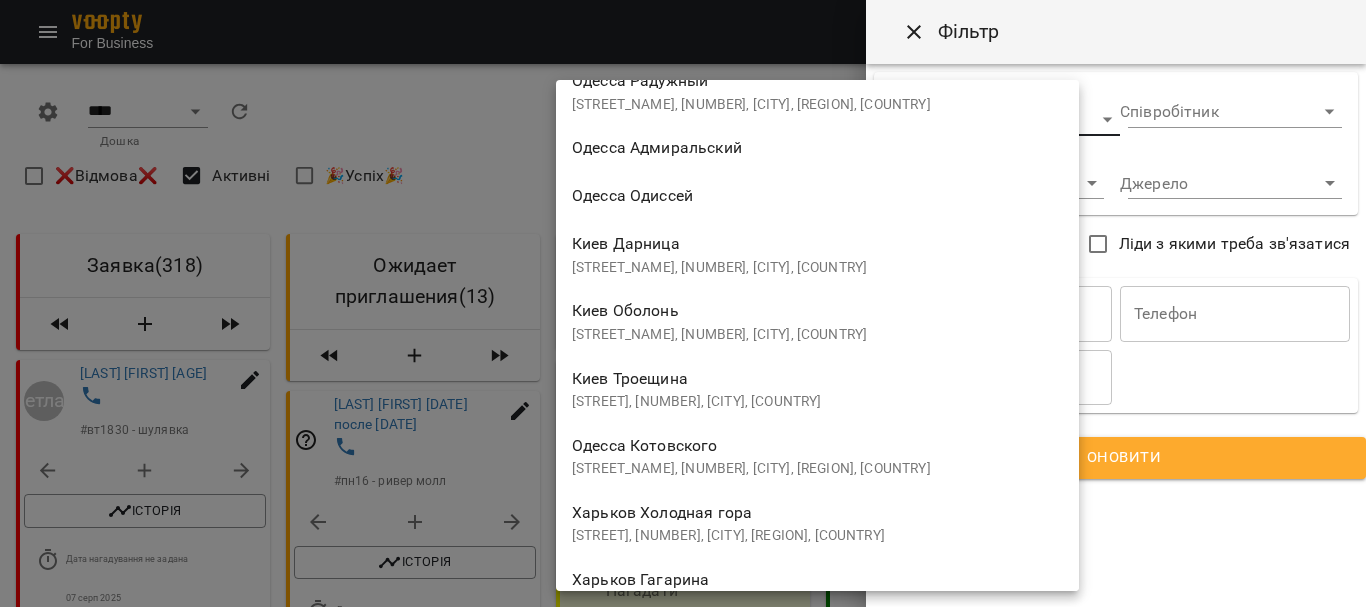 click on "[CITY] [DISTRICT]  [STREET], [NUMBER], [CITY], [COUNTRY]" at bounding box center [817, 320] 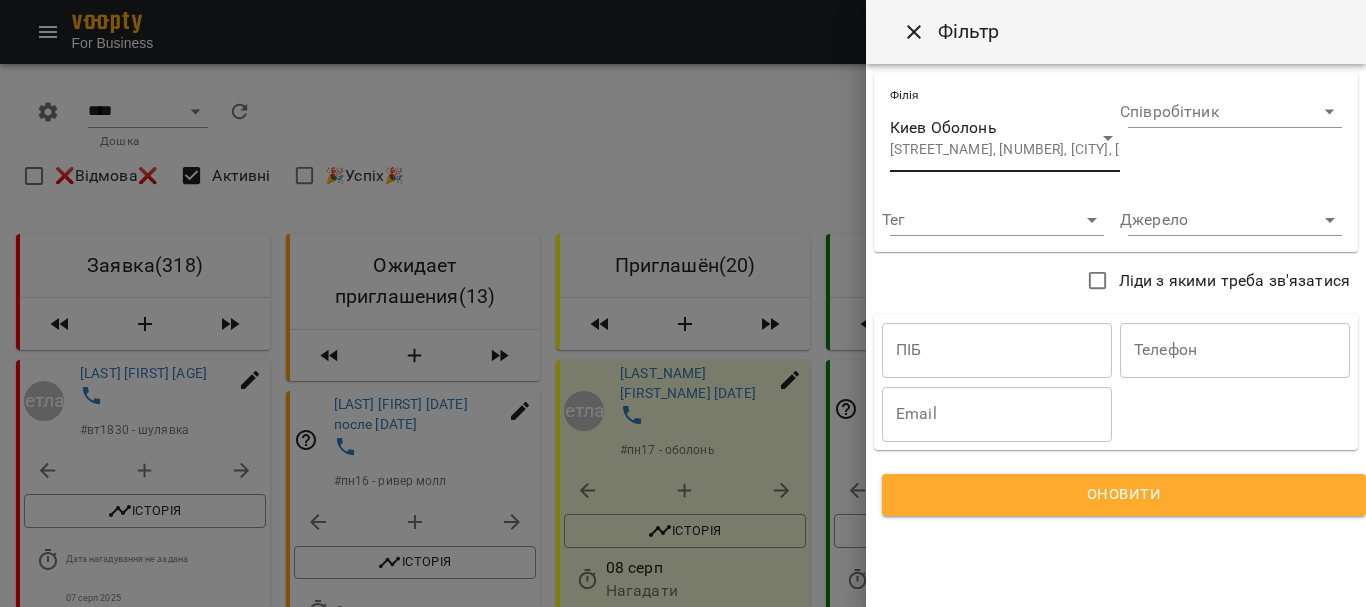 click on "Оновити" at bounding box center (1124, 495) 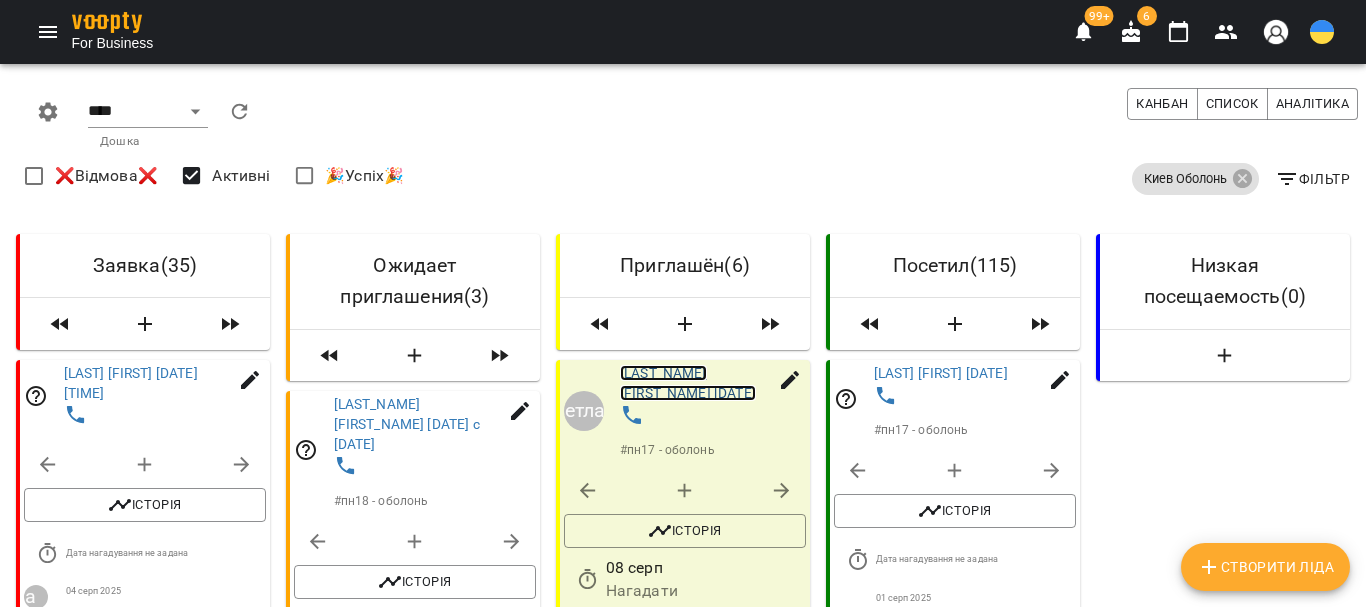 drag, startPoint x: 681, startPoint y: 370, endPoint x: 600, endPoint y: 389, distance: 83.198555 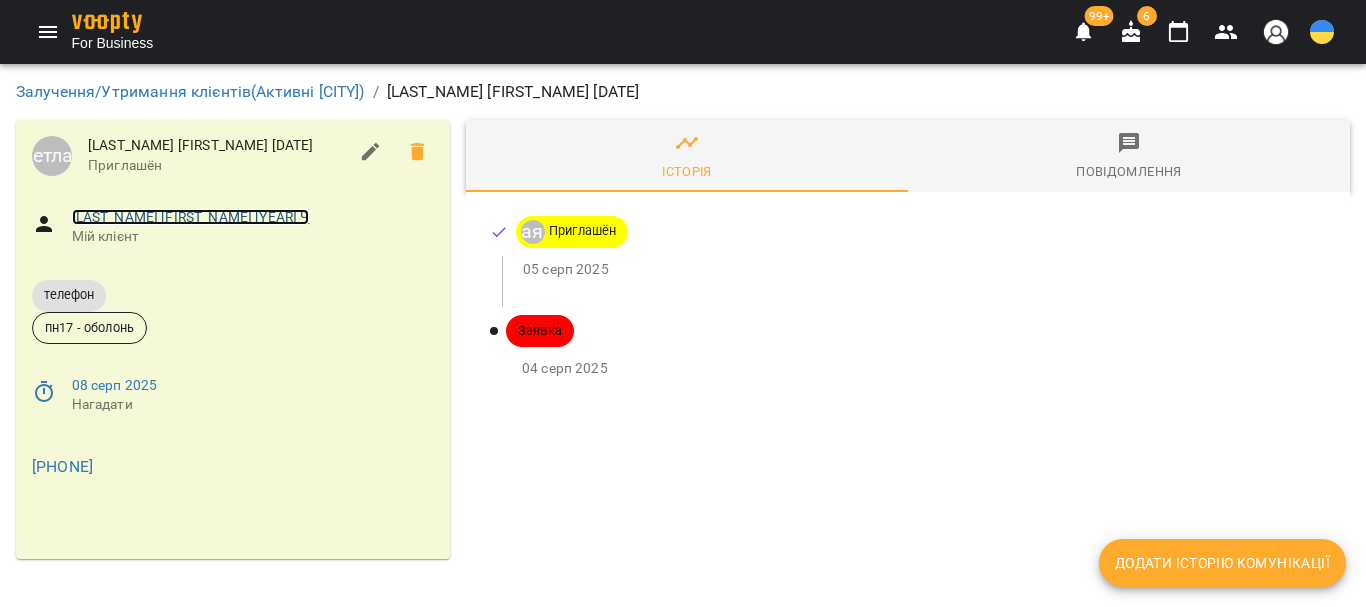 click on "[LAST_NAME] [FIRST_NAME] [YEAR] Ч" at bounding box center (191, 217) 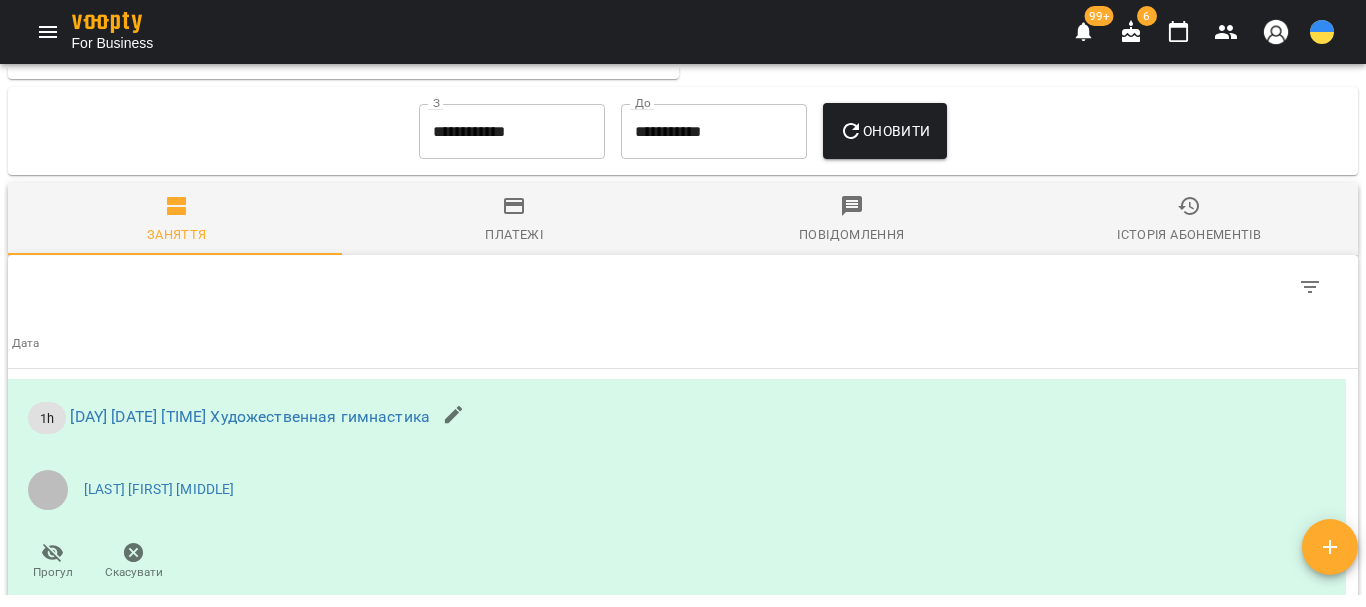 scroll, scrollTop: 1731, scrollLeft: 0, axis: vertical 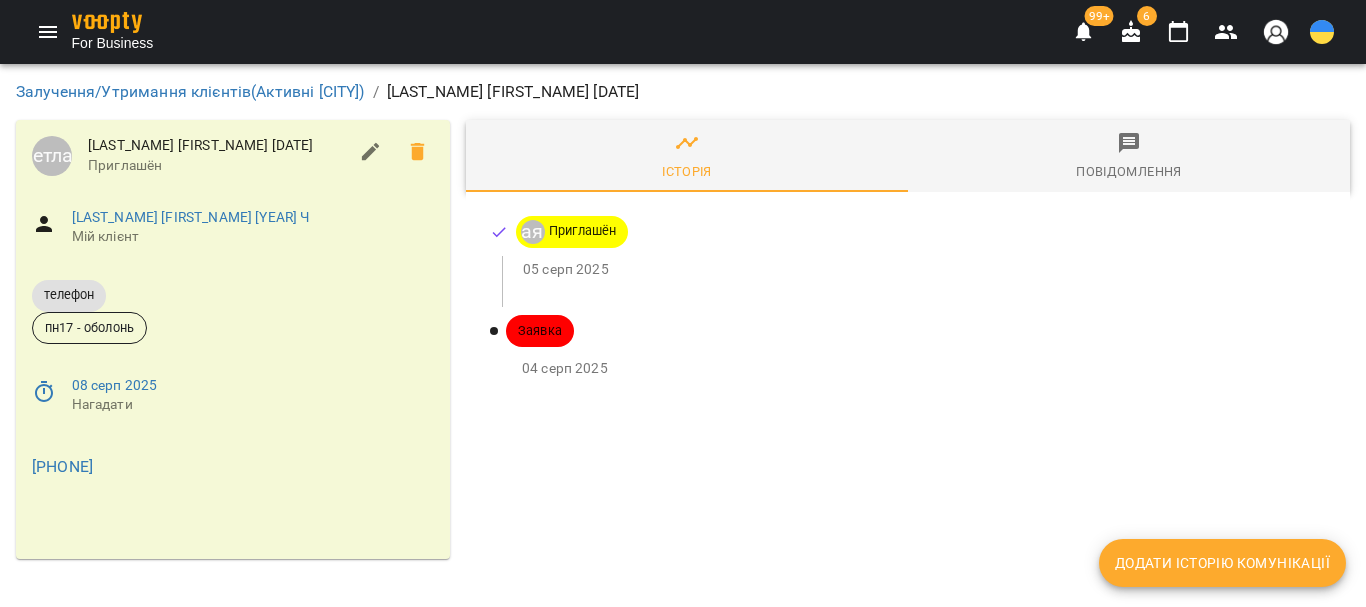 click on "Додати історію комунікації" at bounding box center (1222, 563) 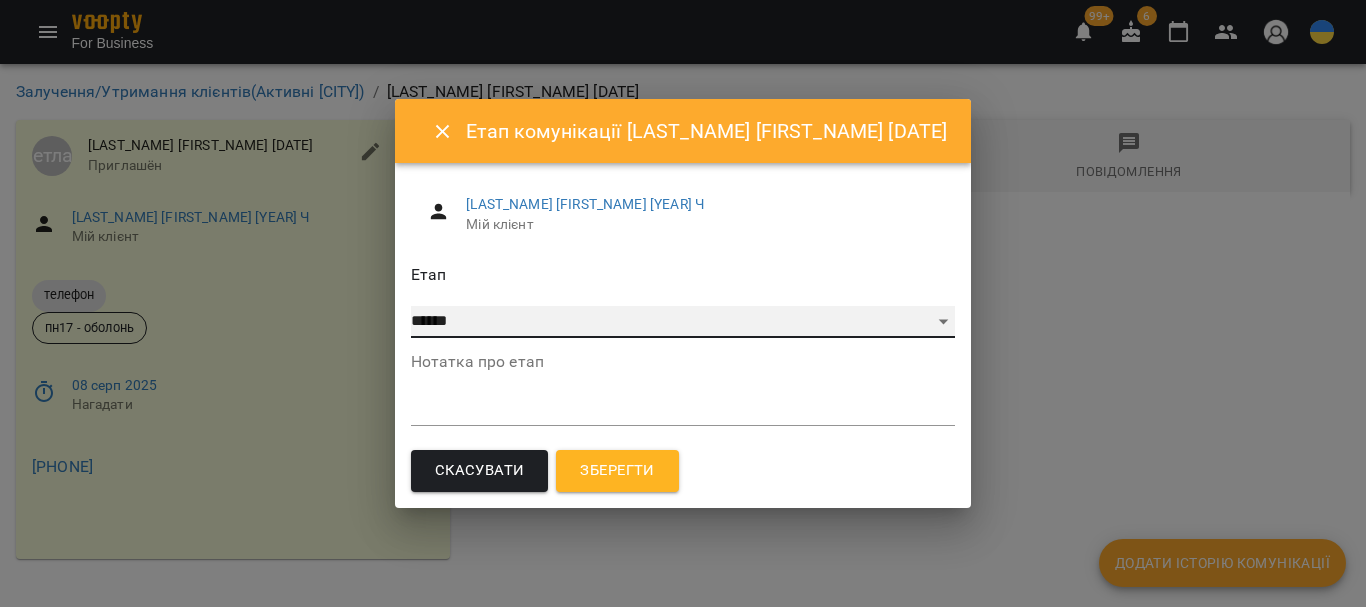 click on "**********" at bounding box center [683, 322] 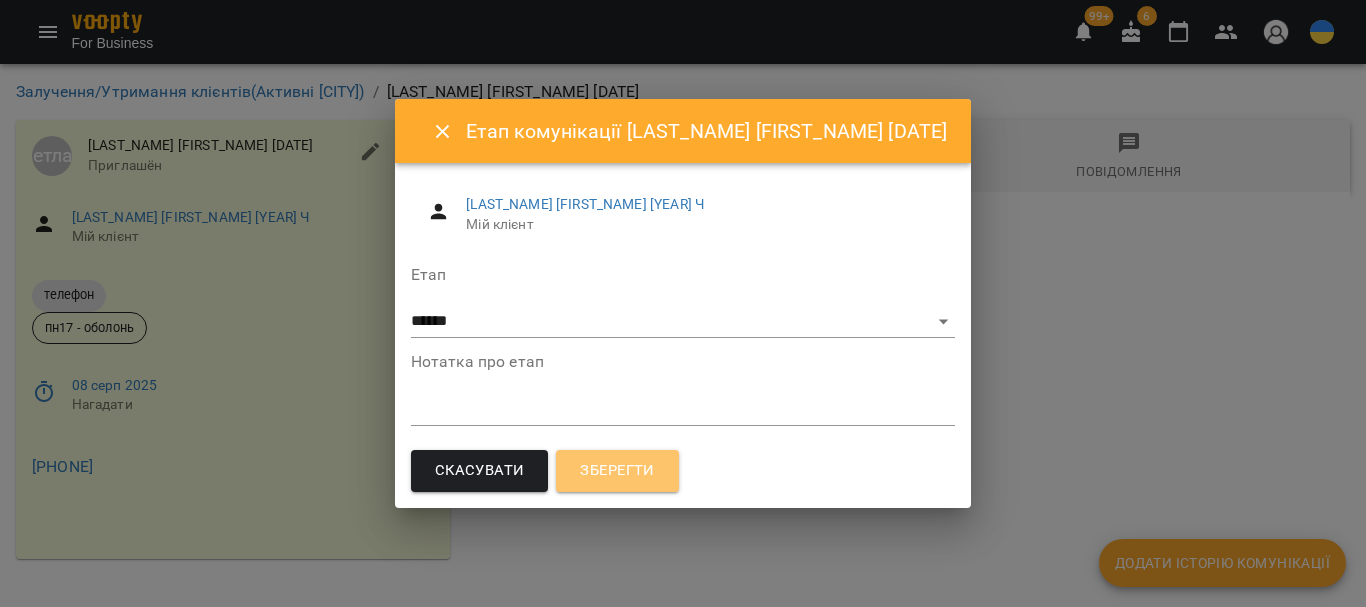 click on "Зберегти" at bounding box center (617, 471) 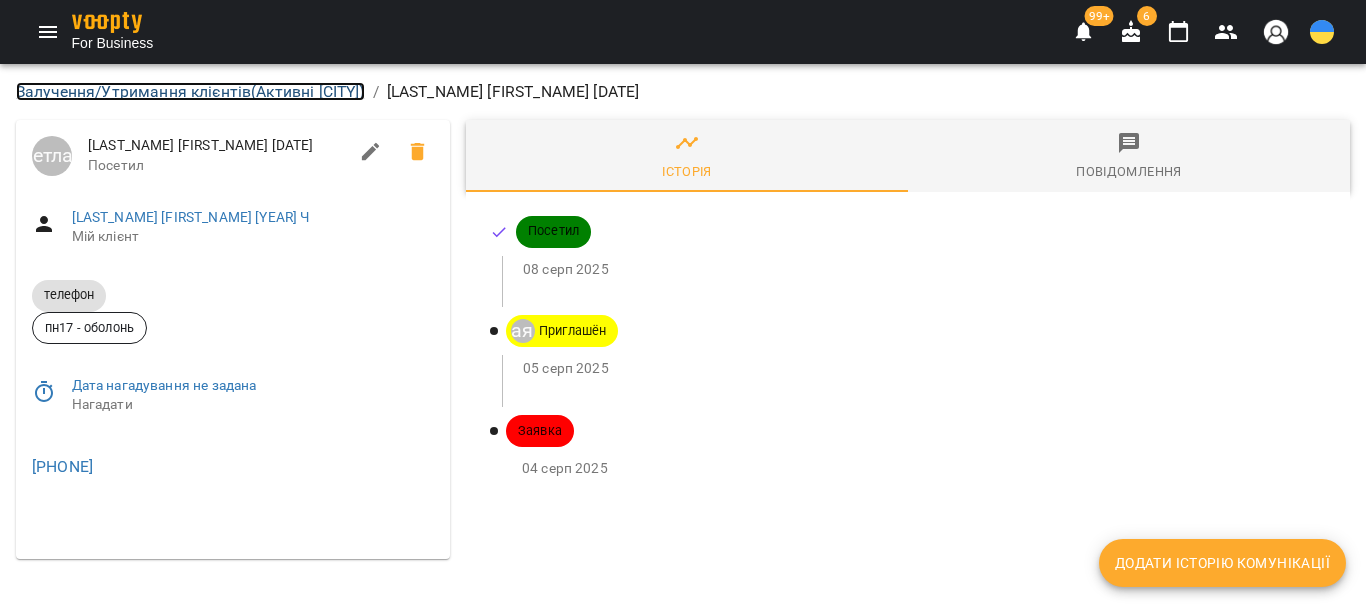 click on "[CATEGORY] ( [STATUS] [CITY] )" at bounding box center [190, 91] 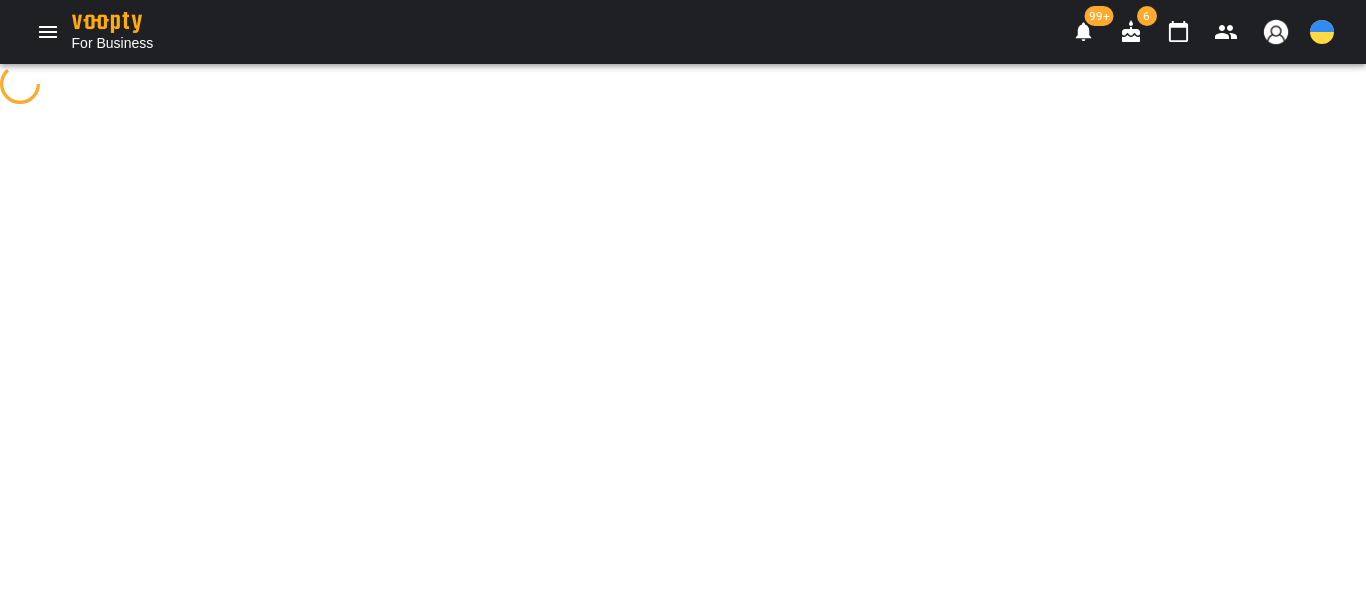 select on "**********" 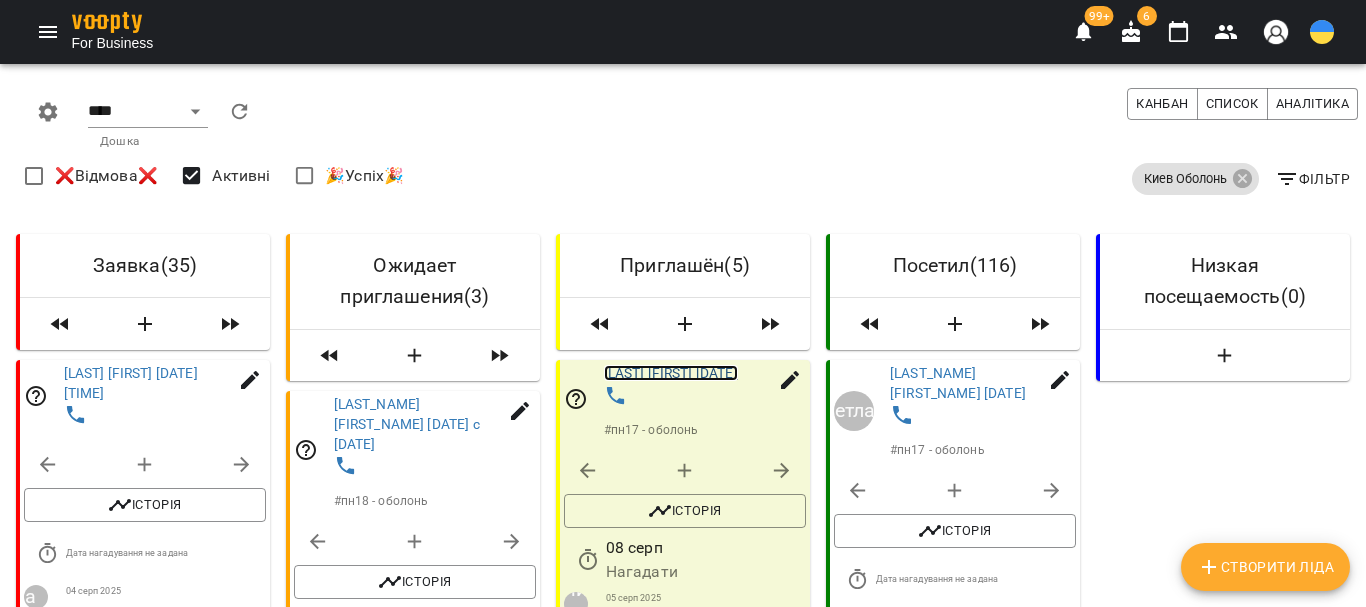 click on "[LAST] [FIRST]
[DATE]" at bounding box center [671, 373] 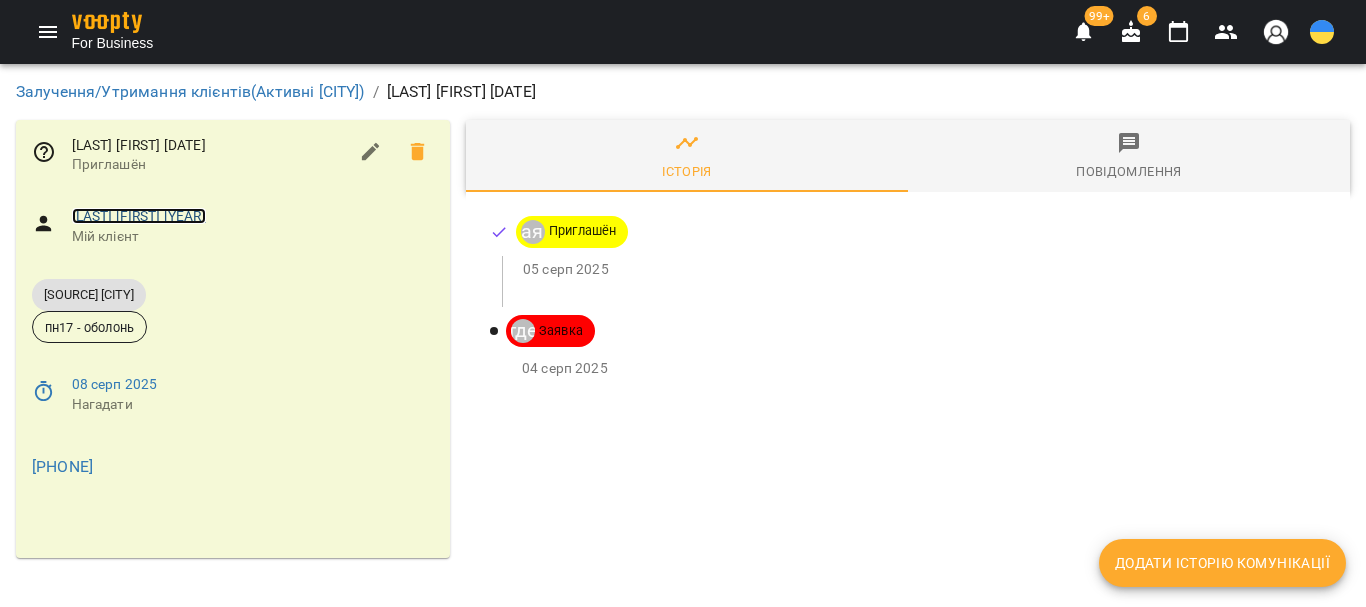 click on "[LAST] [FIRST] [YEAR]" at bounding box center [139, 216] 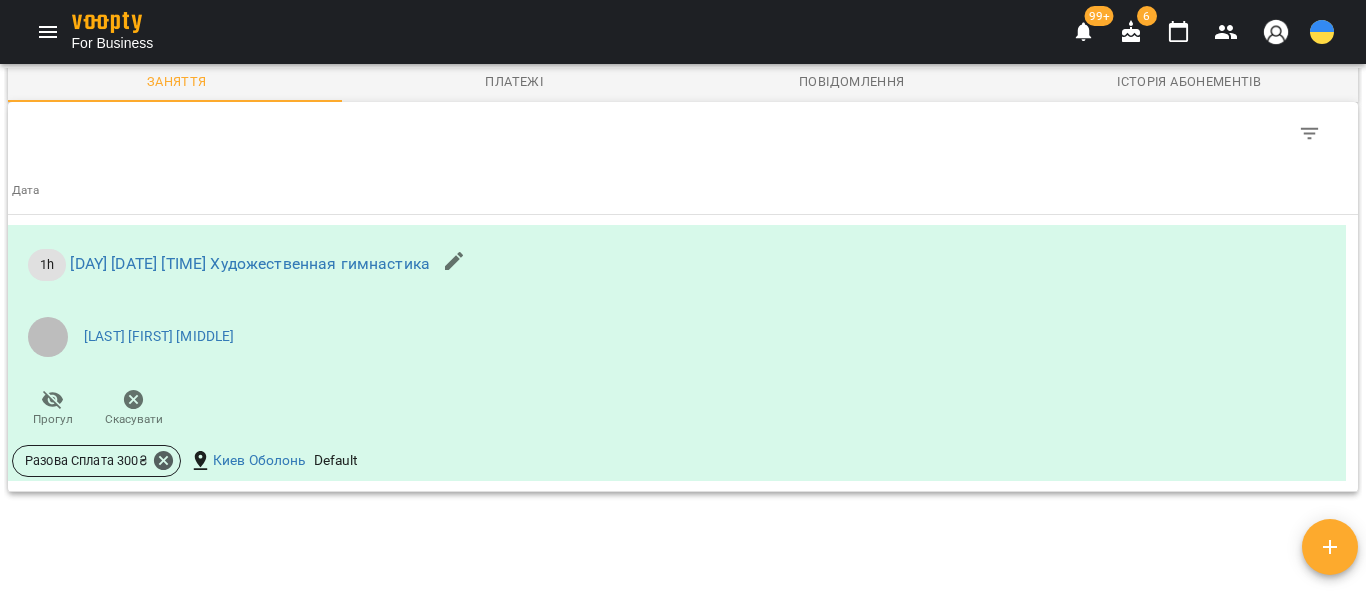 scroll, scrollTop: 1731, scrollLeft: 0, axis: vertical 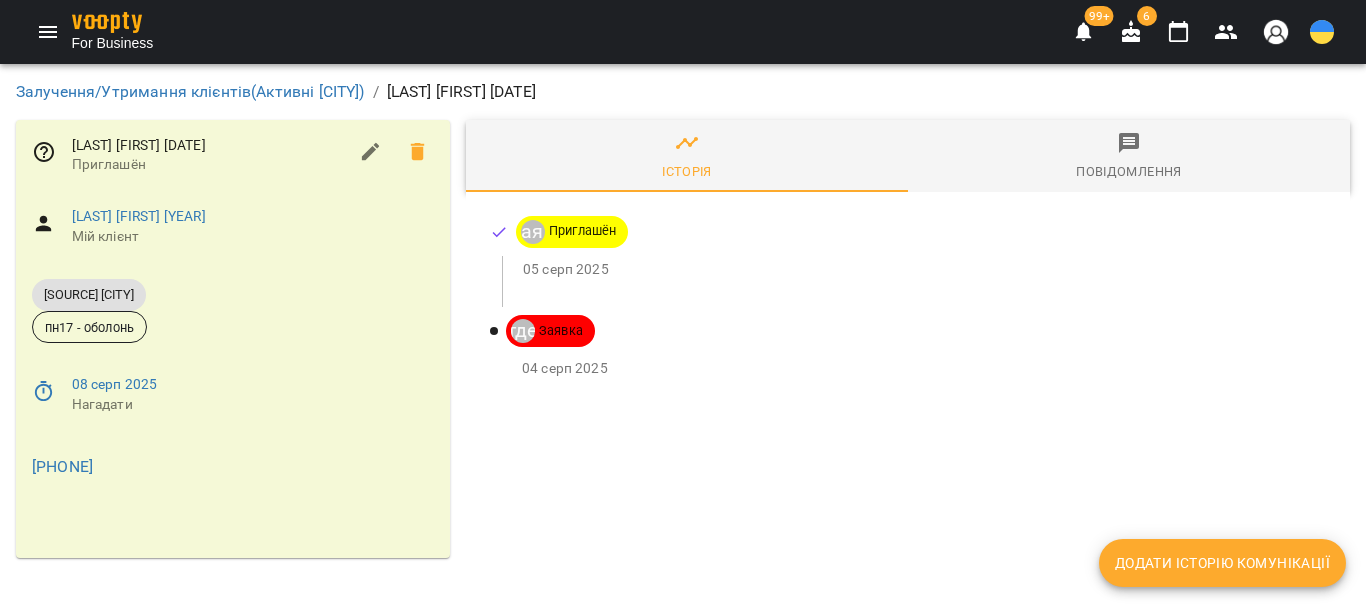 click on "Додати історію комунікації" at bounding box center (1222, 563) 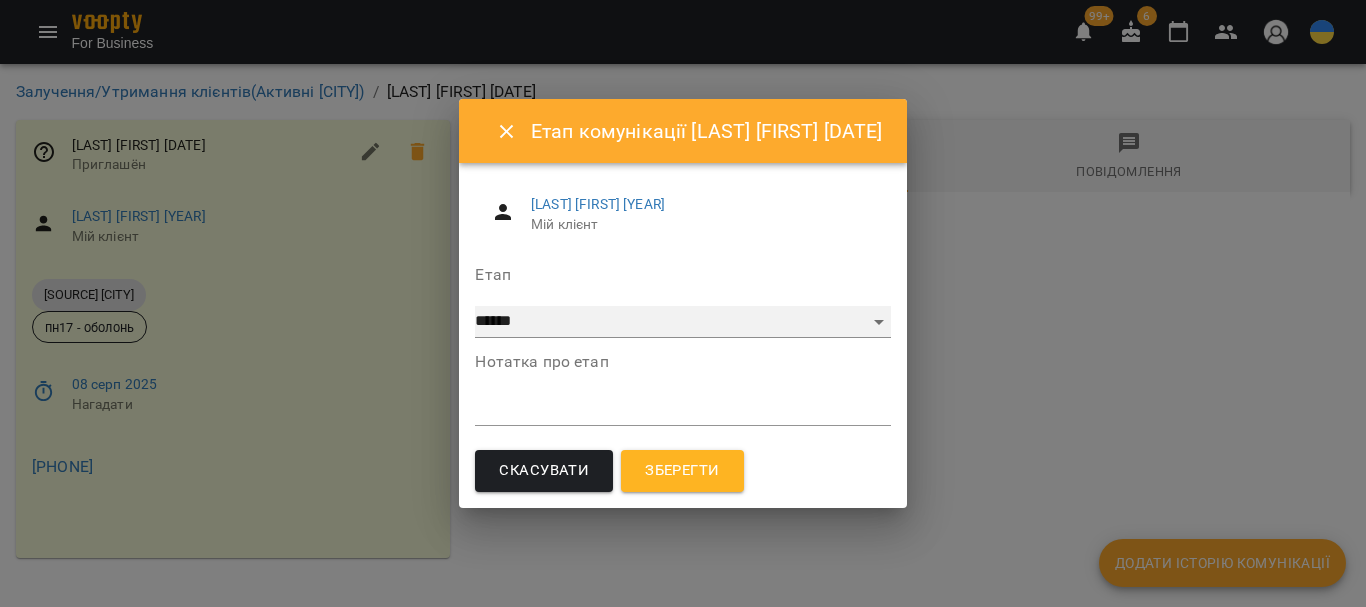 click on "**********" at bounding box center [682, 322] 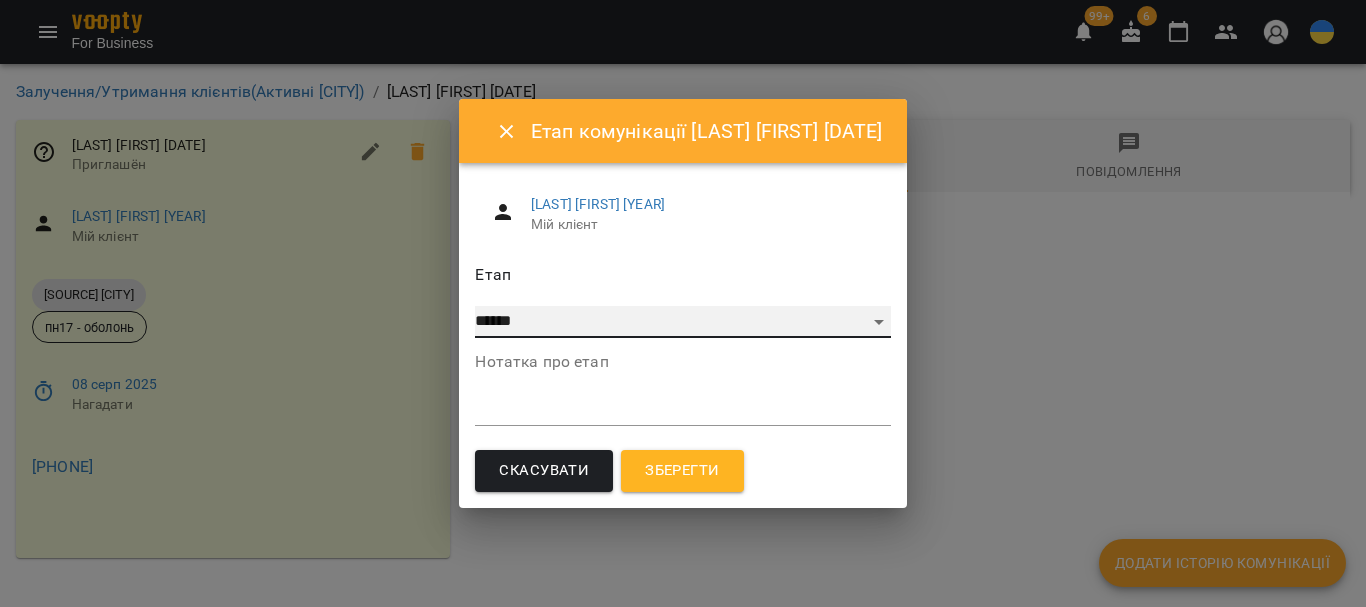 select on "*" 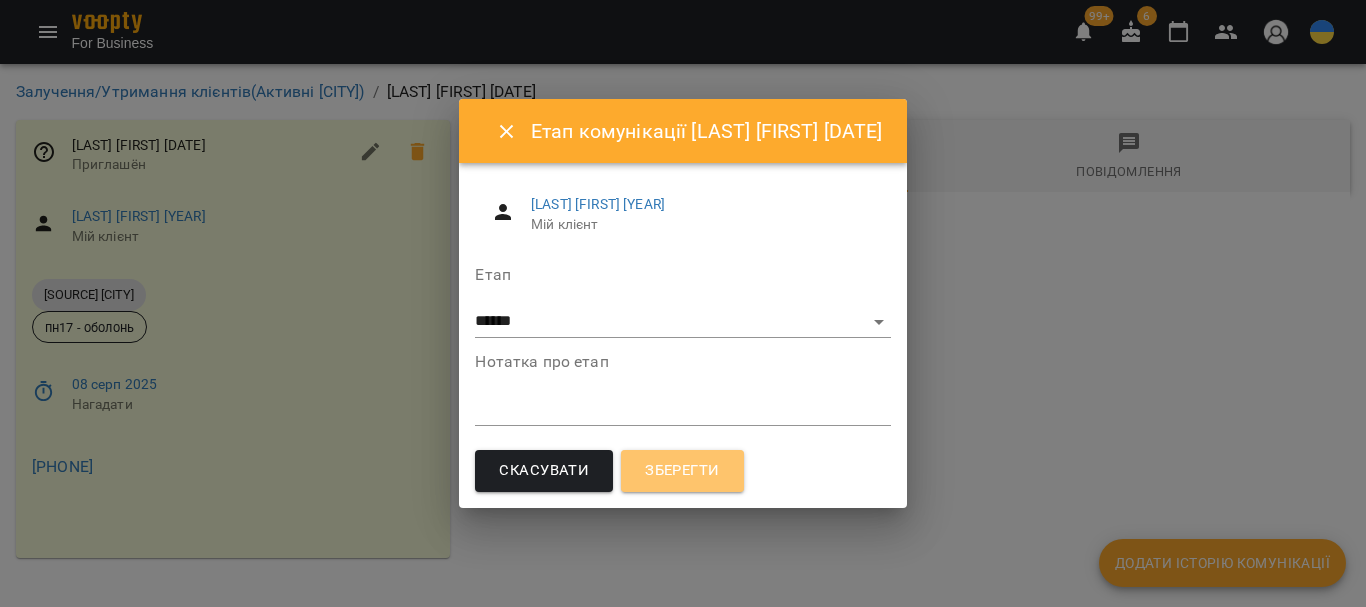 click on "Зберегти" at bounding box center [682, 471] 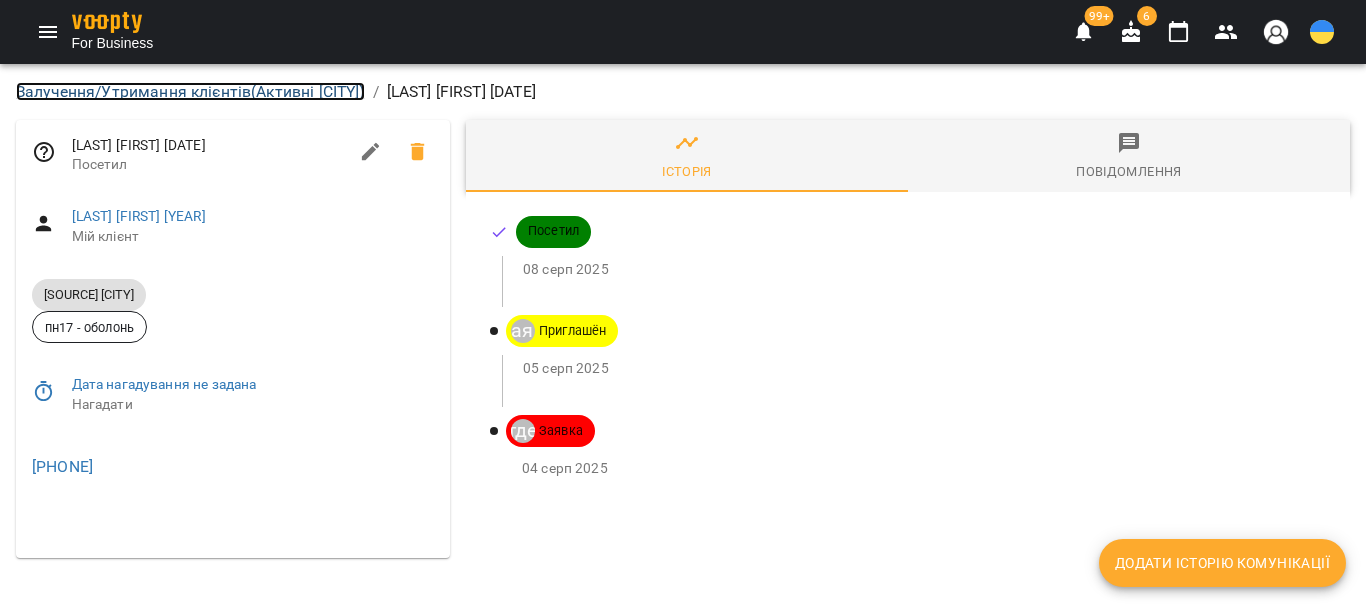 click on "[CATEGORY] ( [STATUS] [CITY] )" at bounding box center (190, 91) 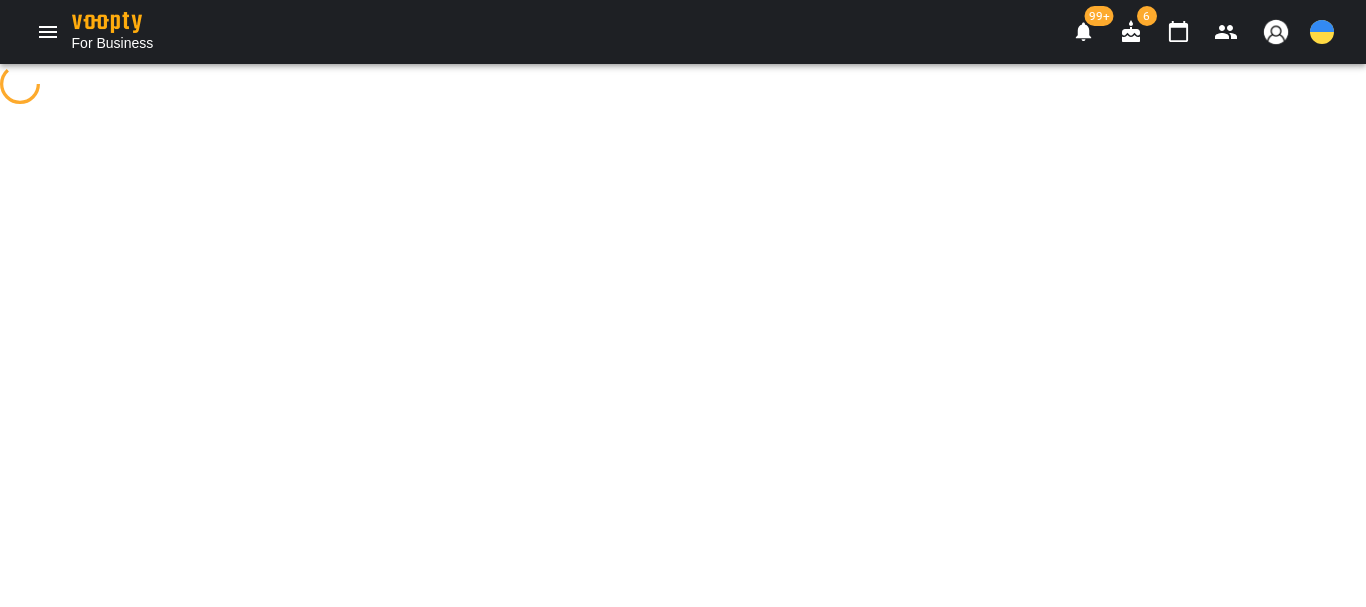 select on "**********" 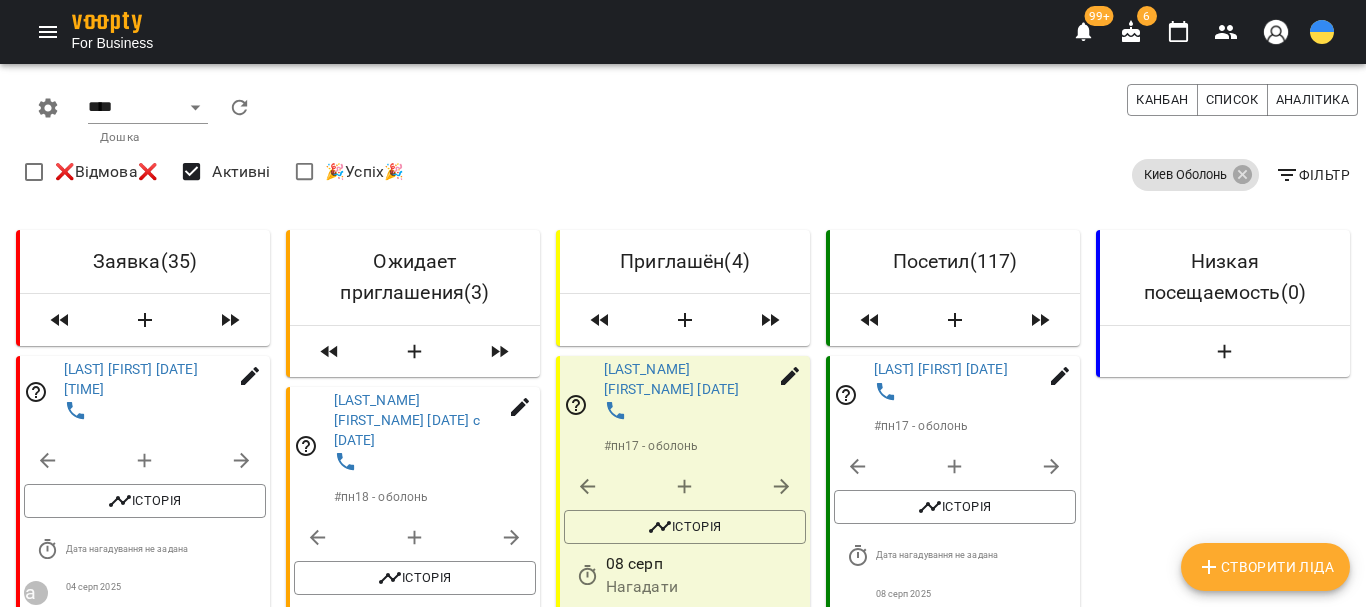 scroll, scrollTop: 100, scrollLeft: 0, axis: vertical 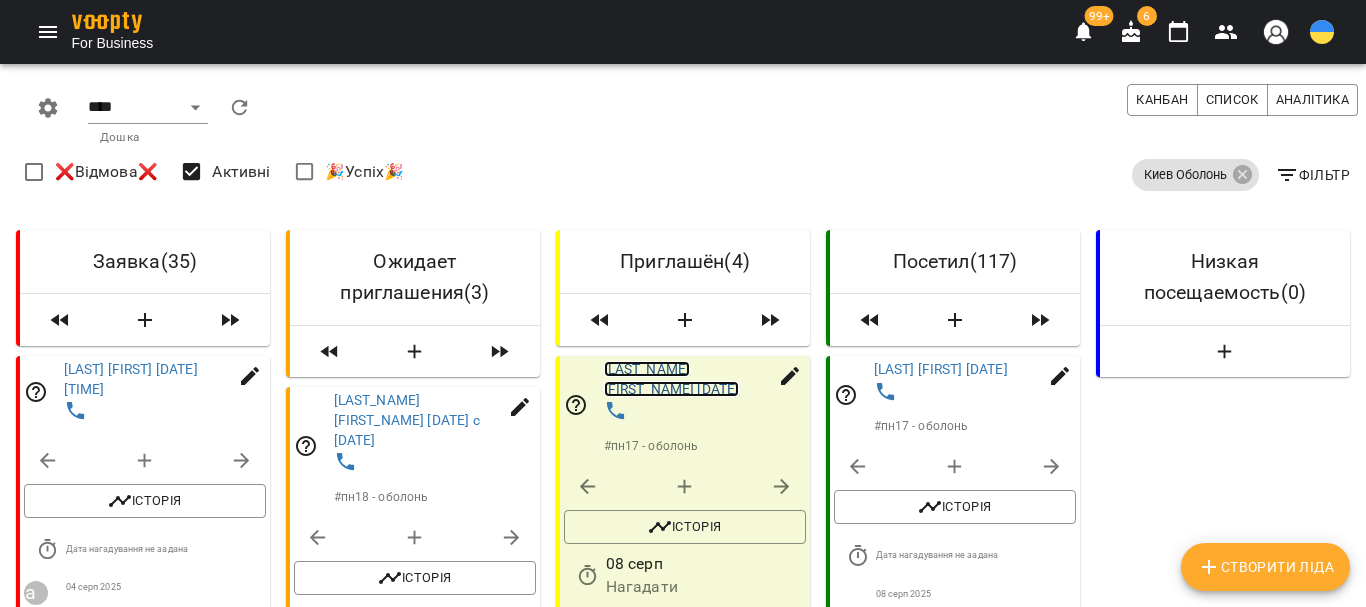 click on "[LAST_NAME] [FIRST_NAME] [DATE]" at bounding box center (672, 379) 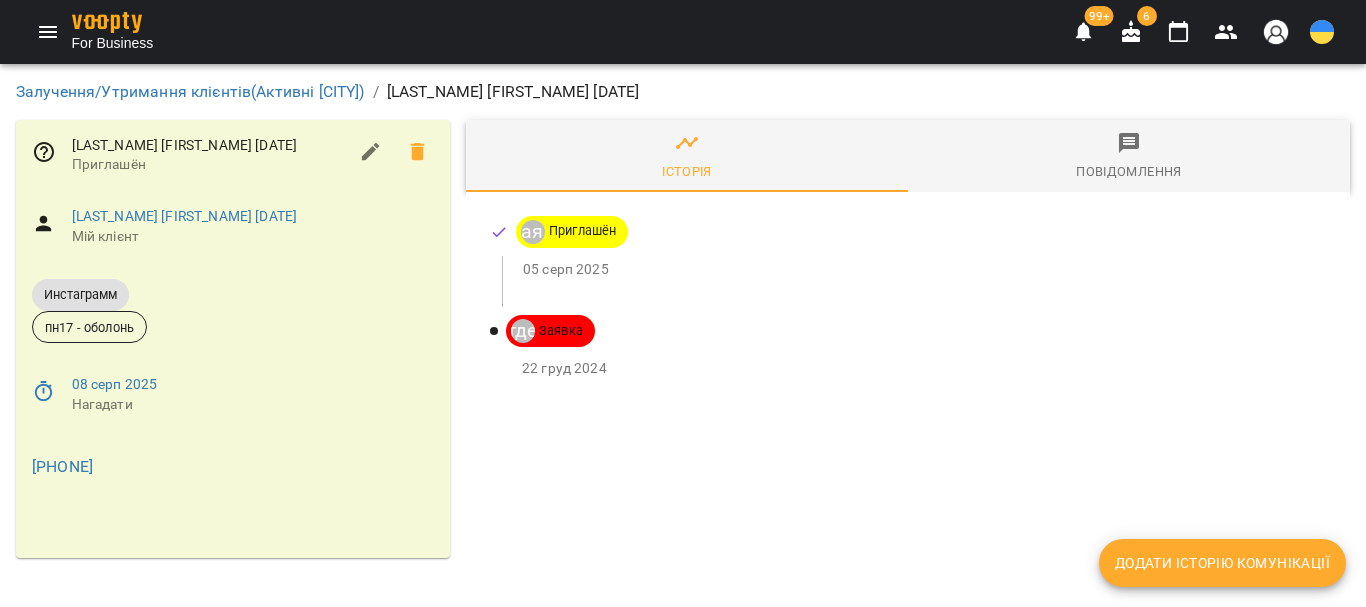 scroll, scrollTop: 0, scrollLeft: 0, axis: both 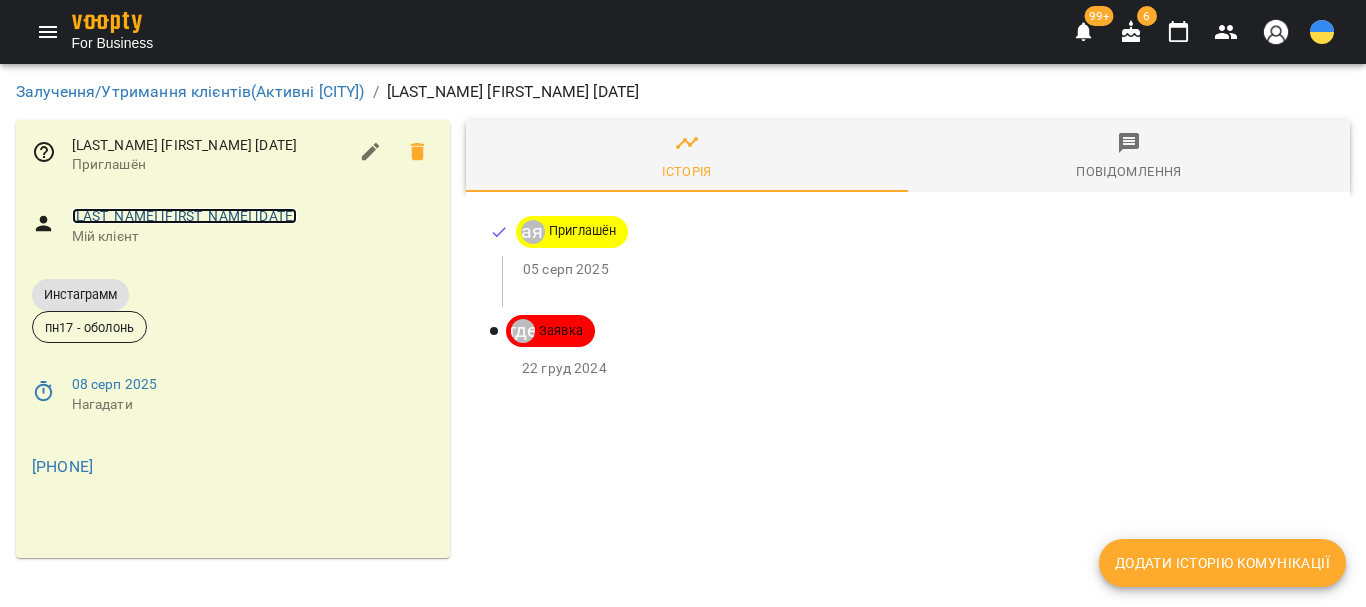 click on "[LAST_NAME] [FIRST_NAME] [DATE]" at bounding box center [185, 216] 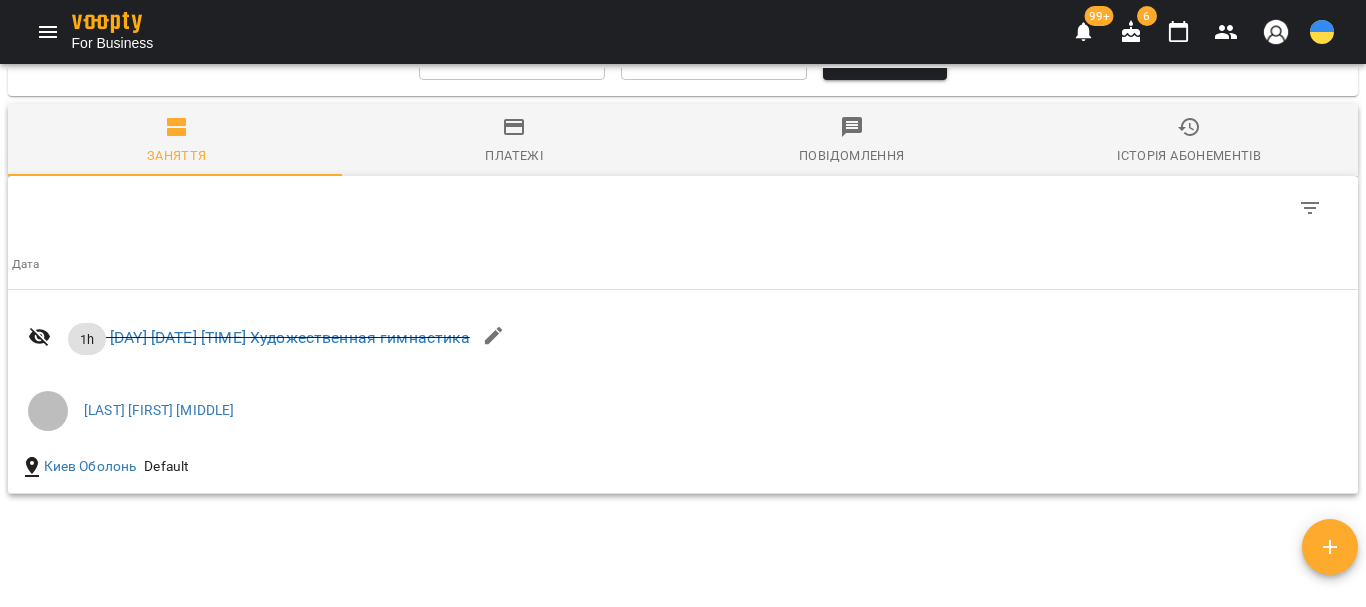 scroll, scrollTop: 1659, scrollLeft: 0, axis: vertical 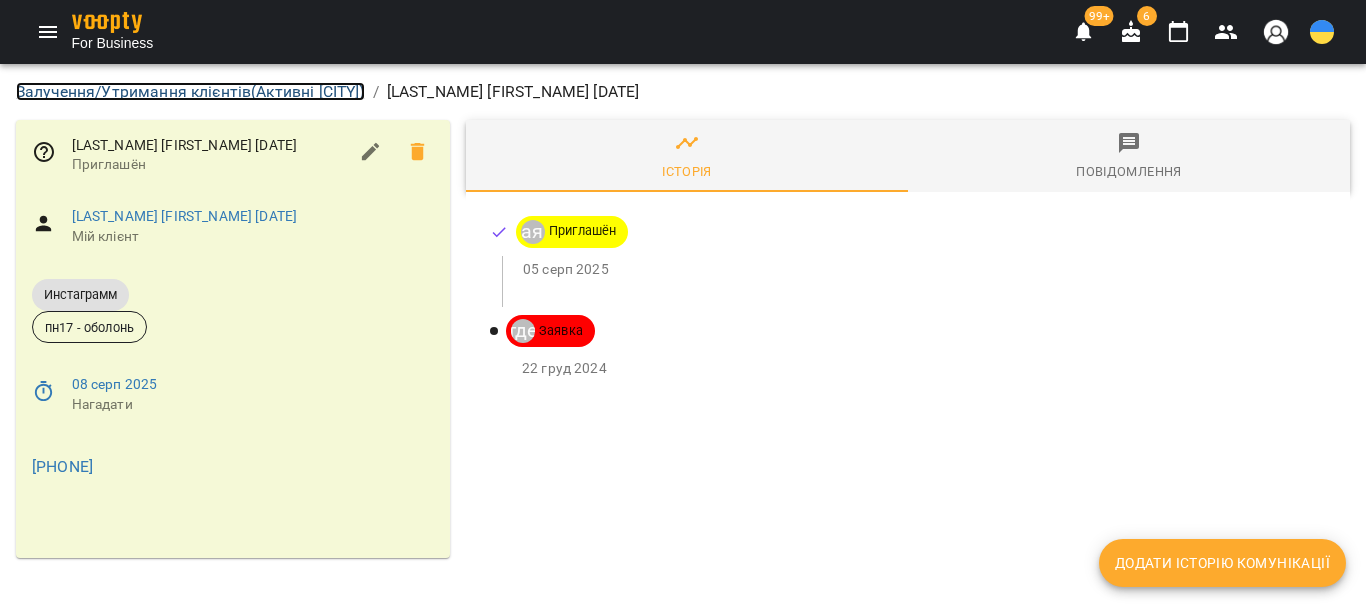 click on "[CATEGORY] ( [STATUS] [CITY] )" at bounding box center [190, 91] 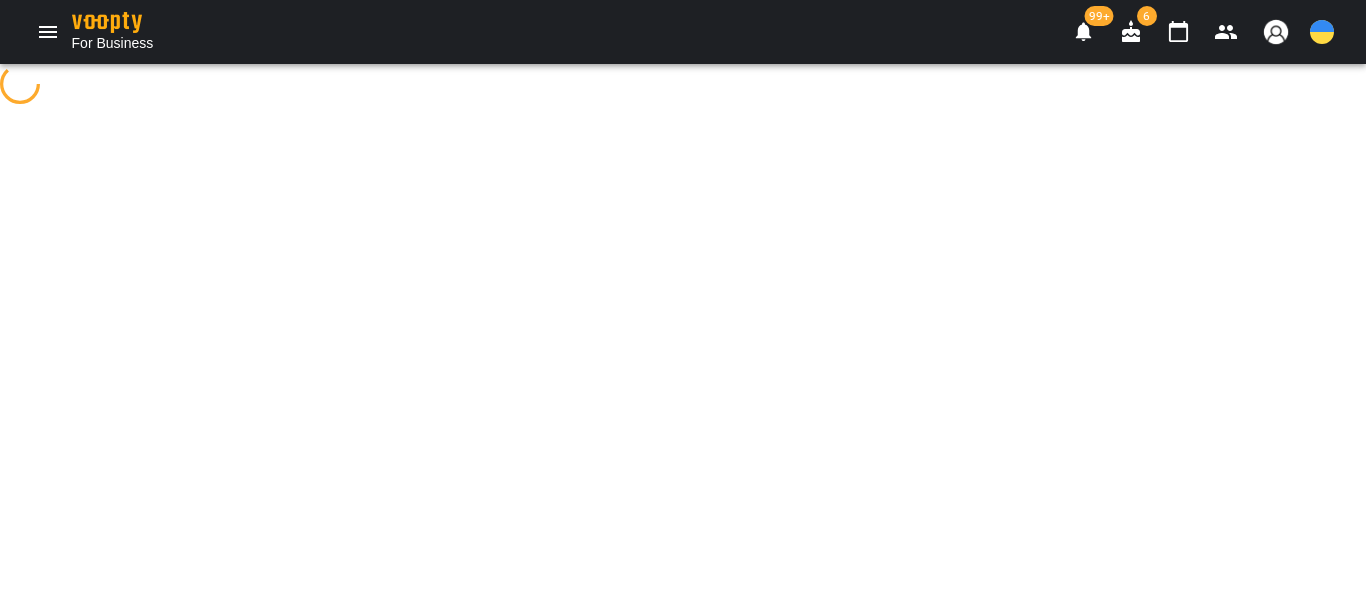 select on "**********" 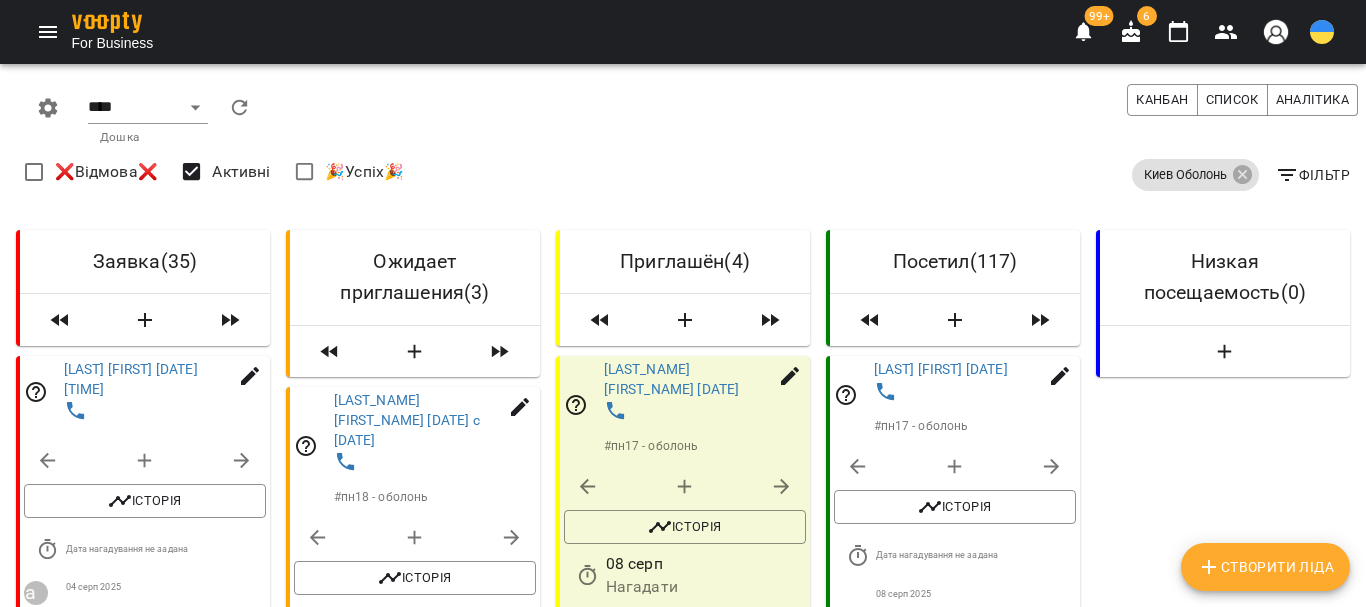 scroll, scrollTop: 400, scrollLeft: 0, axis: vertical 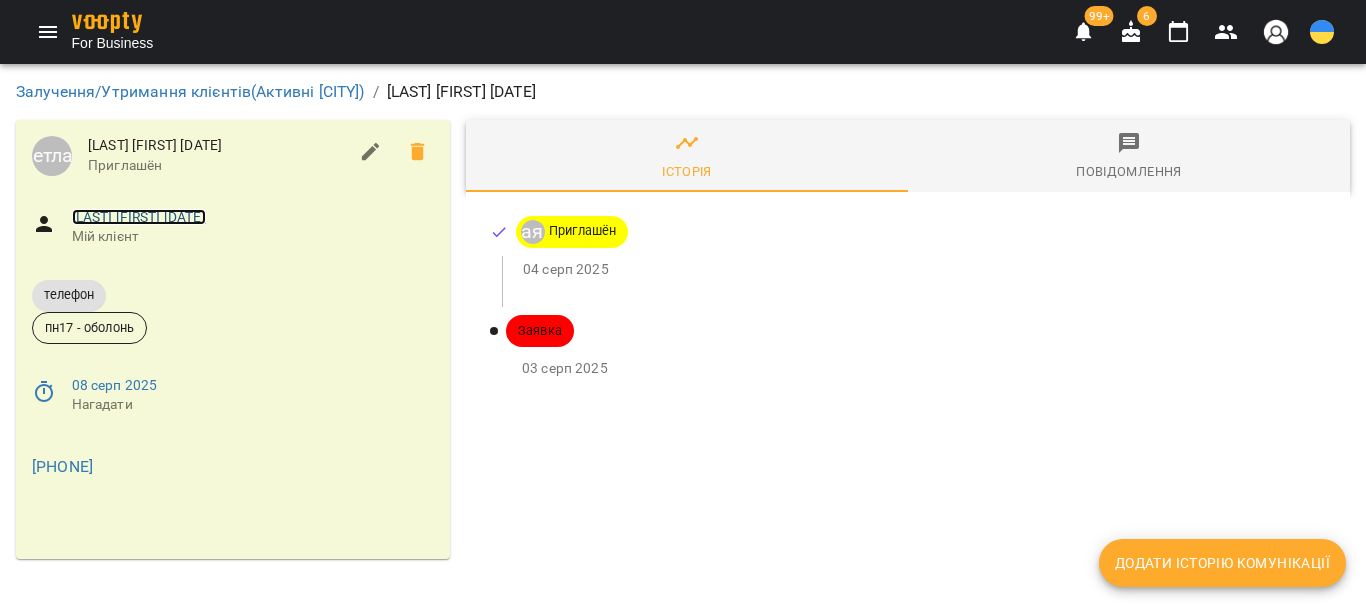 click on "[LAST] [FIRST] [DATE]" at bounding box center [139, 217] 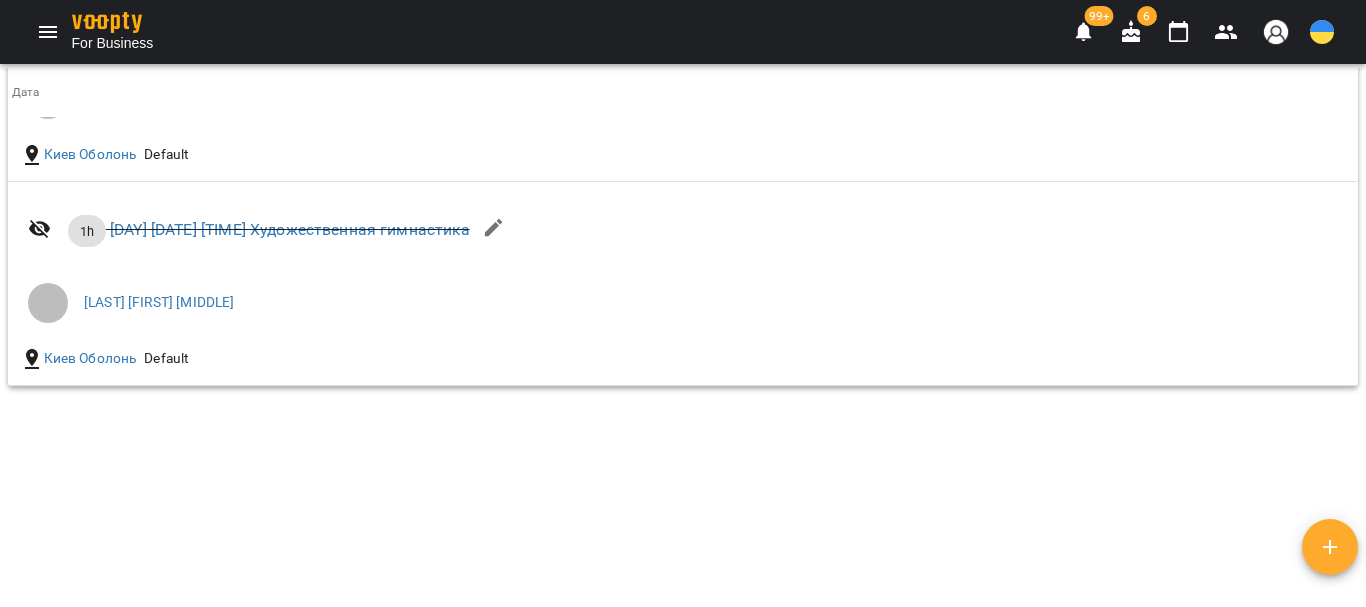 scroll, scrollTop: 1800, scrollLeft: 0, axis: vertical 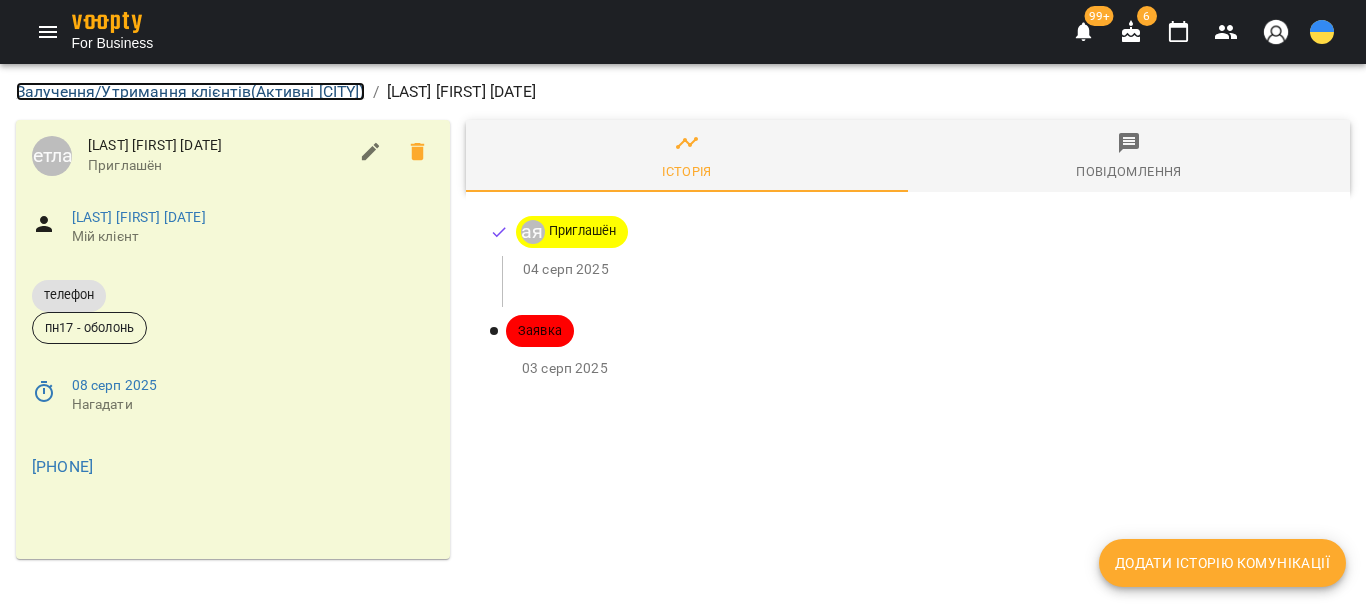 click on "[CATEGORY] ( [STATUS] [CITY] )" at bounding box center (190, 91) 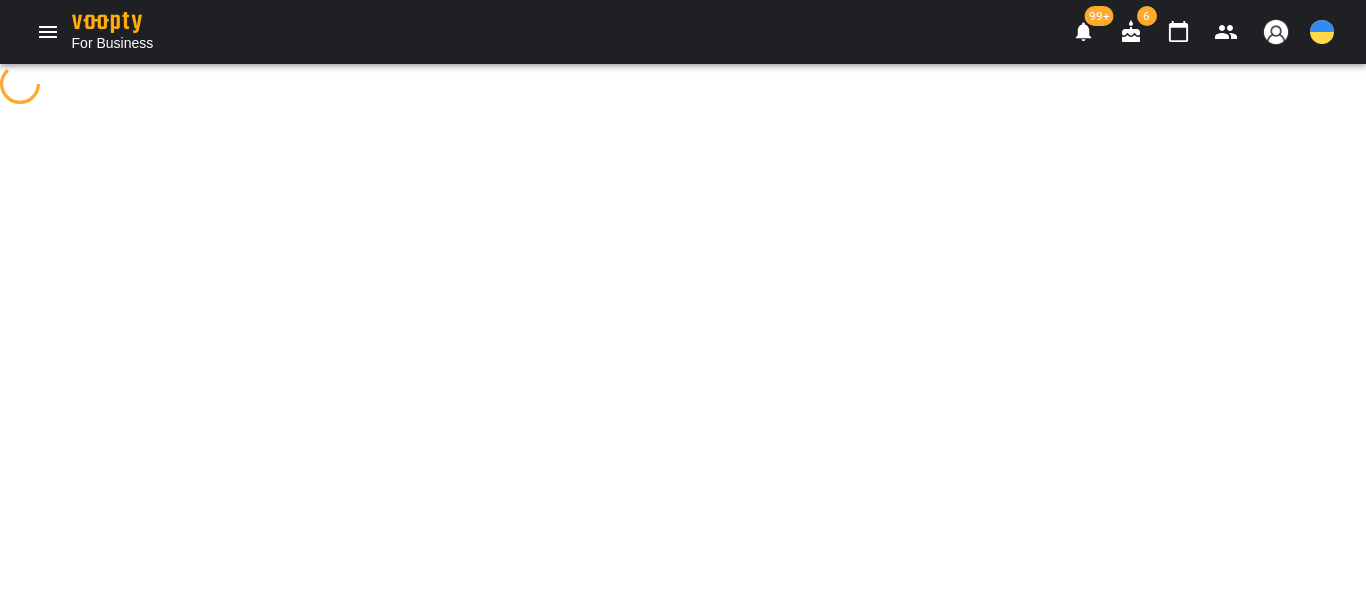 select on "**********" 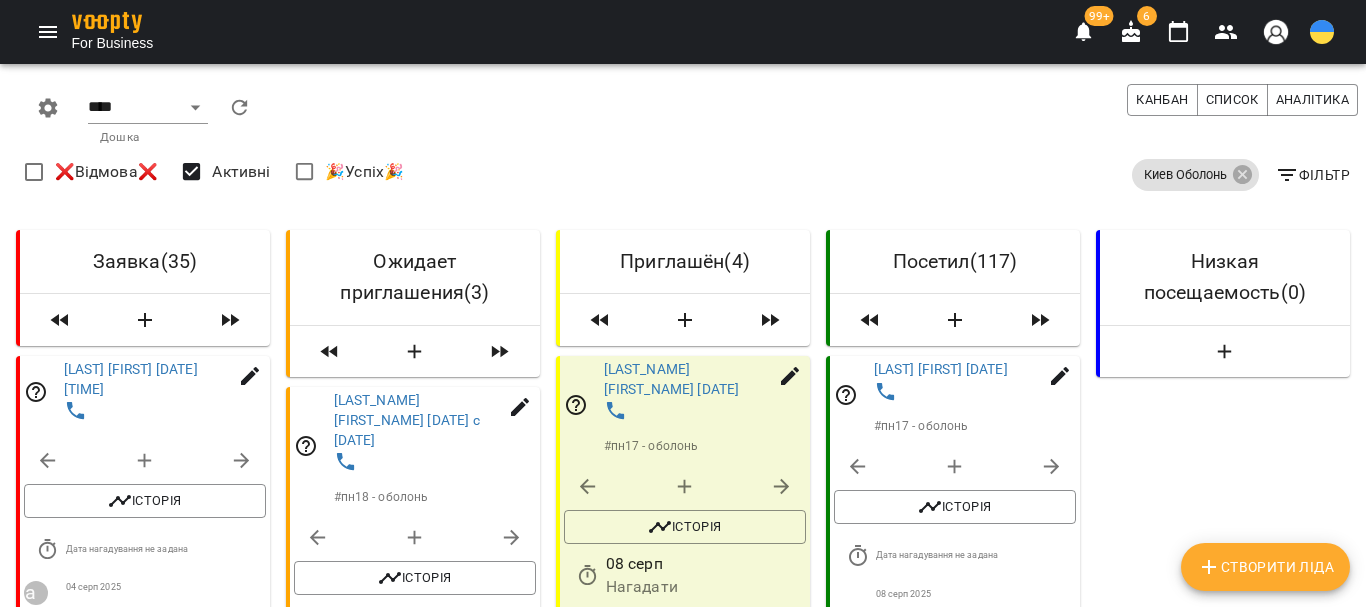 scroll, scrollTop: 700, scrollLeft: 0, axis: vertical 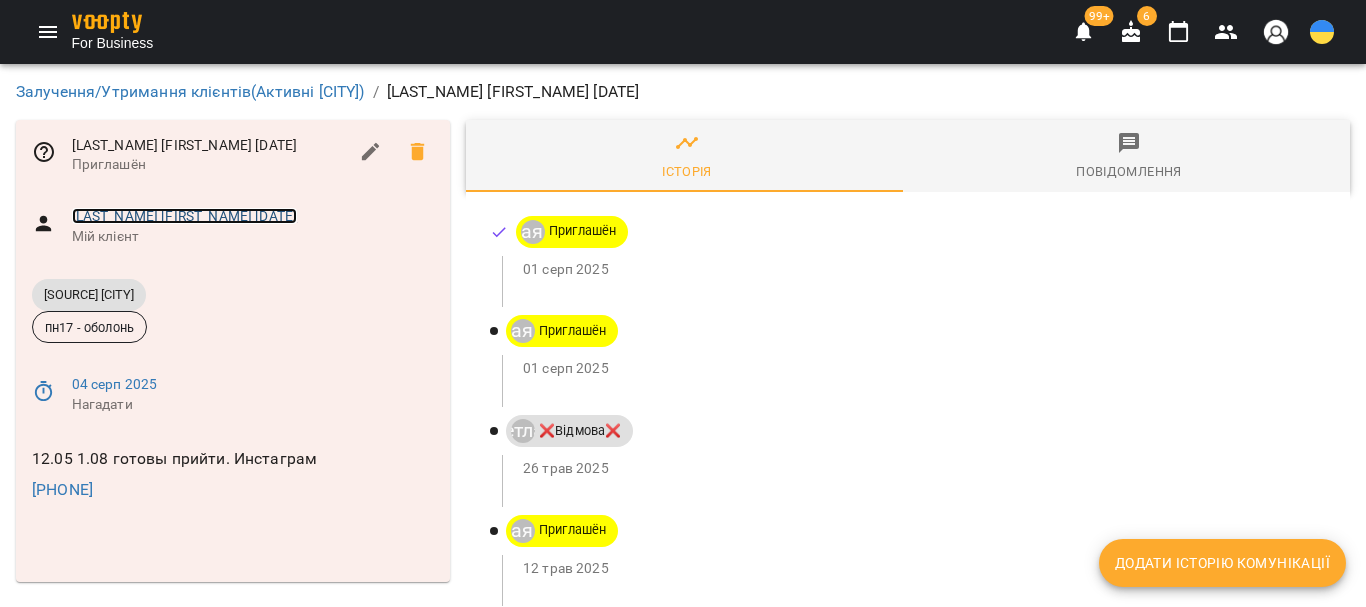 click on "[LAST_NAME] [FIRST_NAME] [DATE]" at bounding box center (185, 216) 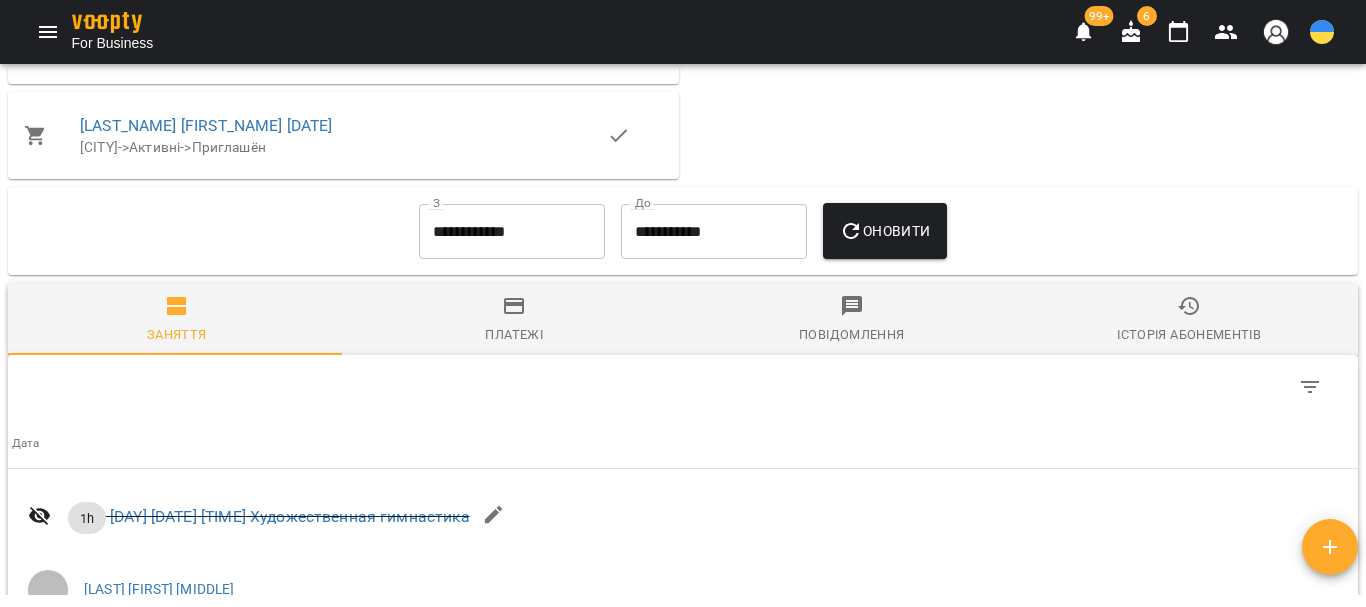 scroll, scrollTop: 1659, scrollLeft: 0, axis: vertical 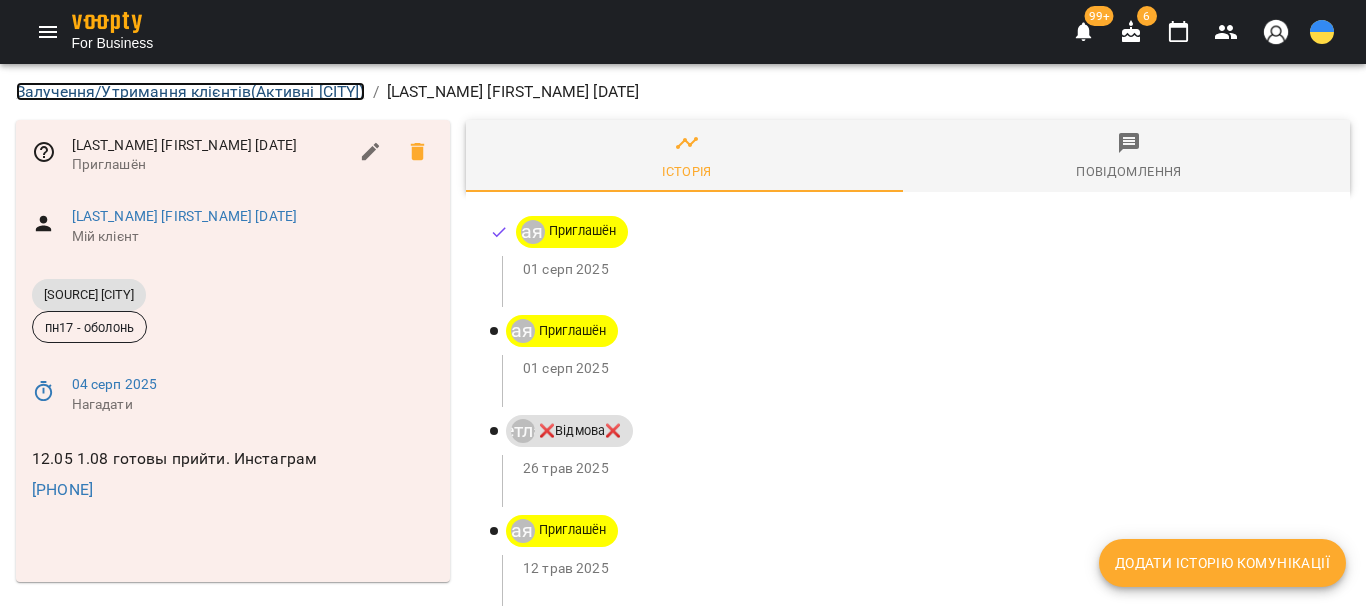 click on "[CATEGORY] ( [STATUS] [CITY] )" at bounding box center [190, 91] 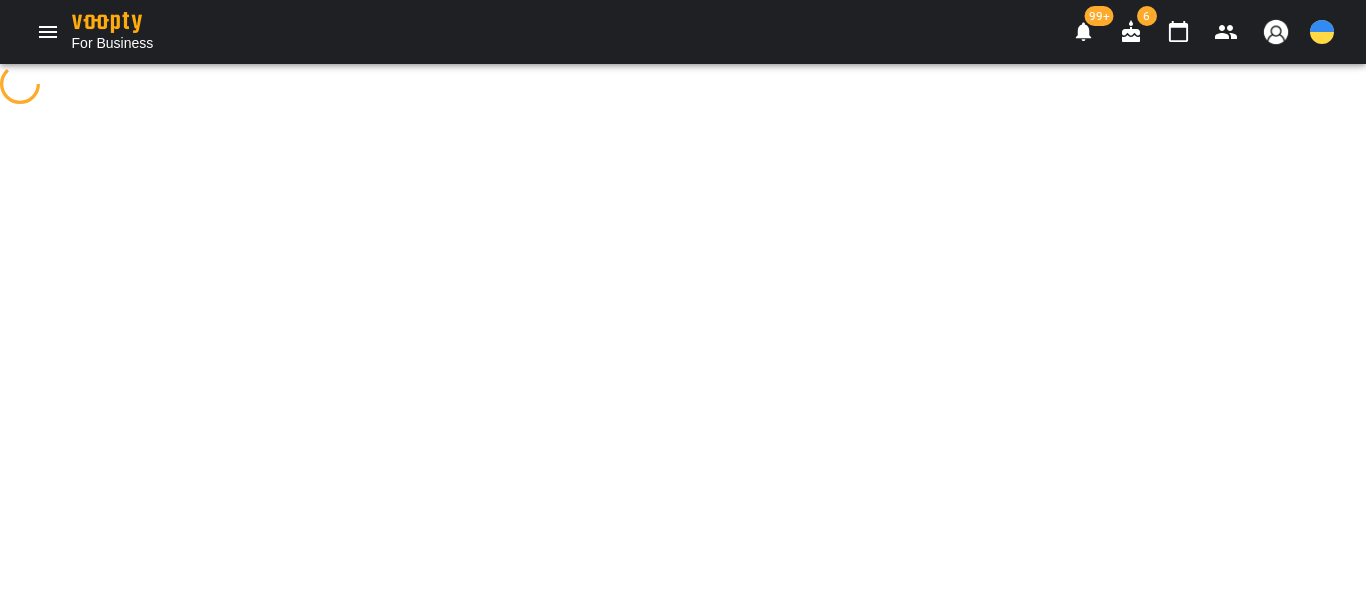 select on "**********" 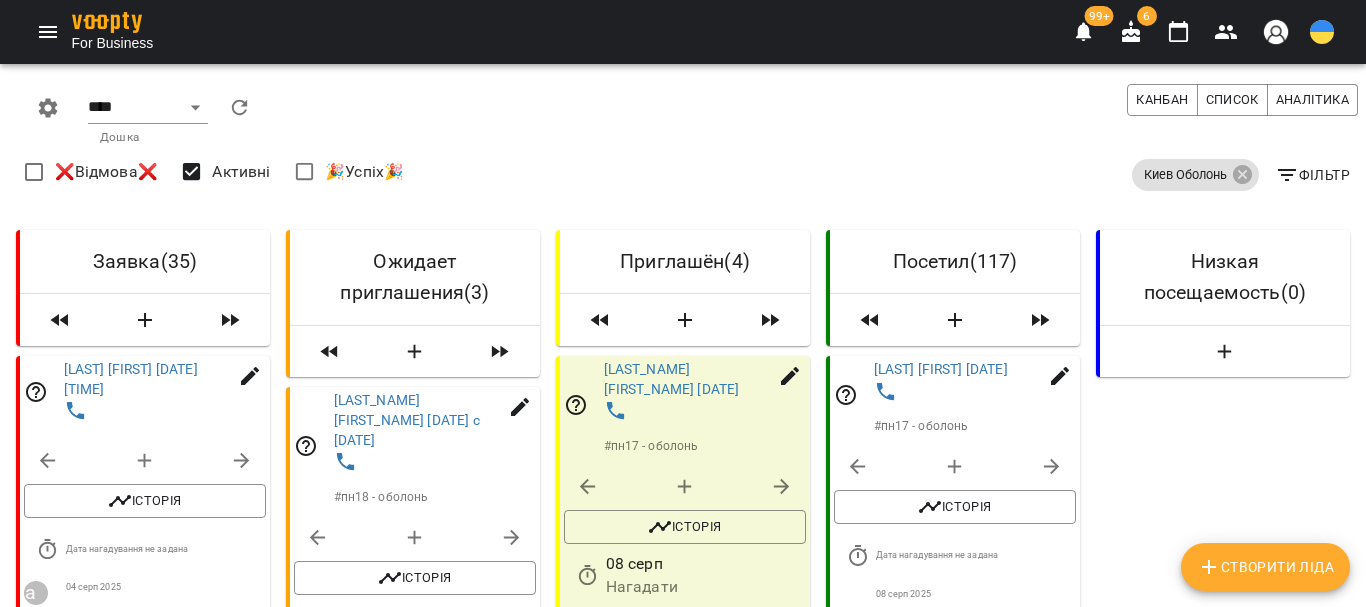 scroll, scrollTop: 1100, scrollLeft: 0, axis: vertical 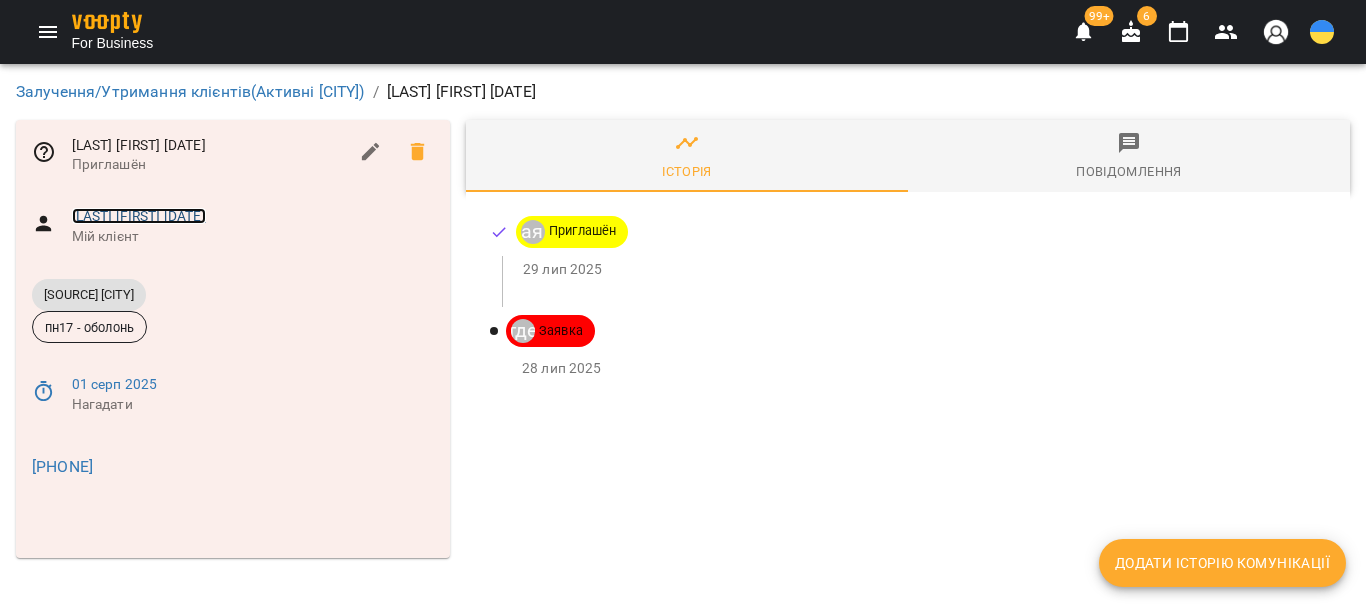 click on "[LAST] [FIRST]
[DATE]" at bounding box center [139, 216] 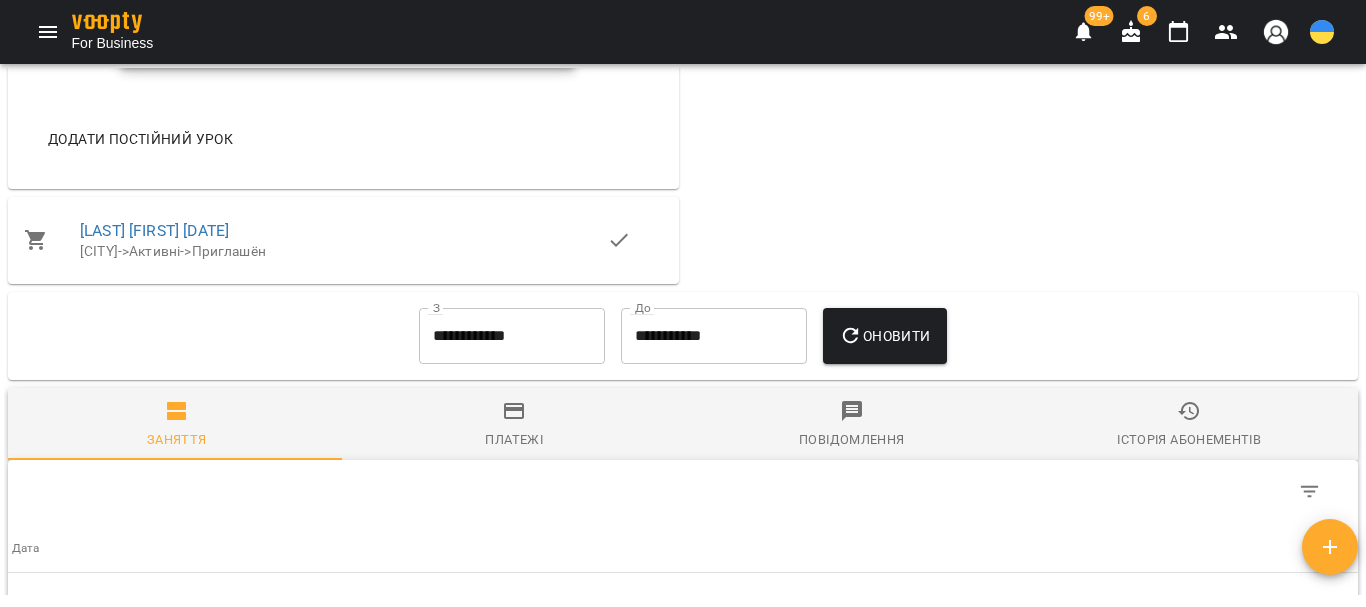 scroll, scrollTop: 1900, scrollLeft: 0, axis: vertical 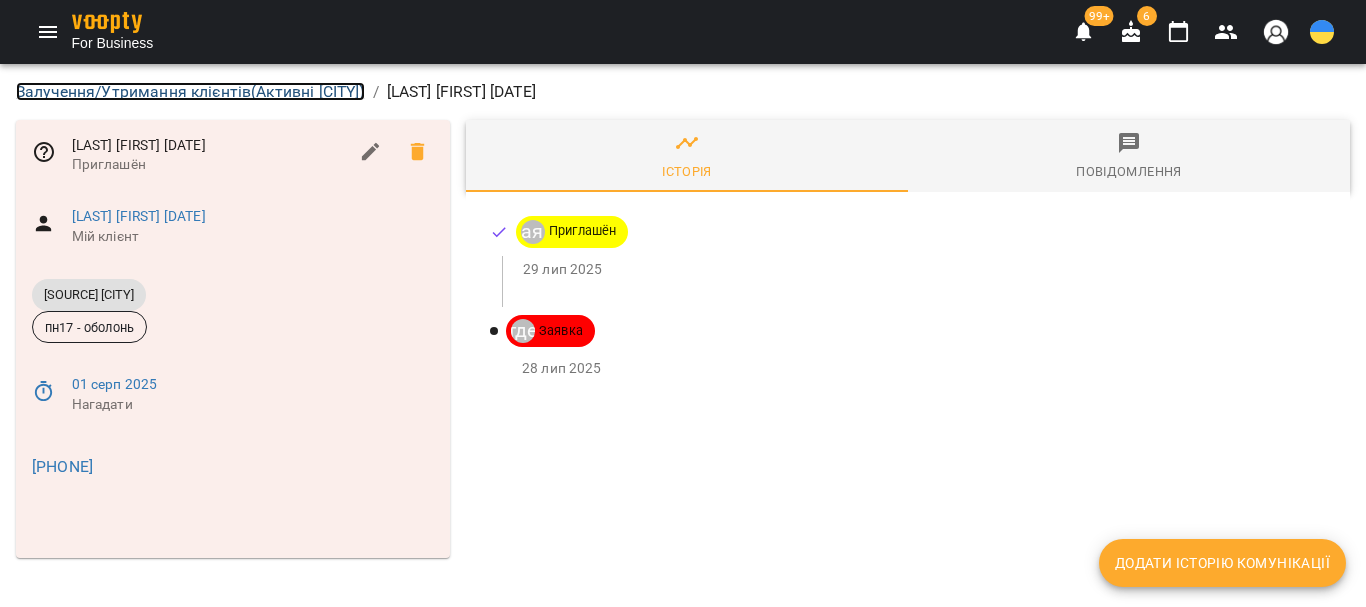 click on "[CATEGORY] ( [STATUS] [CITY] )" at bounding box center [190, 91] 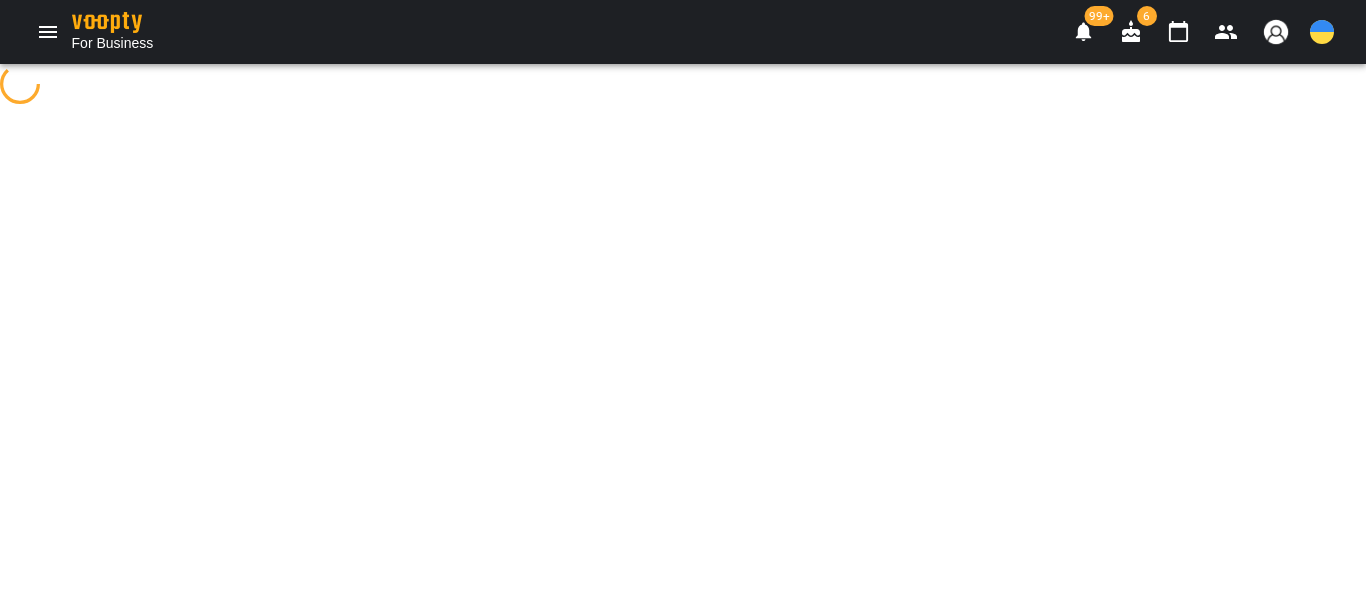 select on "**********" 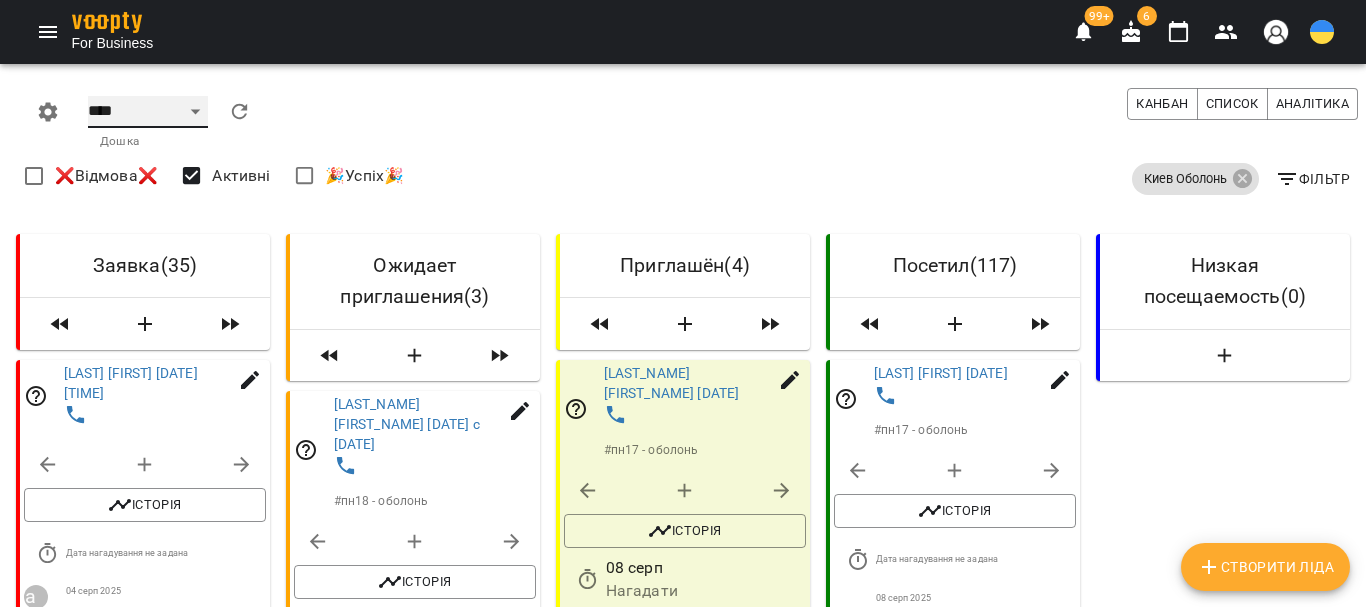 click on "**** ****** ******* ******** *****" at bounding box center (148, 112) 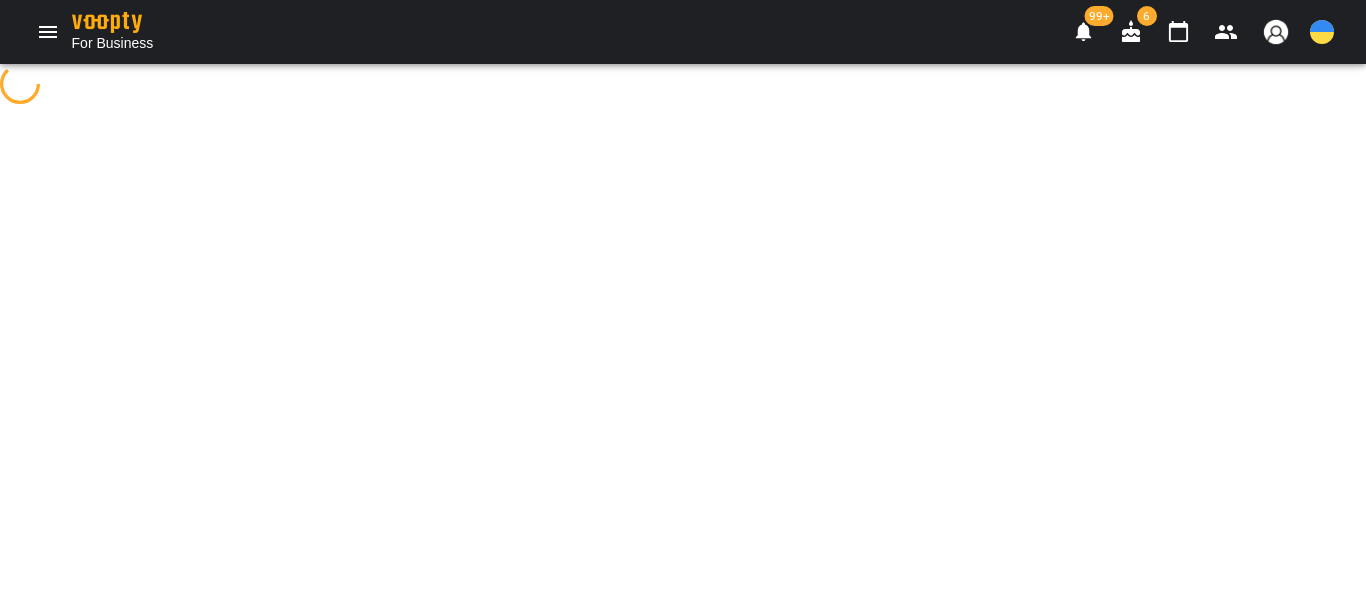 select on "**********" 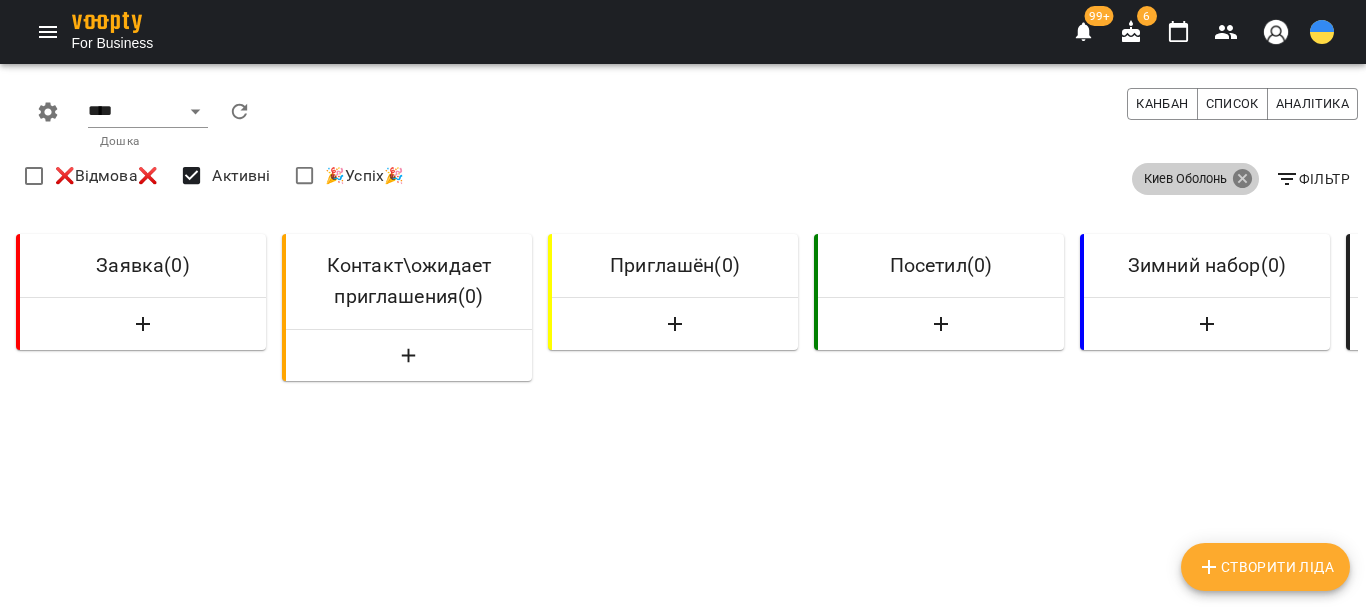 click 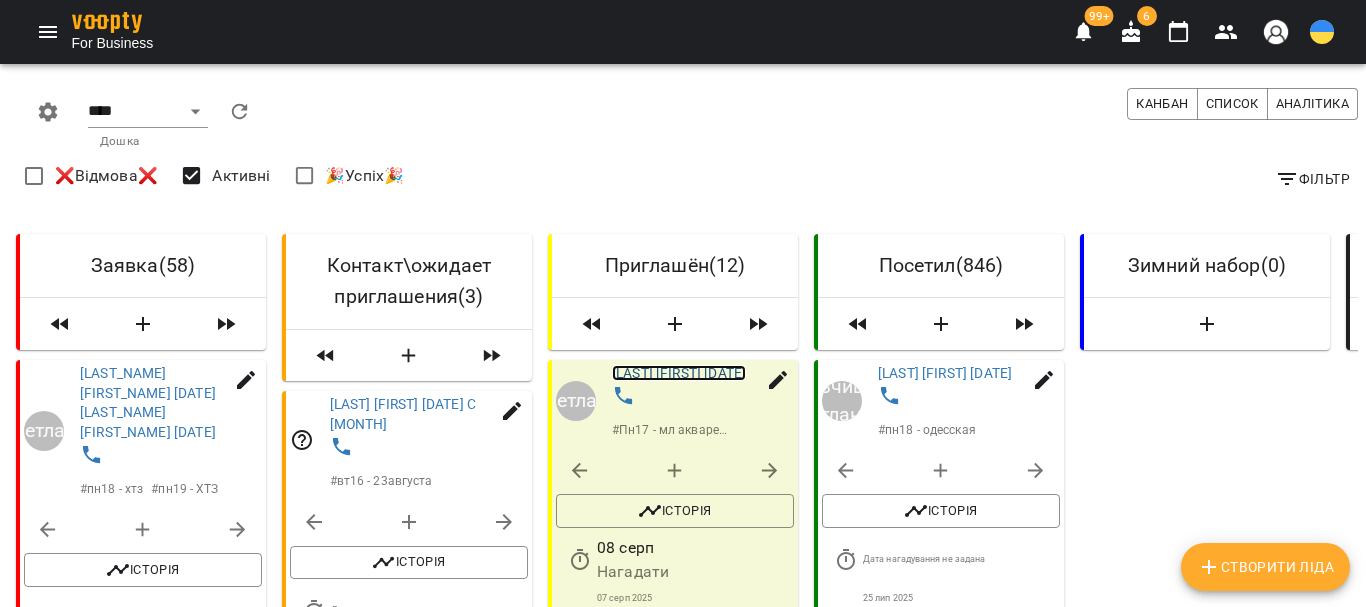 click on "[LAST] [FIRST] [DATE]" at bounding box center [679, 373] 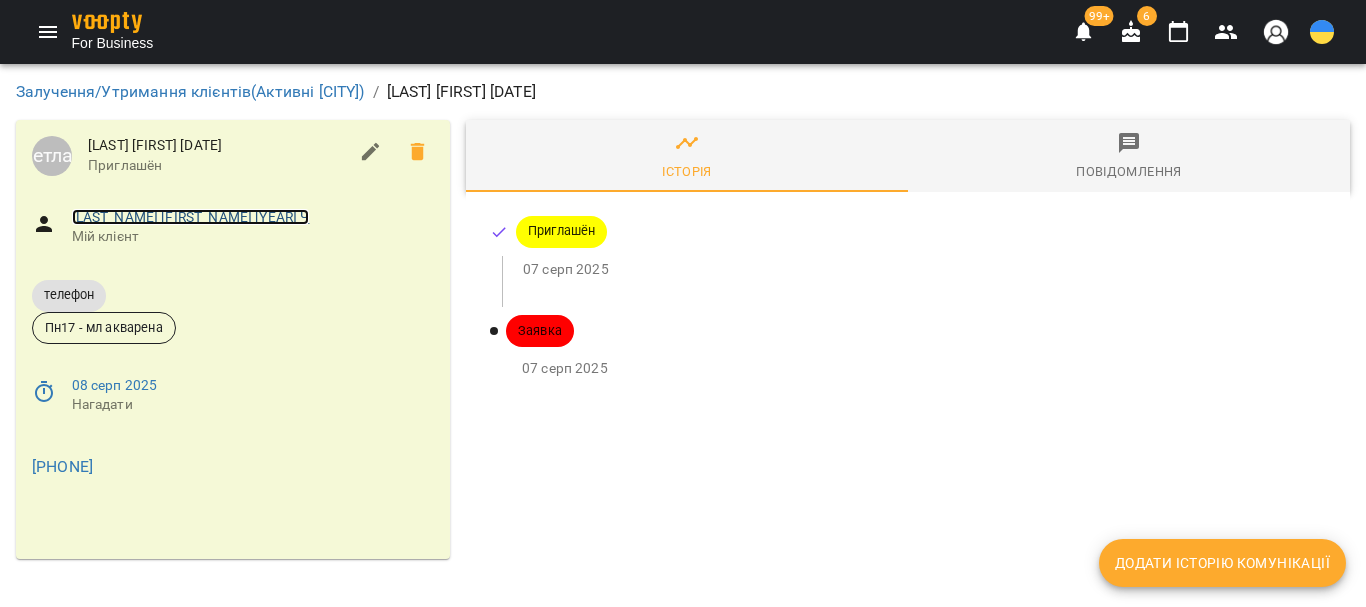 click on "[LAST_NAME] [FIRST_NAME] [YEAR] Ч" at bounding box center [191, 217] 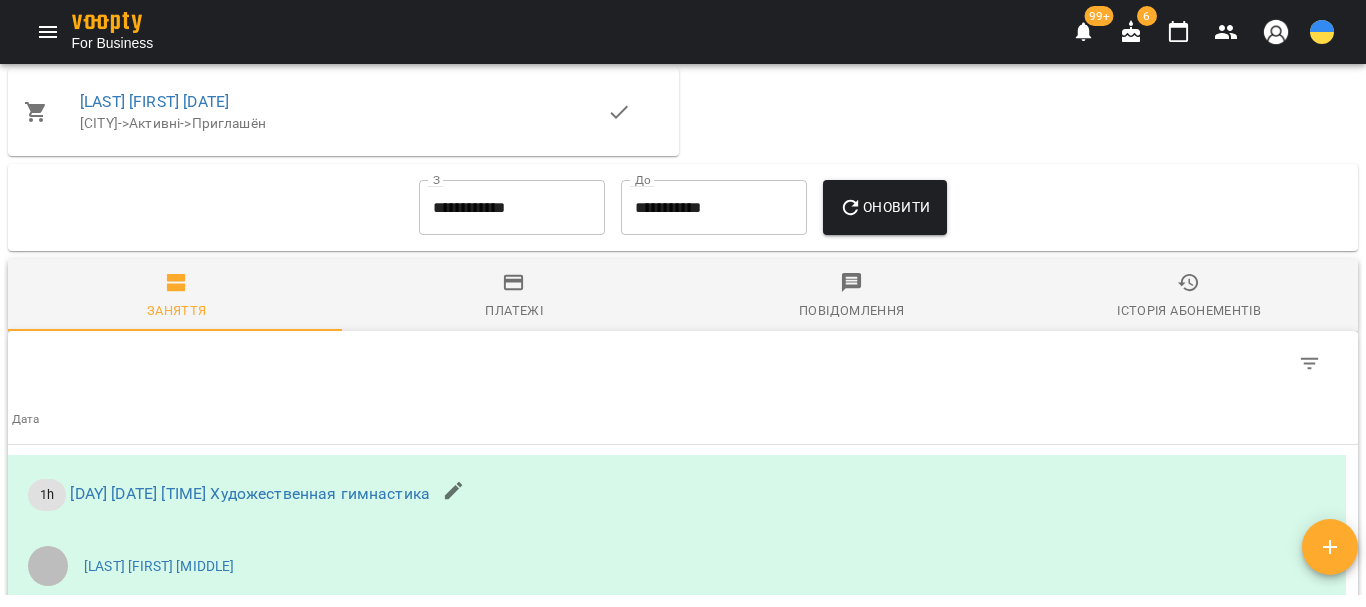 scroll, scrollTop: 1708, scrollLeft: 0, axis: vertical 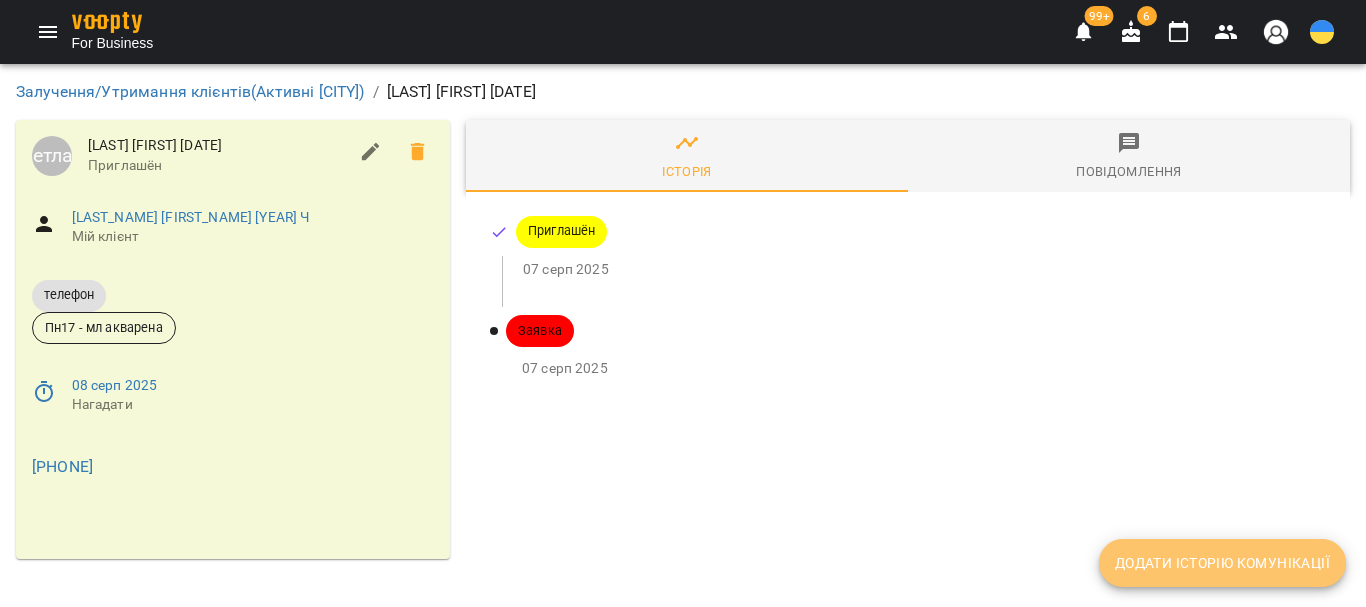 click on "Додати історію комунікації" at bounding box center (1222, 563) 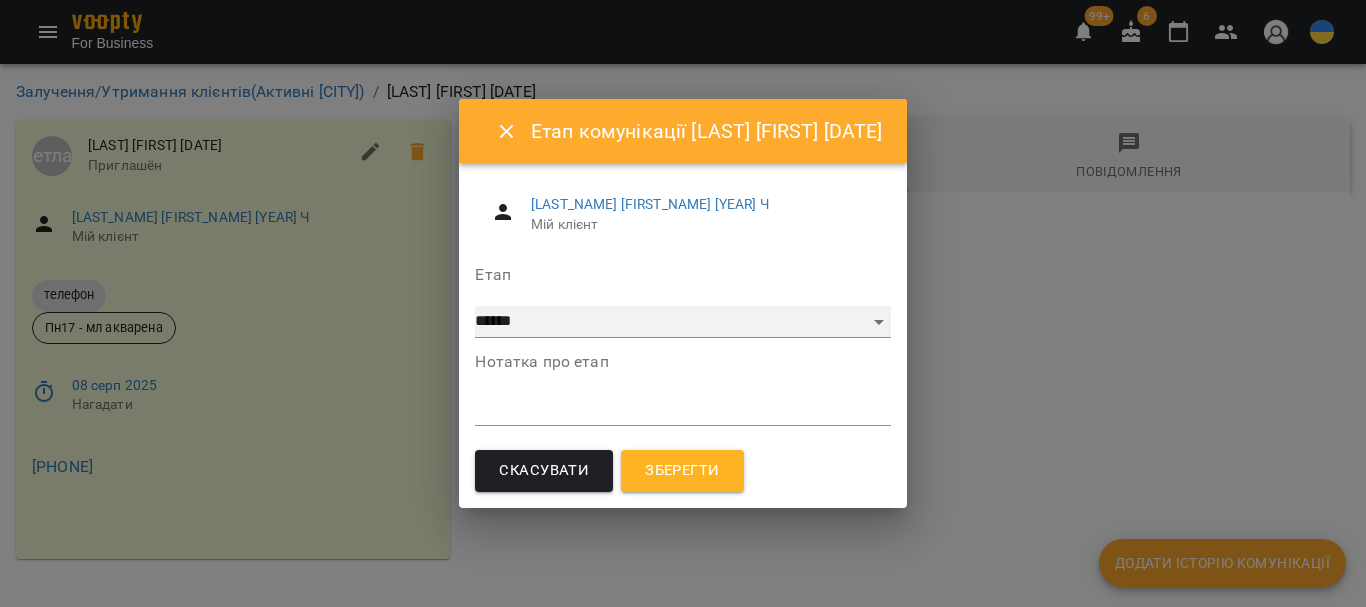 click on "**********" at bounding box center [682, 322] 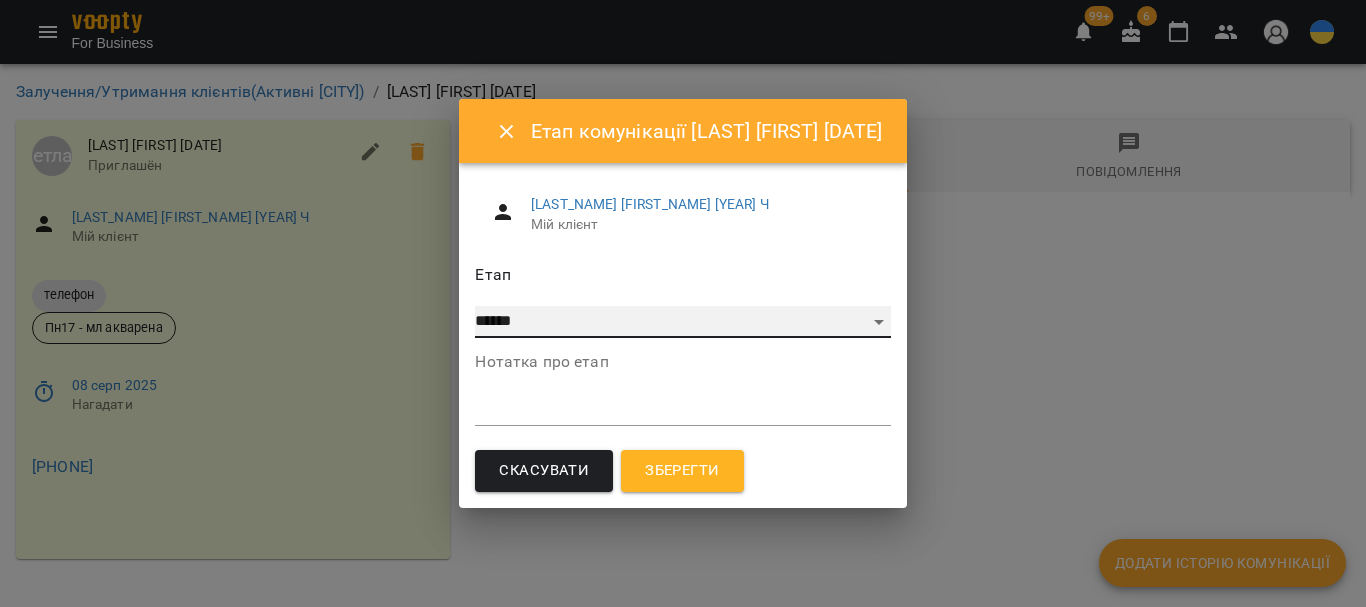 select on "*" 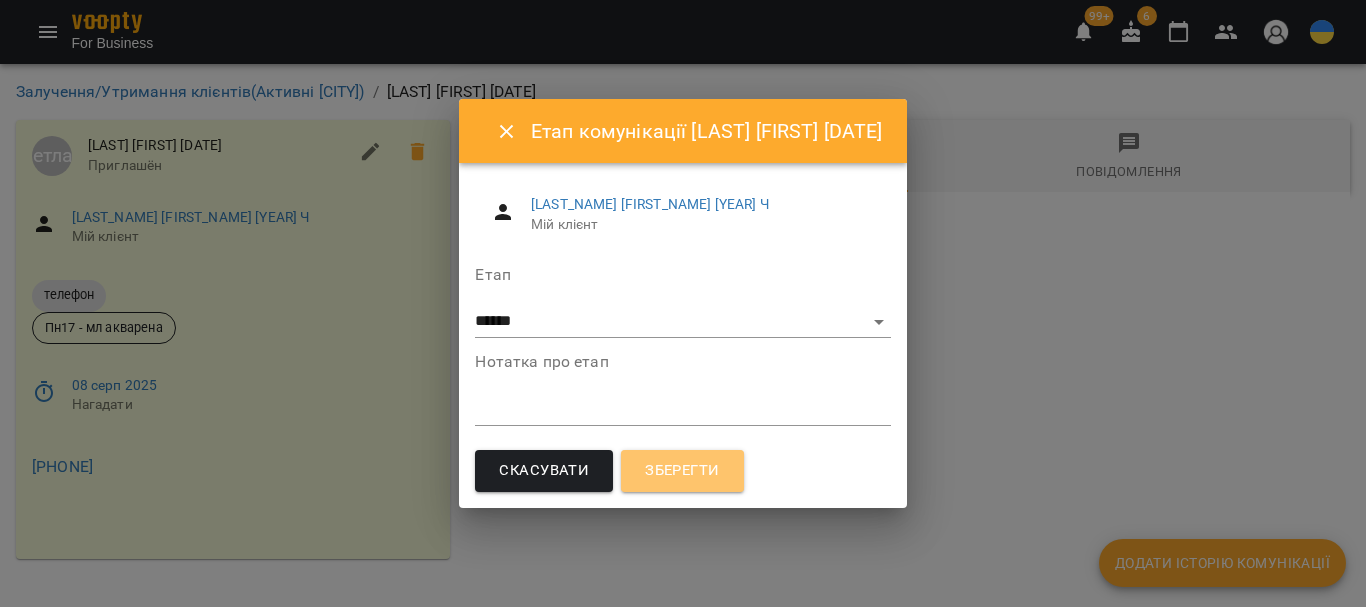 click on "Зберегти" at bounding box center [682, 471] 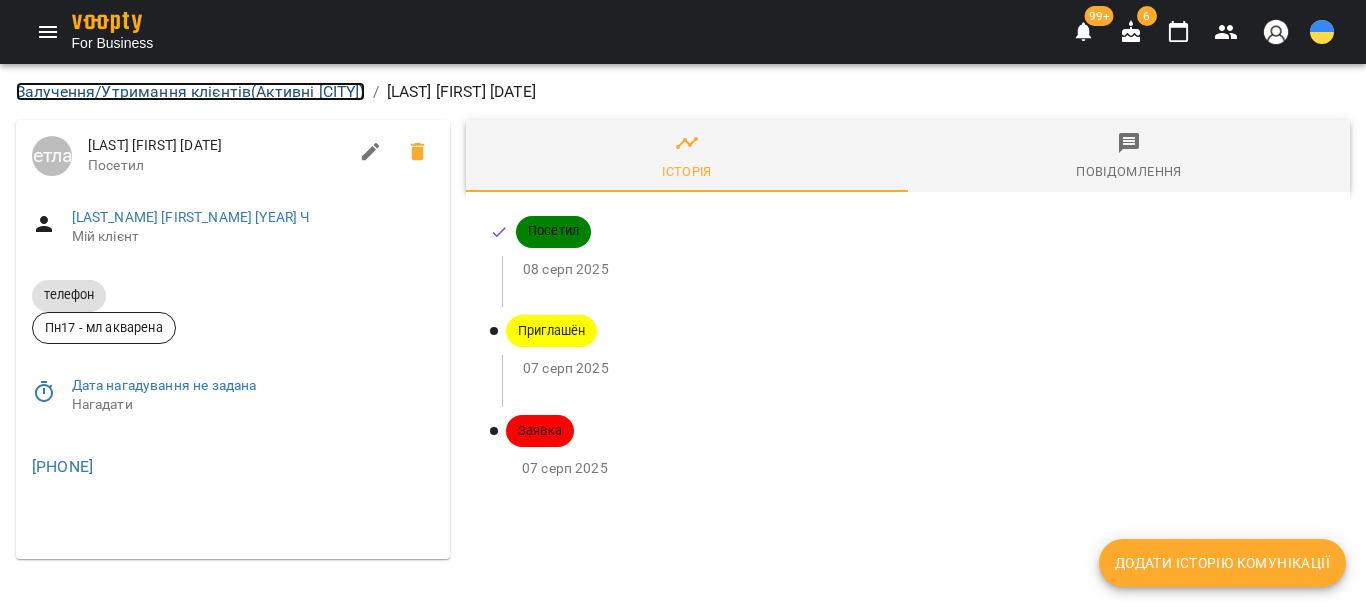 click on "Залучення/Утримання клієнтів ( Активні   [CITY] )" at bounding box center [190, 91] 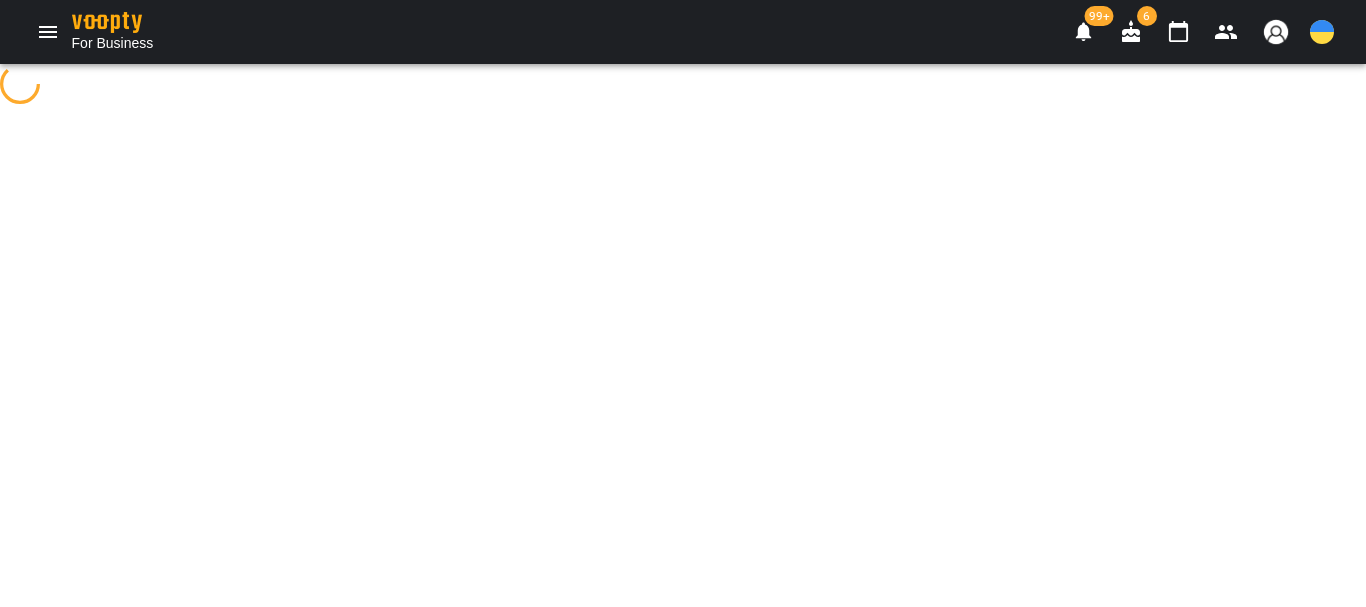 select on "**********" 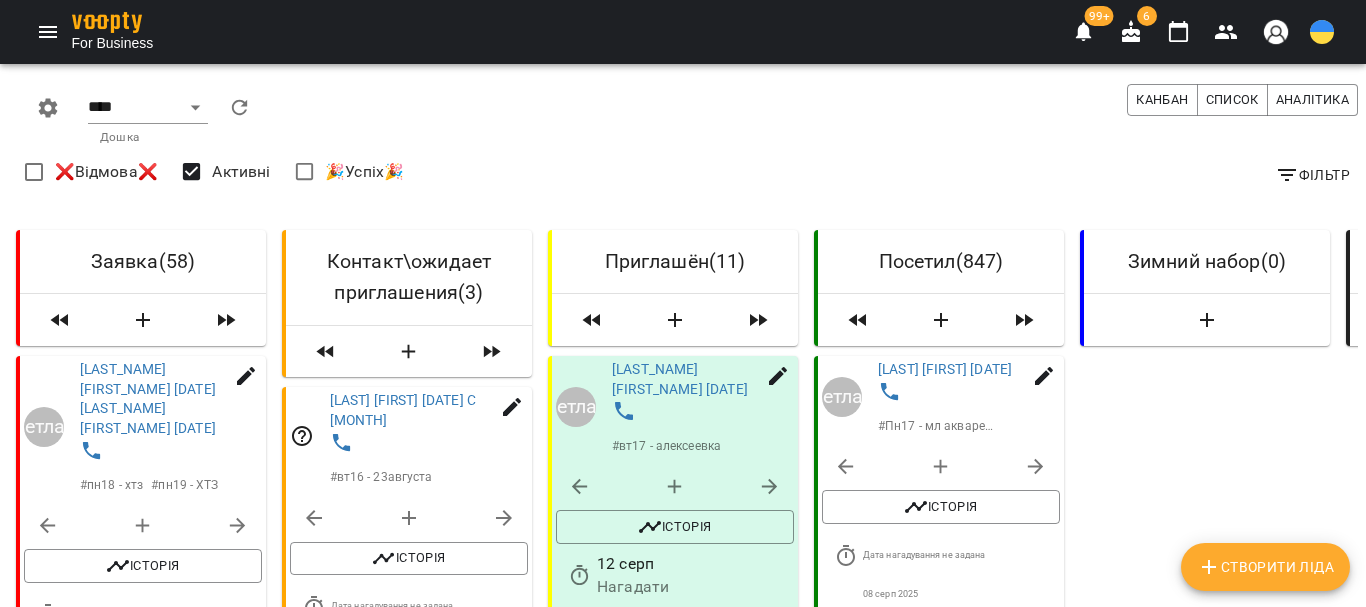 scroll, scrollTop: 3096, scrollLeft: 0, axis: vertical 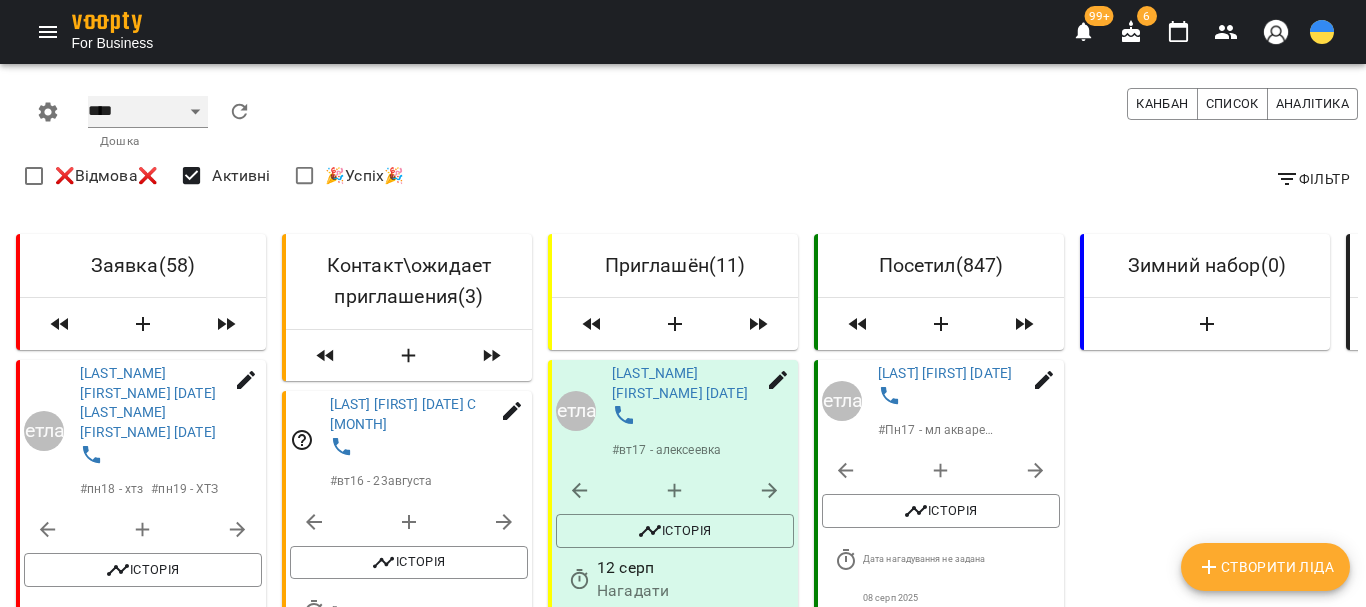 click on "**** ****** ******* ******** *****" at bounding box center [148, 112] 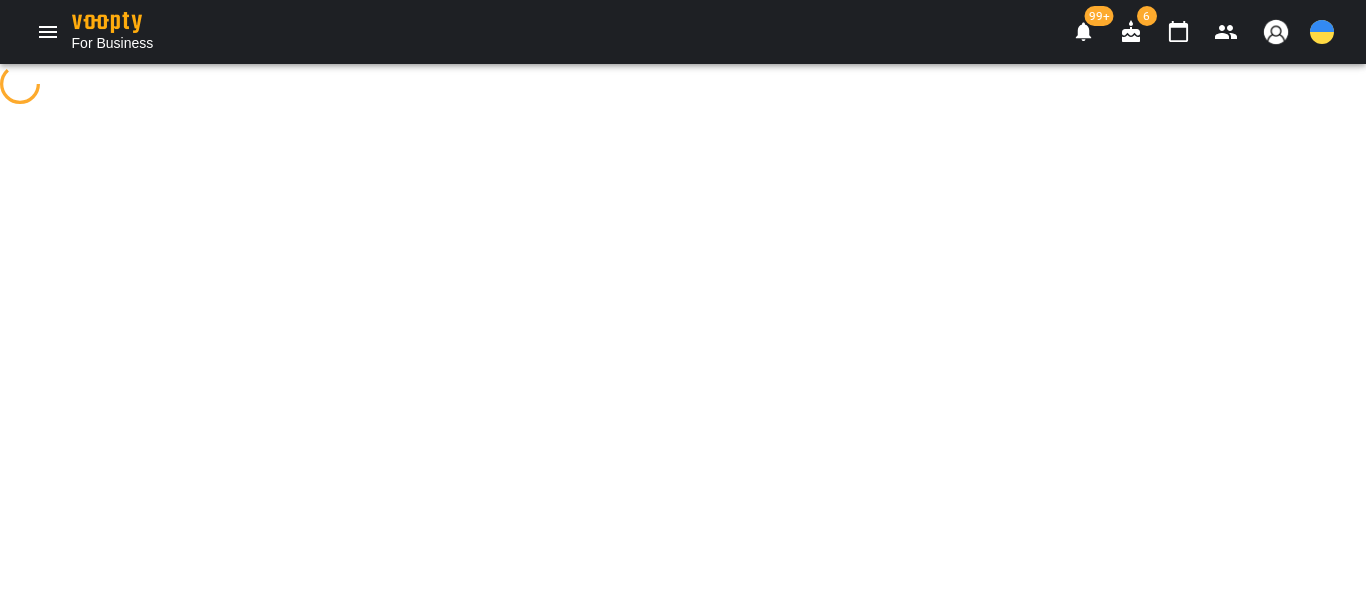 select on "**********" 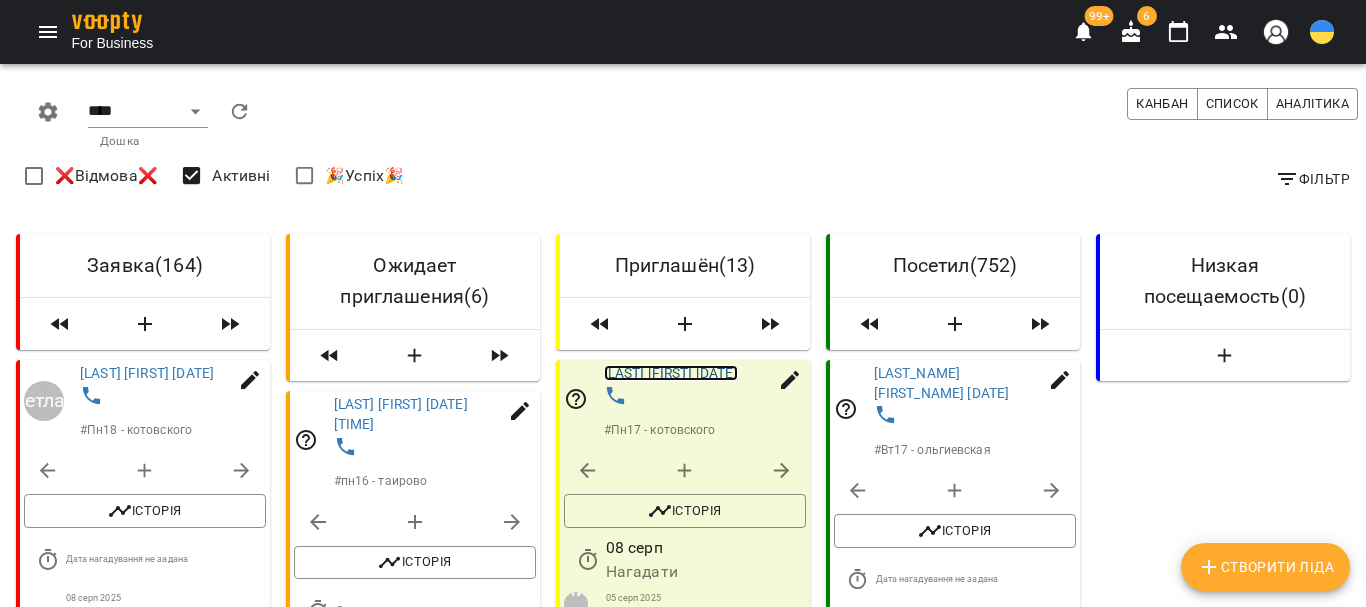 click on "[LAST] [FIRST]
[DATE]" at bounding box center (671, 373) 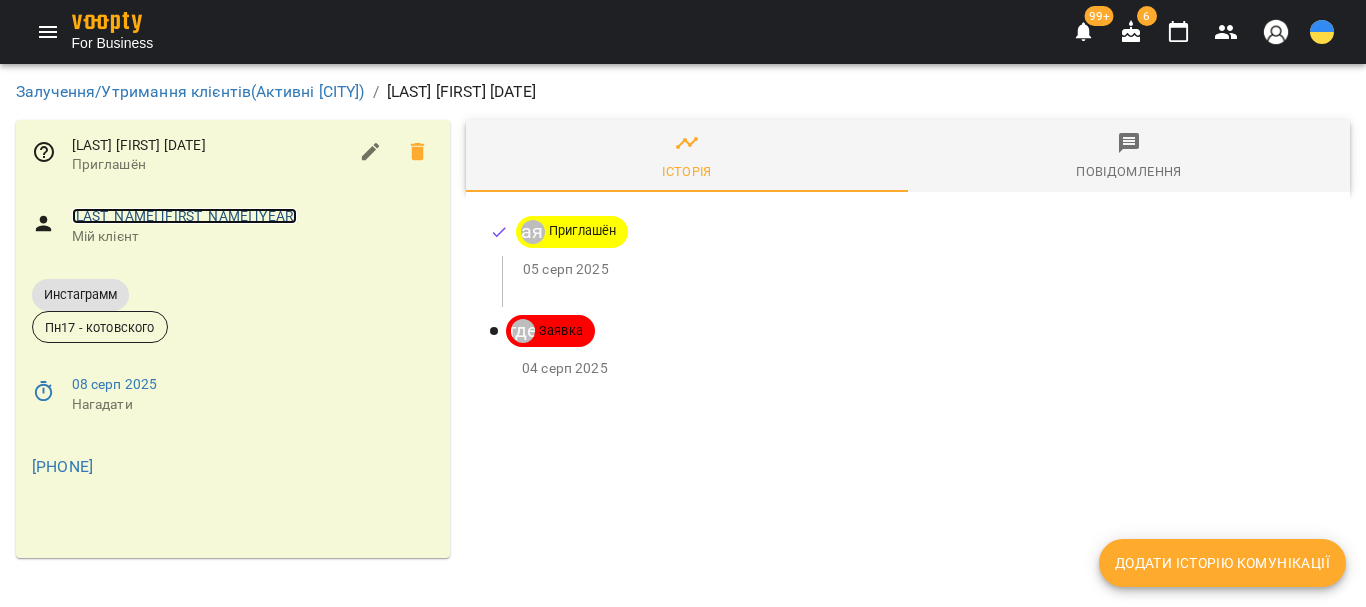 click on "[LAST_NAME] [FIRST_NAME] [YEAR]" at bounding box center (185, 216) 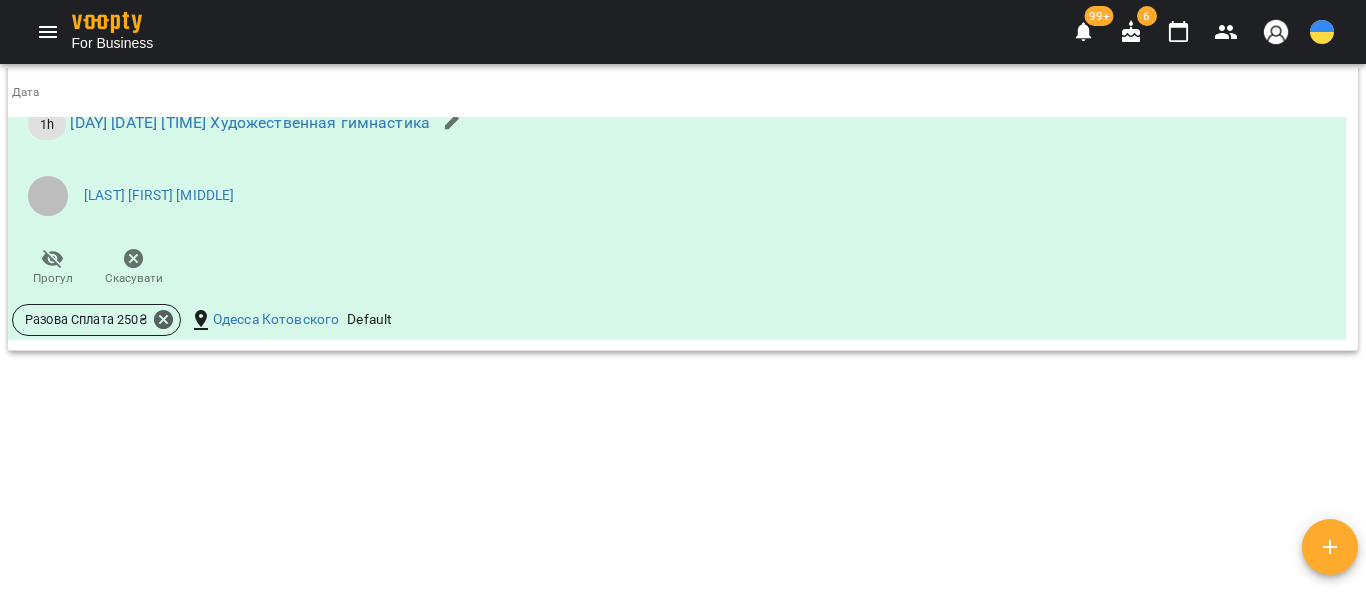 scroll, scrollTop: 1731, scrollLeft: 0, axis: vertical 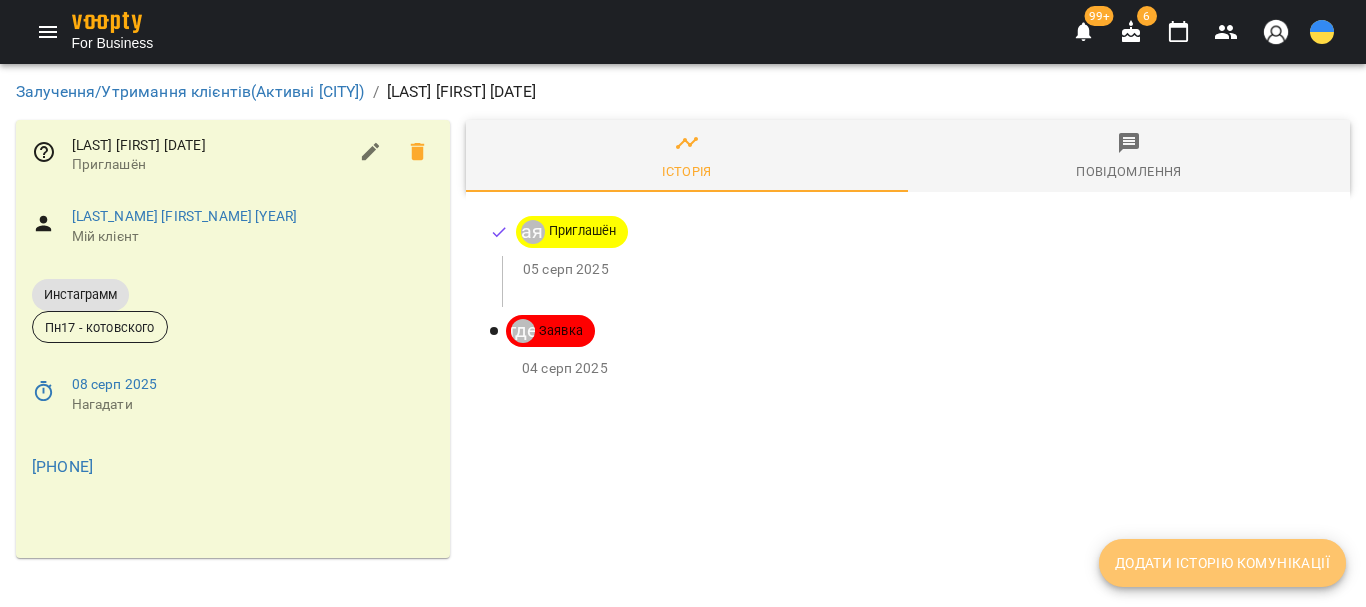 click on "Додати історію комунікації" at bounding box center (1222, 563) 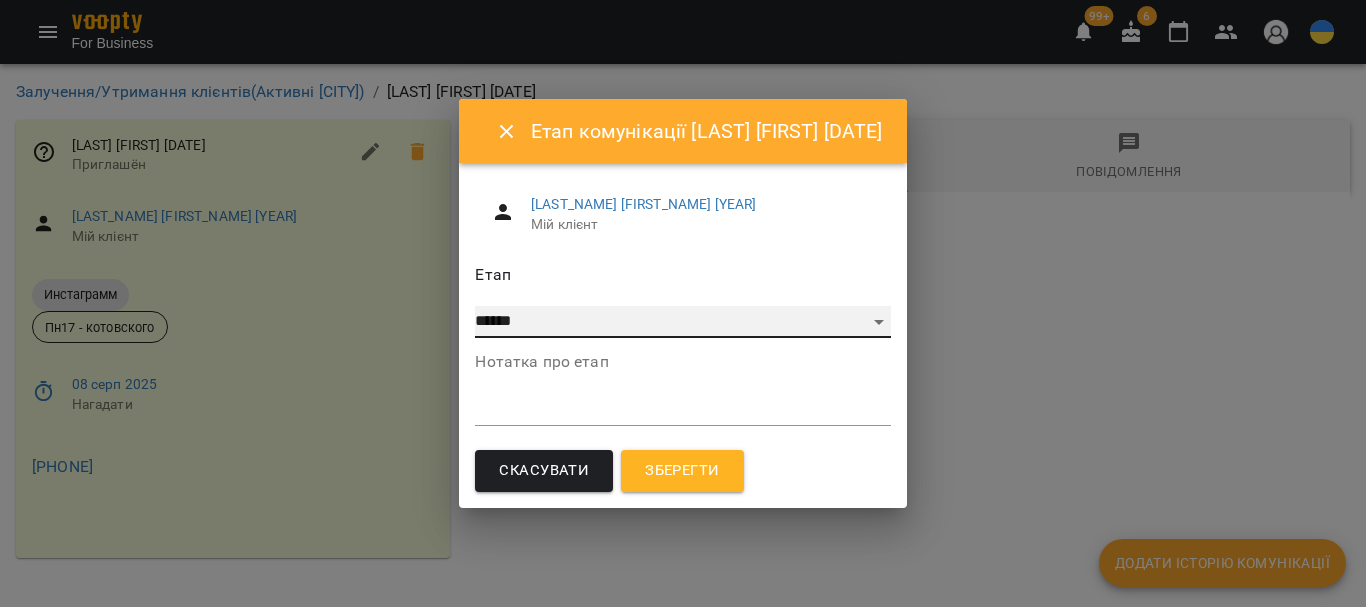 click on "**********" at bounding box center (682, 322) 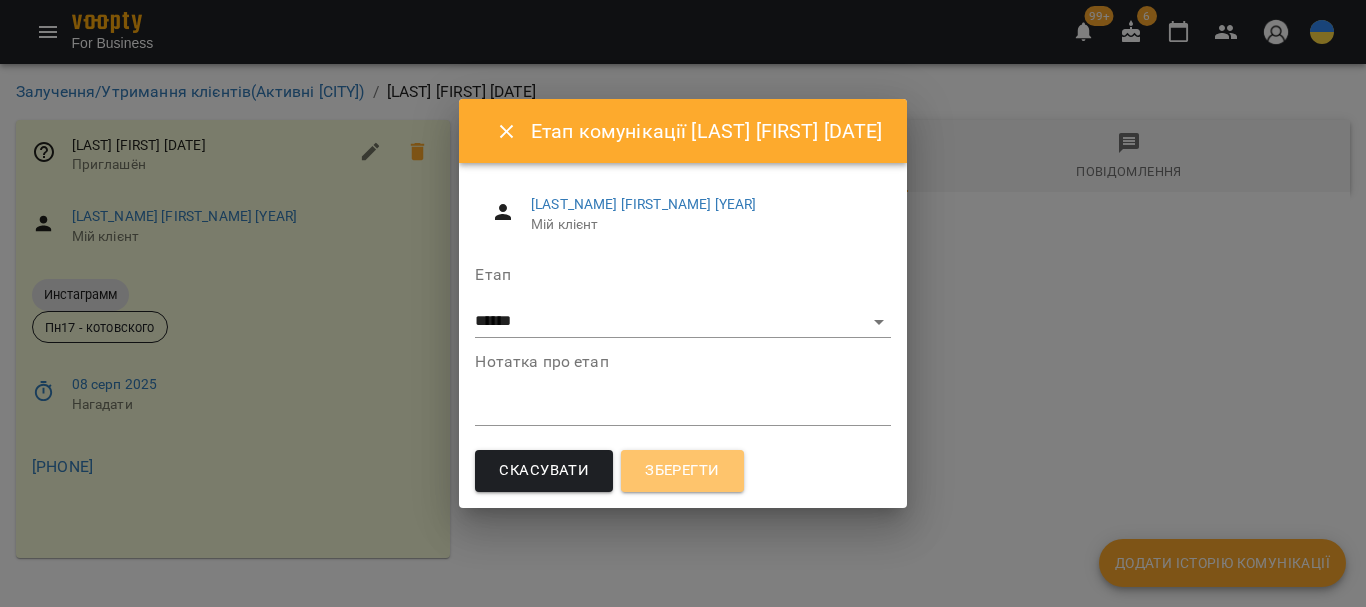 click on "Зберегти" at bounding box center [682, 471] 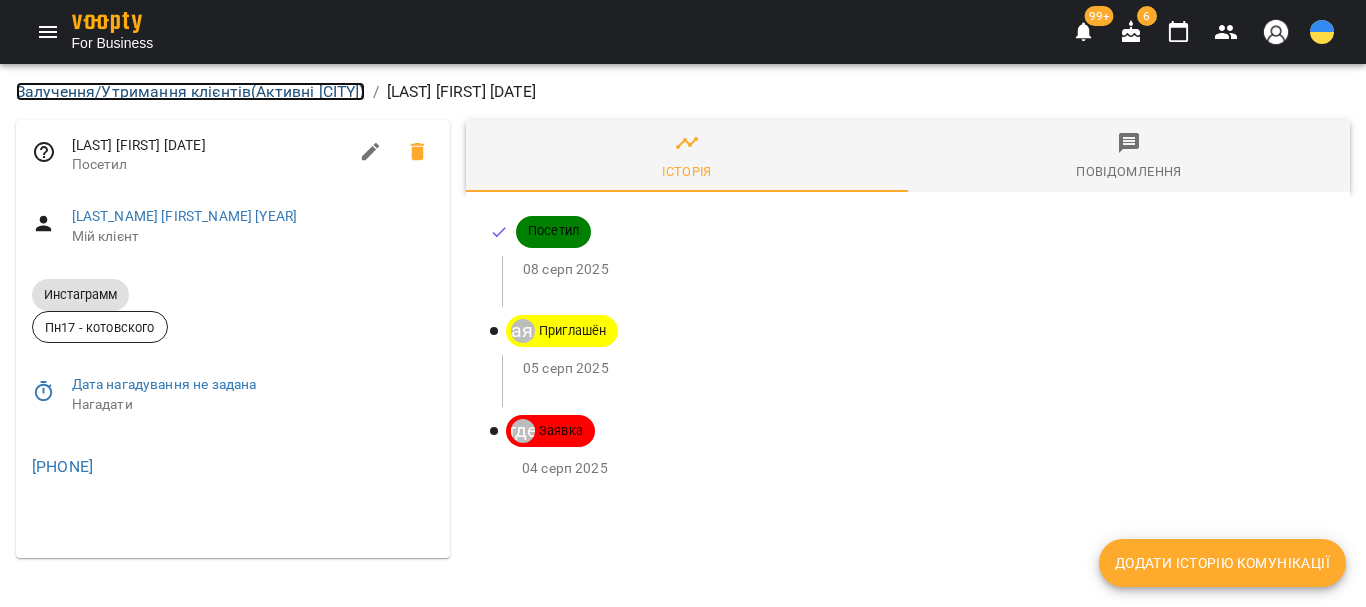 click on "Залучення/Утримання клієнтів ( Активні   [CITY] )" at bounding box center (190, 91) 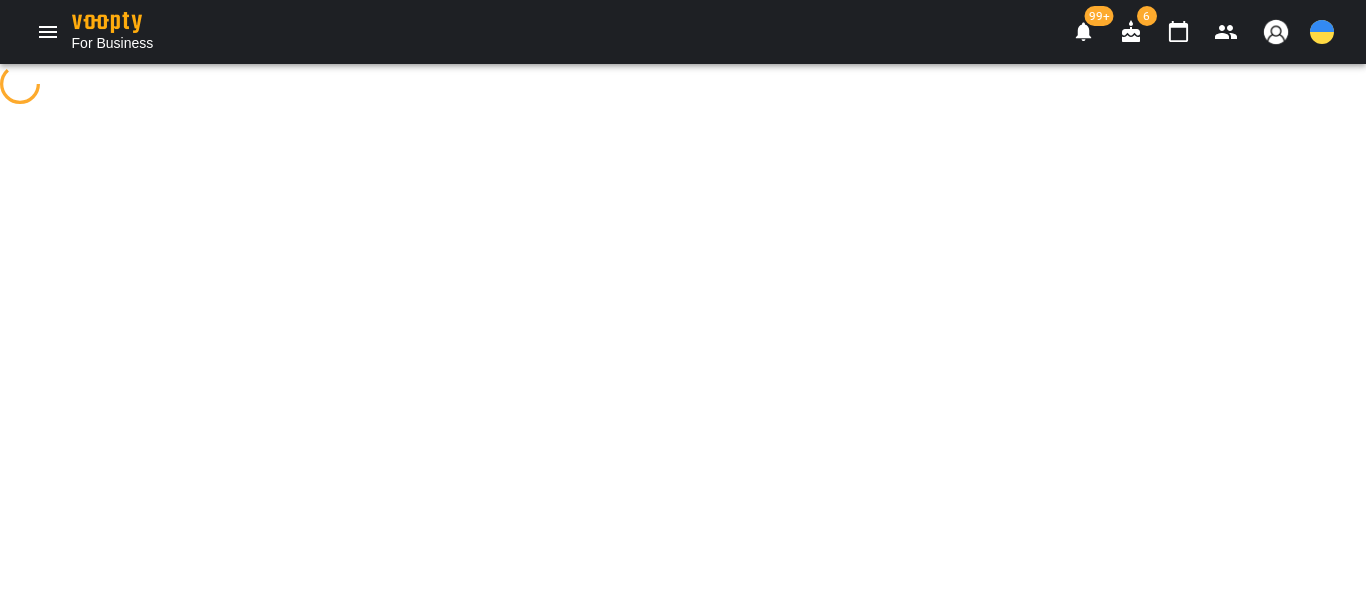 select on "**********" 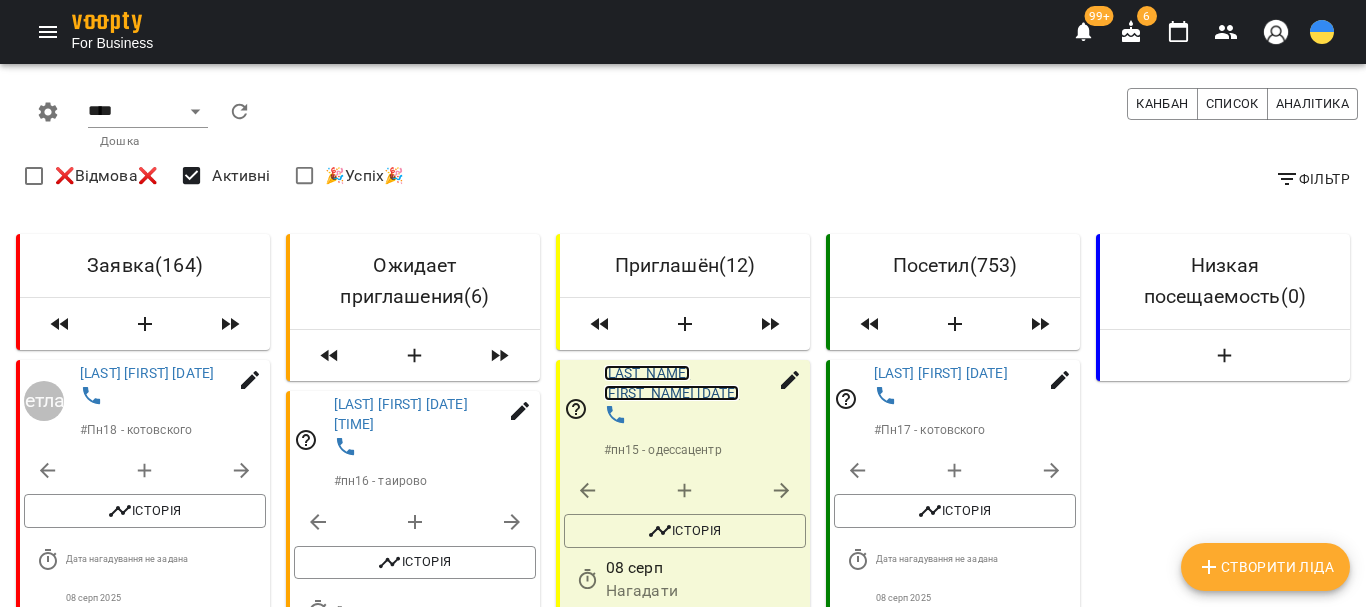 click on "[LAST_NAME] [FIRST_NAME]
[DATE]" at bounding box center (672, 383) 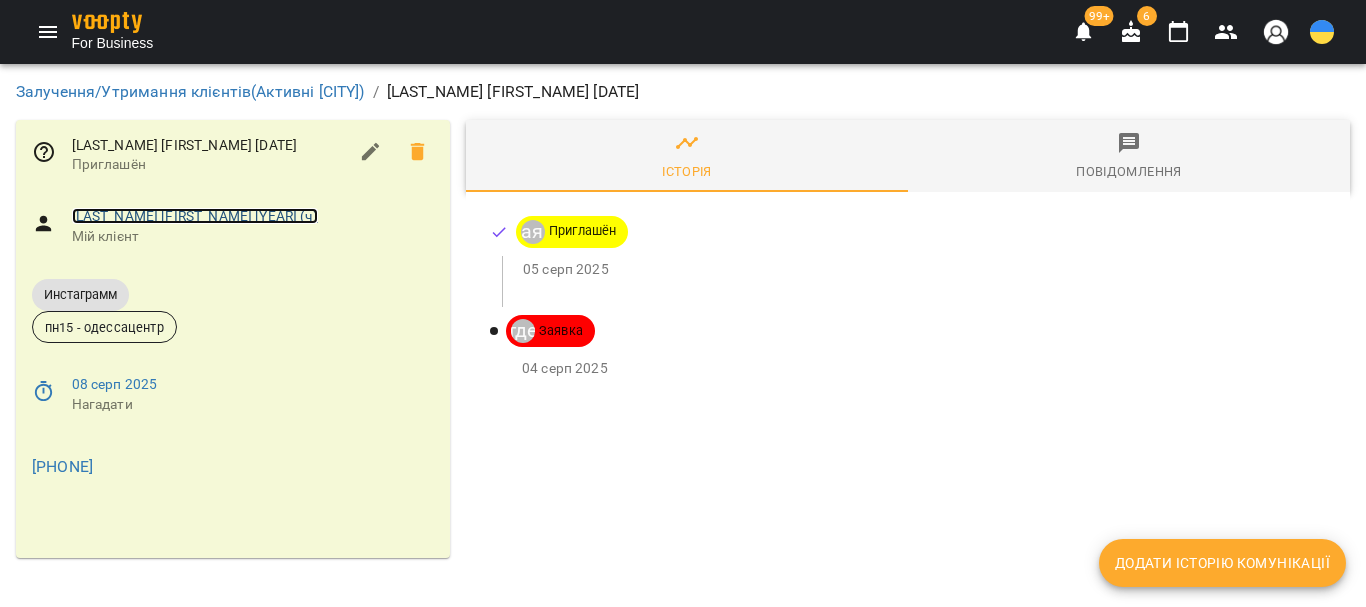 click on "[LAST_NAME] [FIRST_NAME] [YEAR] (ч)" at bounding box center (195, 216) 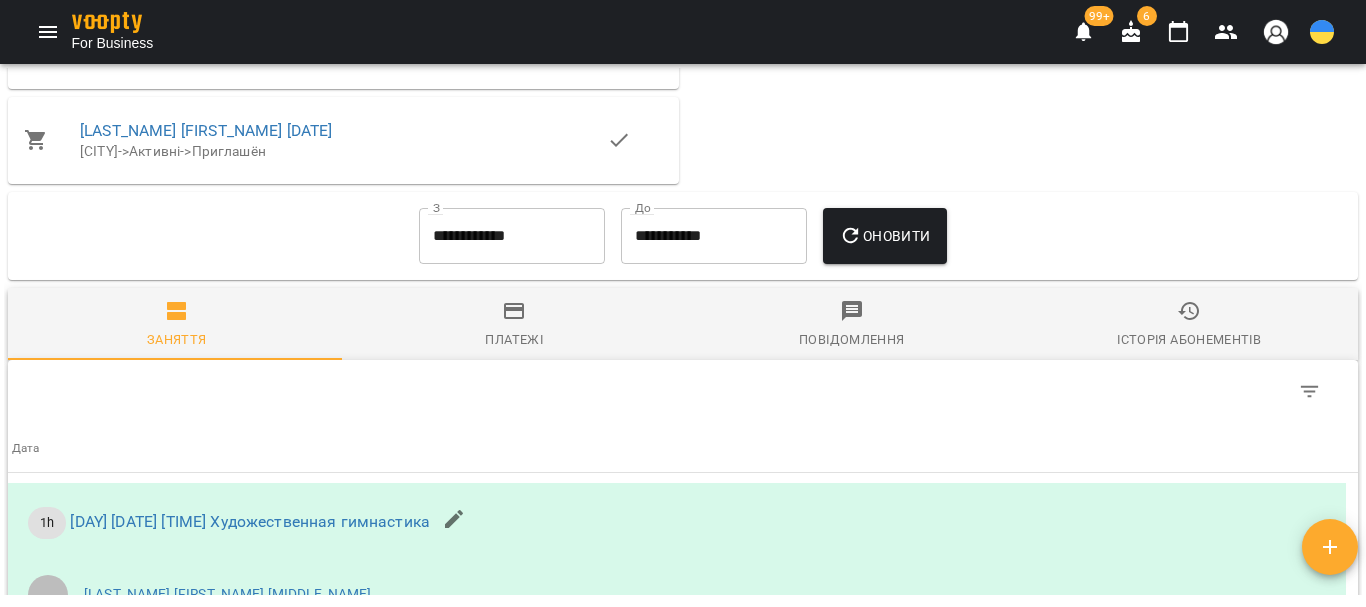 scroll, scrollTop: 1731, scrollLeft: 0, axis: vertical 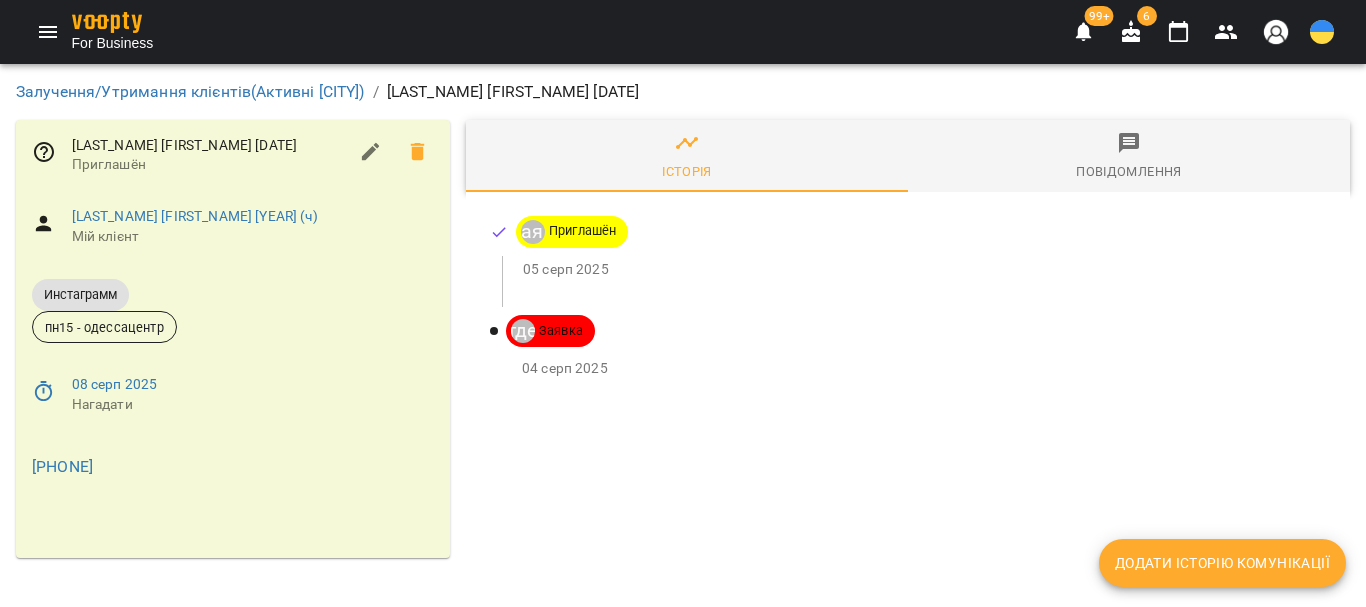 click on "Додати історію комунікації" at bounding box center (1222, 563) 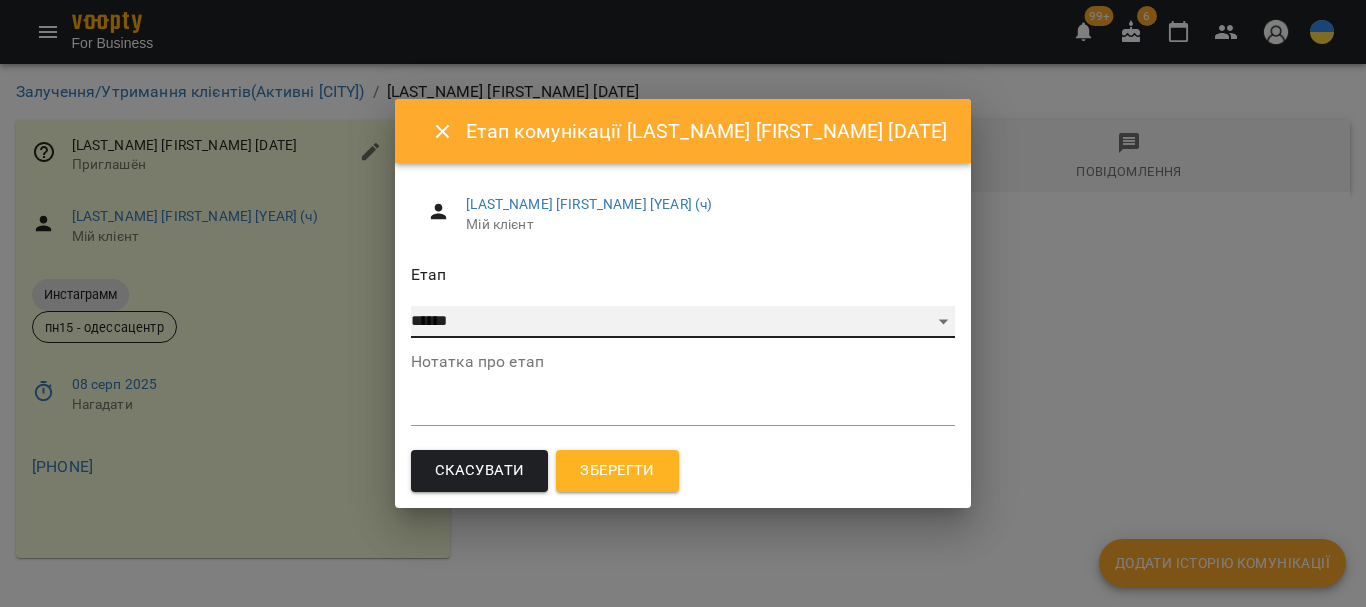 click on "**********" at bounding box center (683, 322) 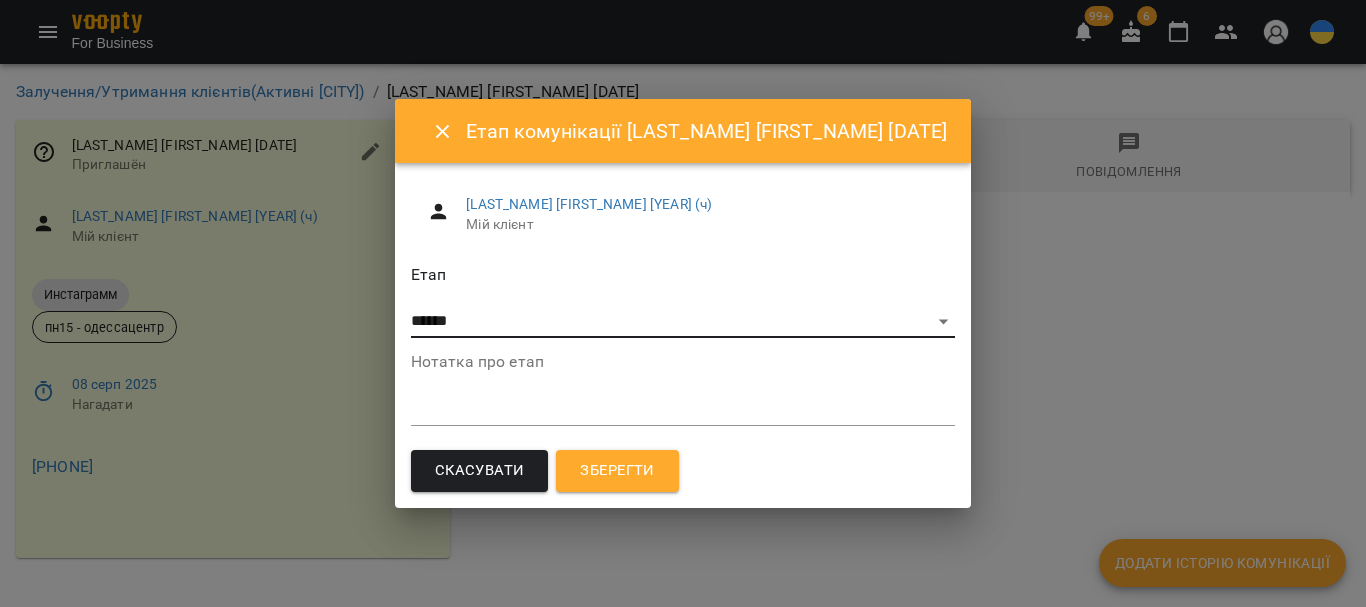 click on "Зберегти" at bounding box center [617, 471] 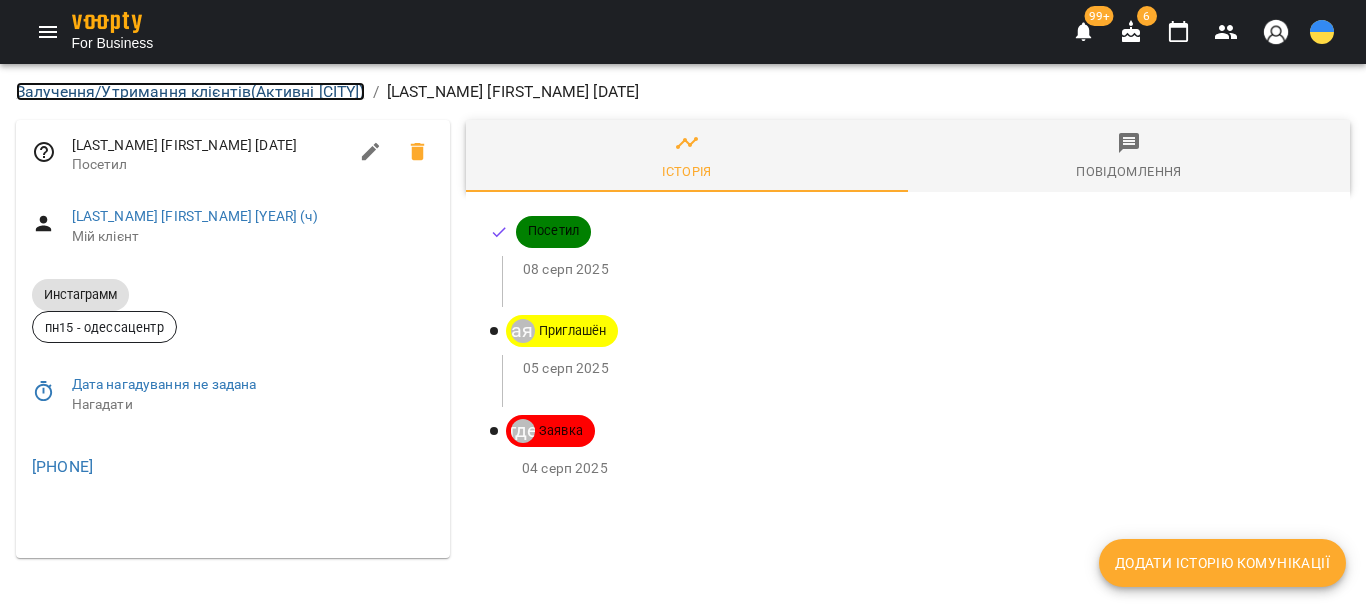 click on "Залучення/Утримання клієнтів ( Активні   [CITY] )" at bounding box center (190, 91) 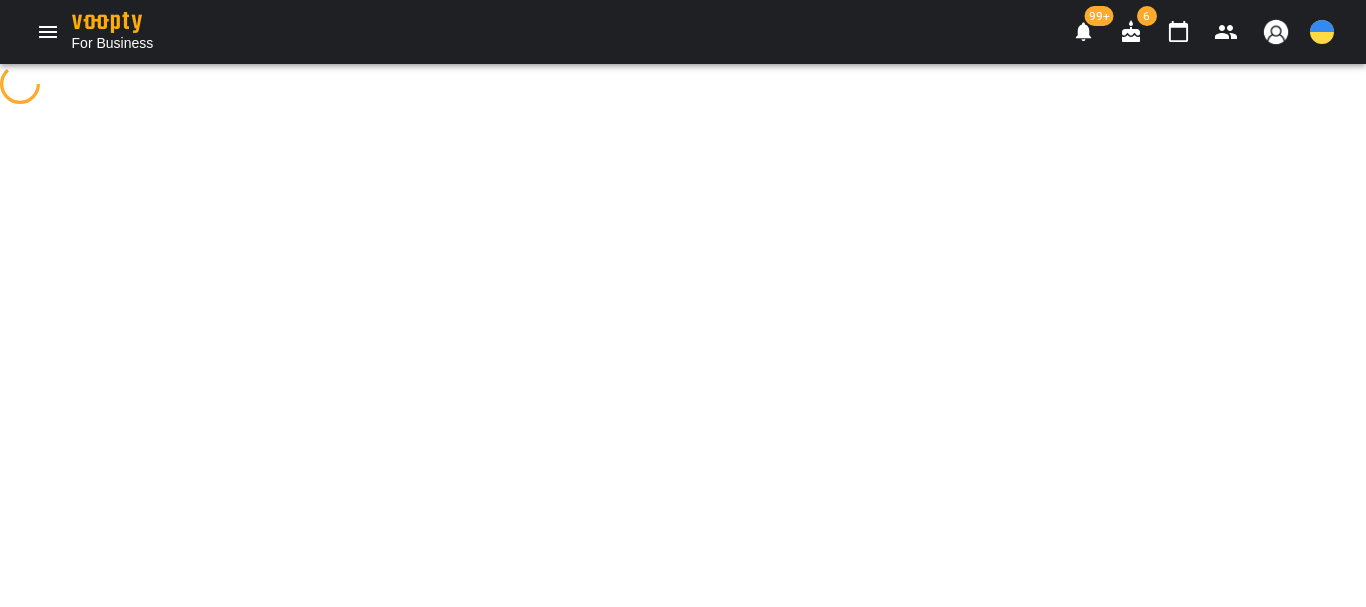 select on "**********" 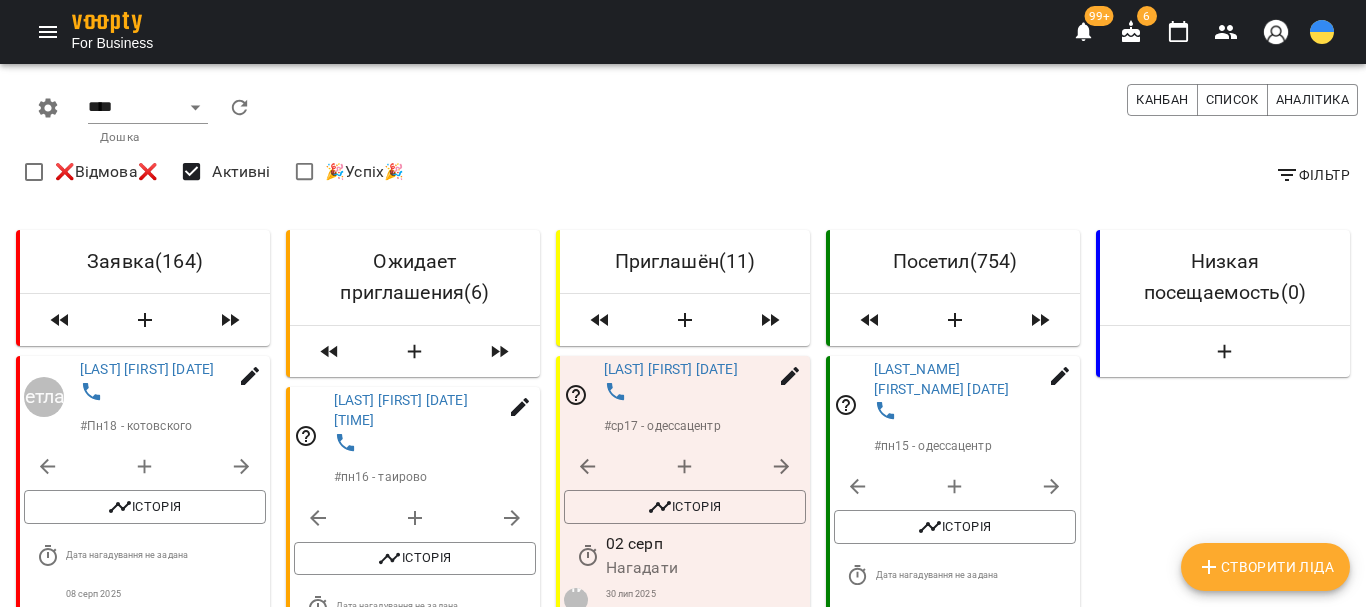 scroll, scrollTop: 700, scrollLeft: 0, axis: vertical 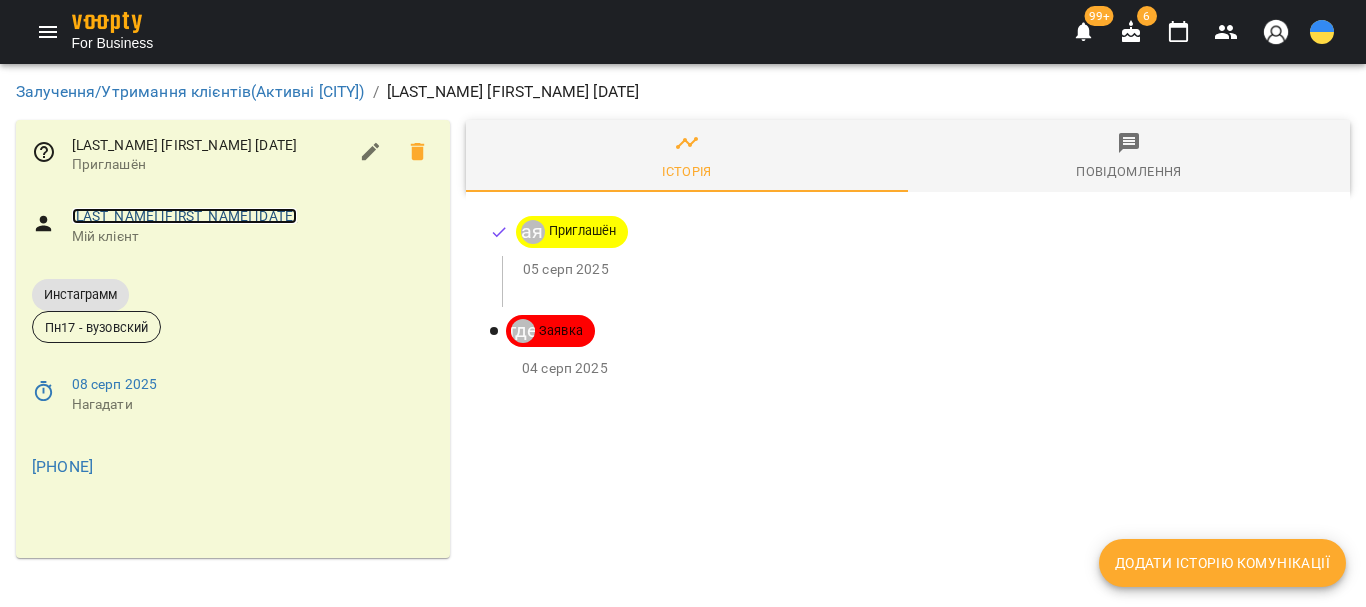 click on "[LAST_NAME] [FIRST_NAME]
[DATE]" at bounding box center (185, 216) 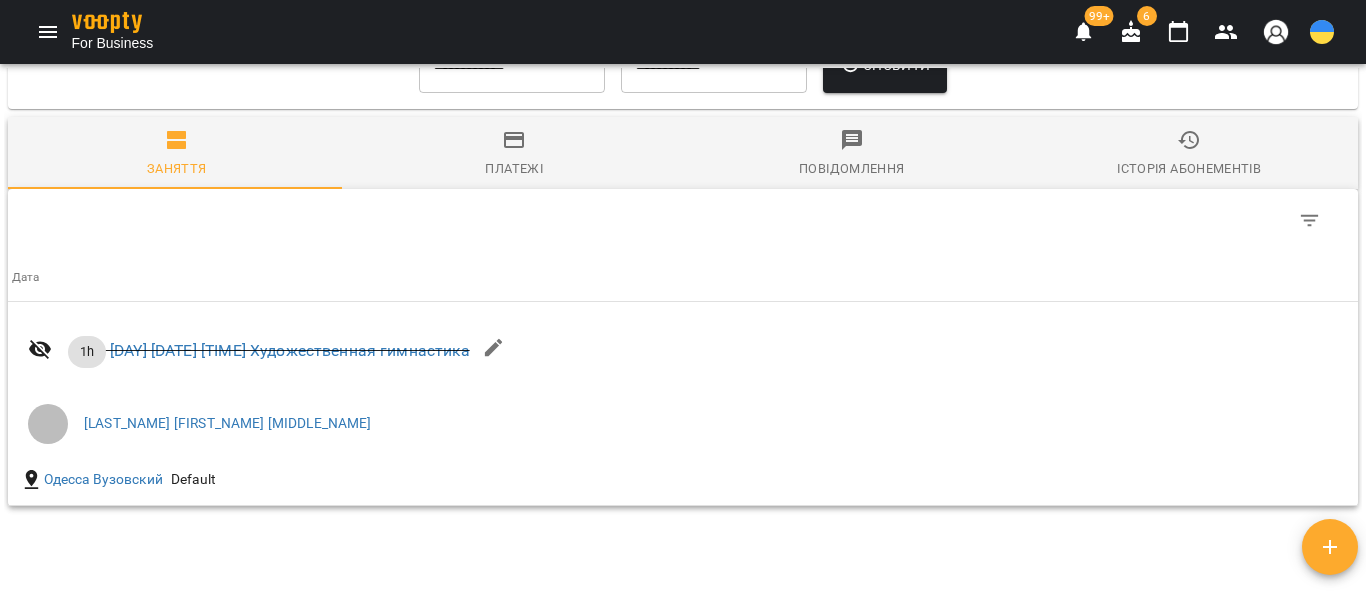 scroll, scrollTop: 1659, scrollLeft: 0, axis: vertical 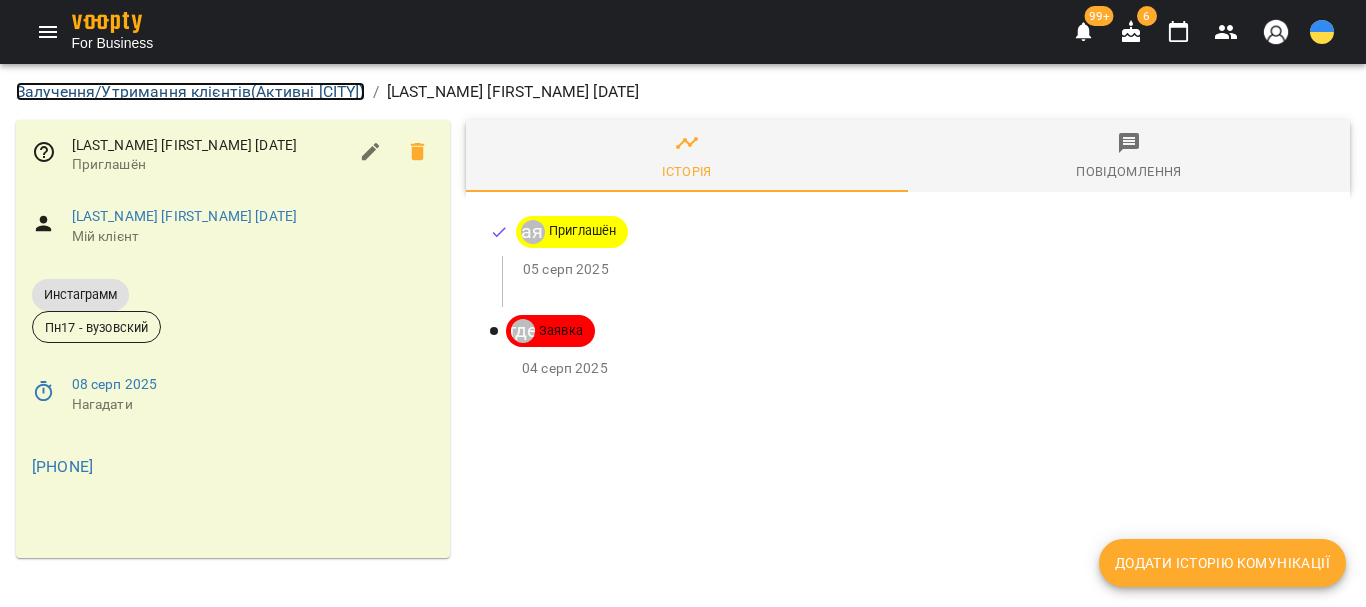 click on "Залучення/Утримання клієнтів ( Активні   [CITY] )" at bounding box center (190, 91) 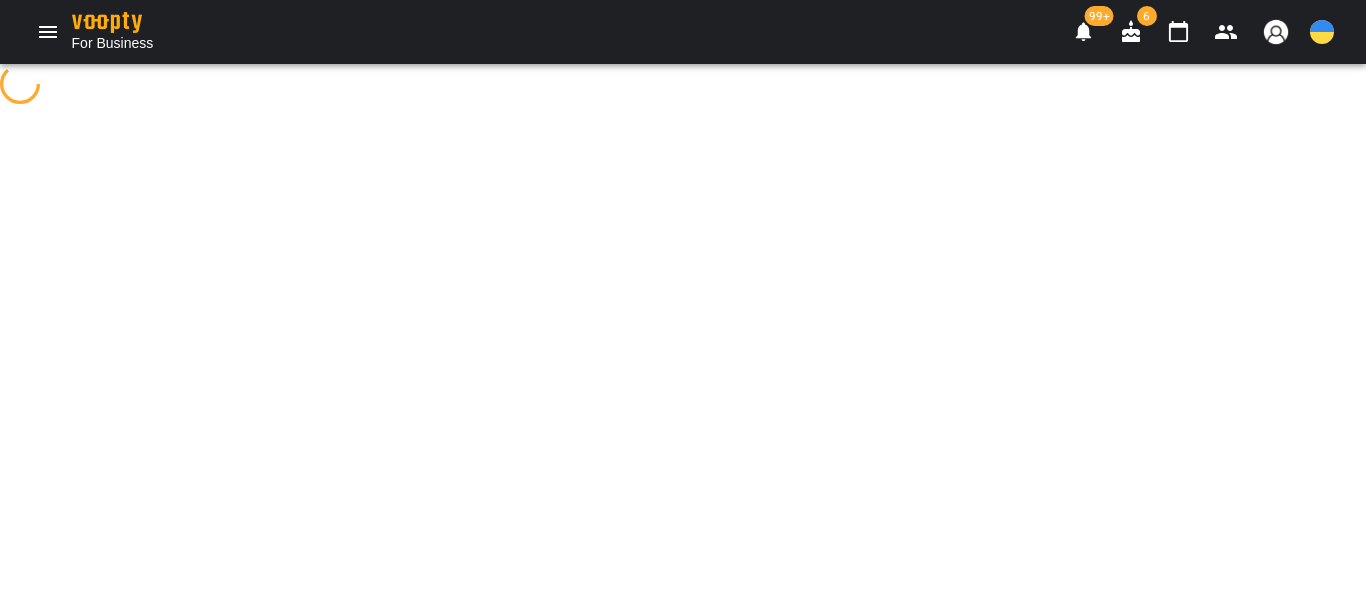 select on "**********" 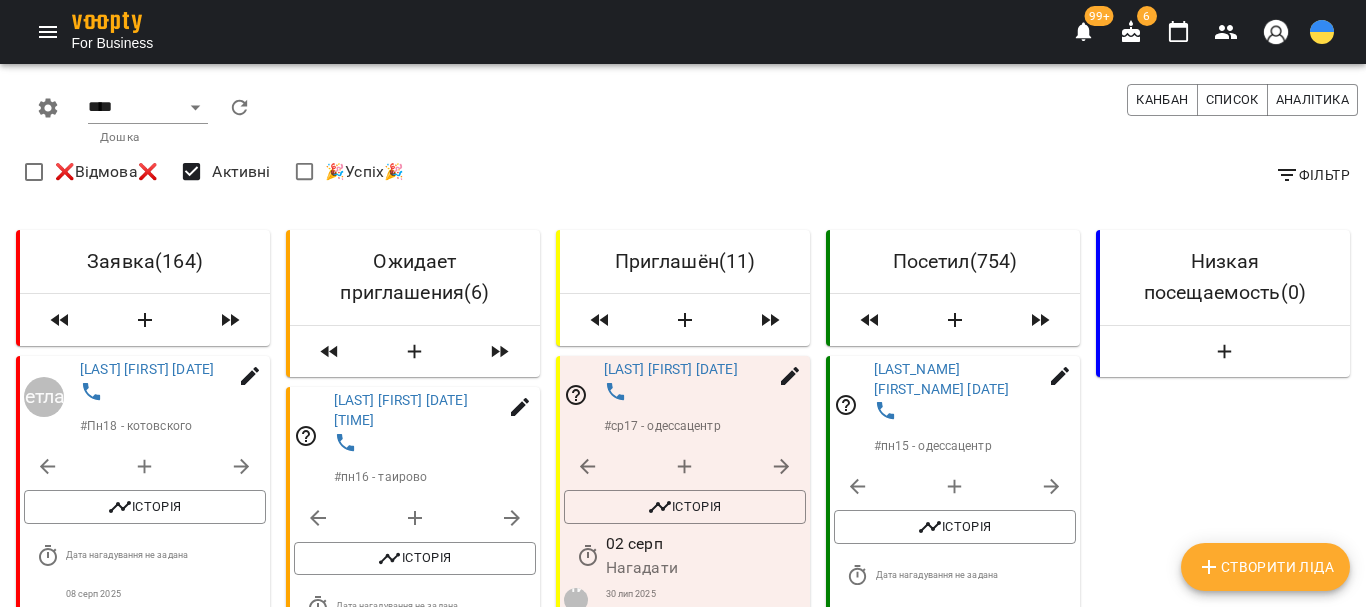 scroll, scrollTop: 1000, scrollLeft: 0, axis: vertical 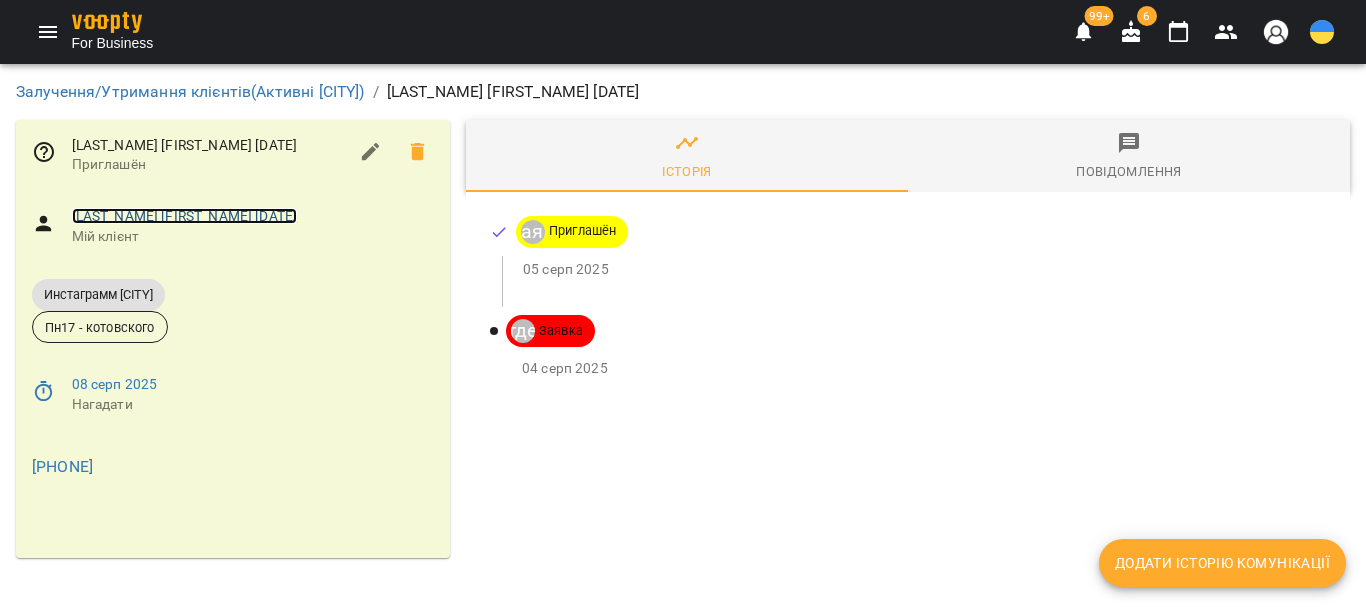 click on "[LAST_NAME] [FIRST_NAME]
[DATE]" at bounding box center [185, 216] 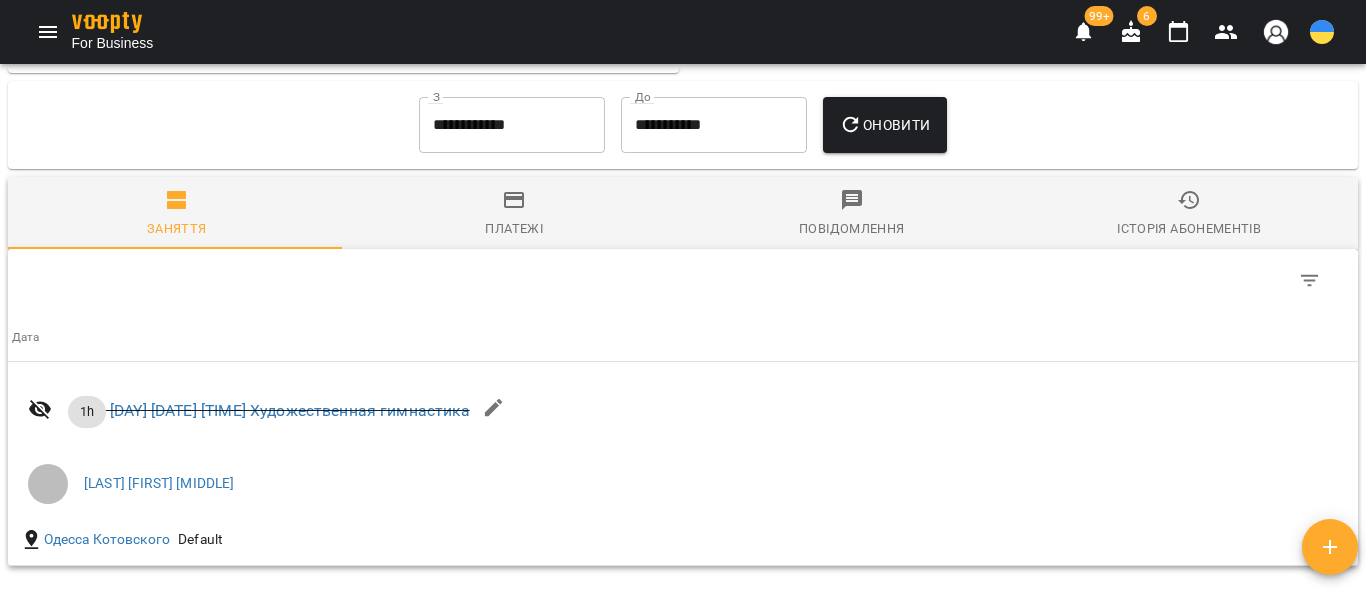 scroll, scrollTop: 1659, scrollLeft: 0, axis: vertical 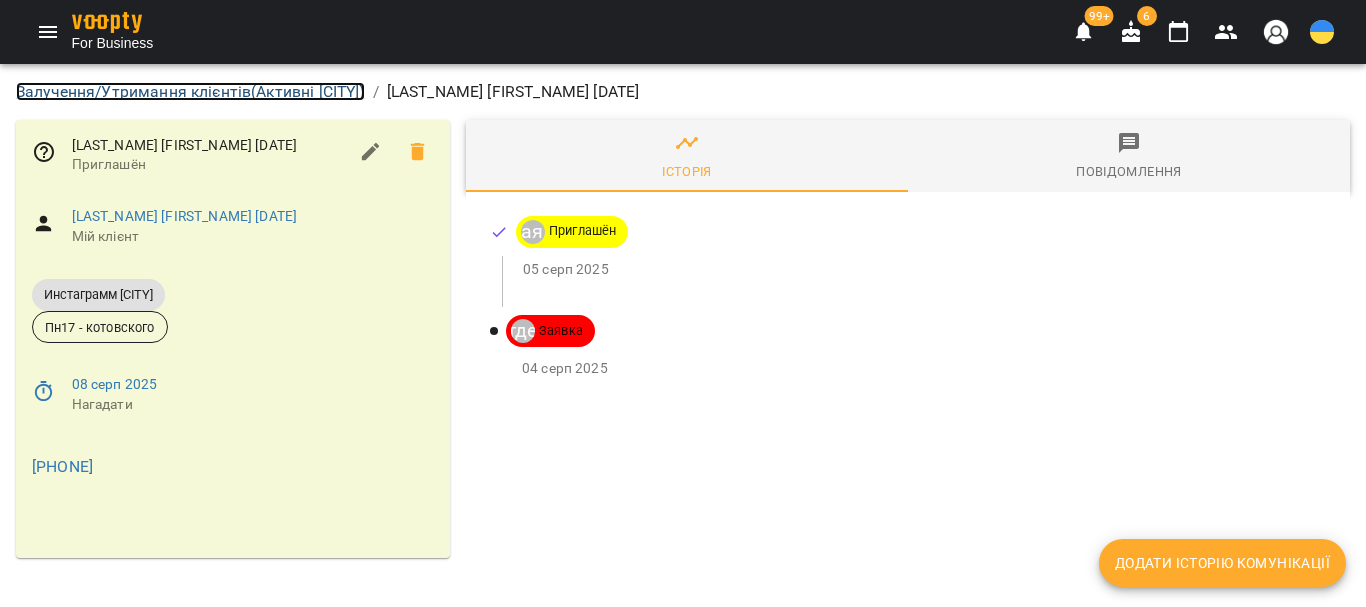click on "Залучення/Утримання клієнтів ( Активні   [CITY] )" at bounding box center [190, 91] 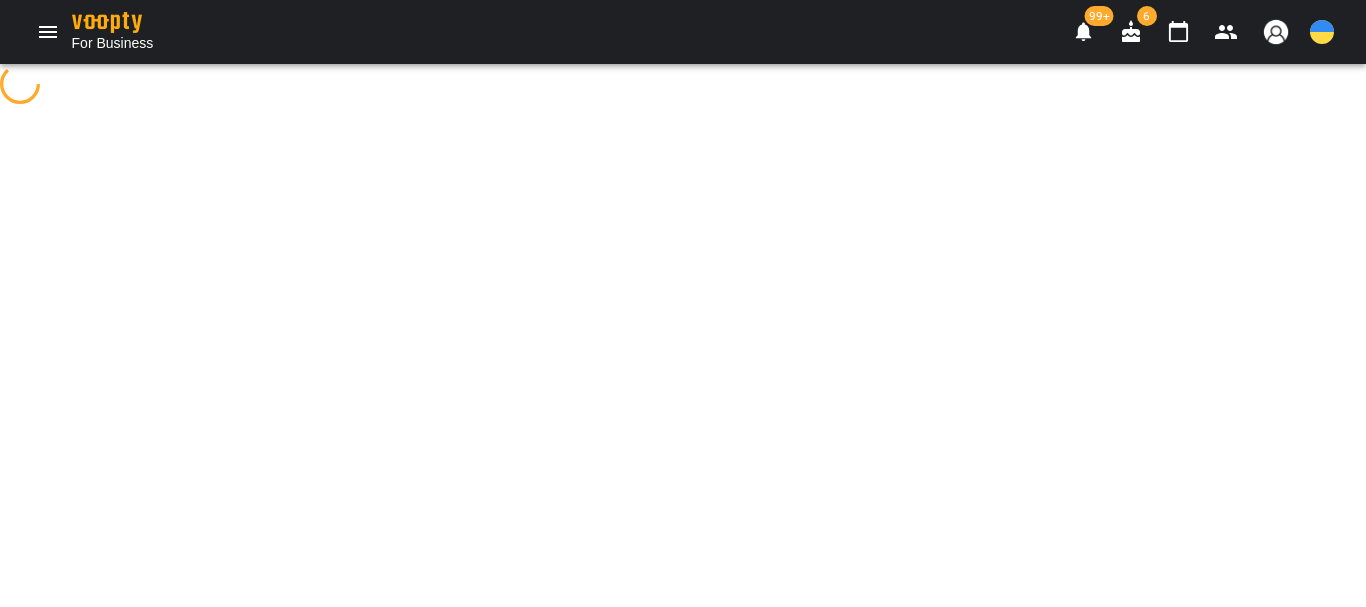 select on "**********" 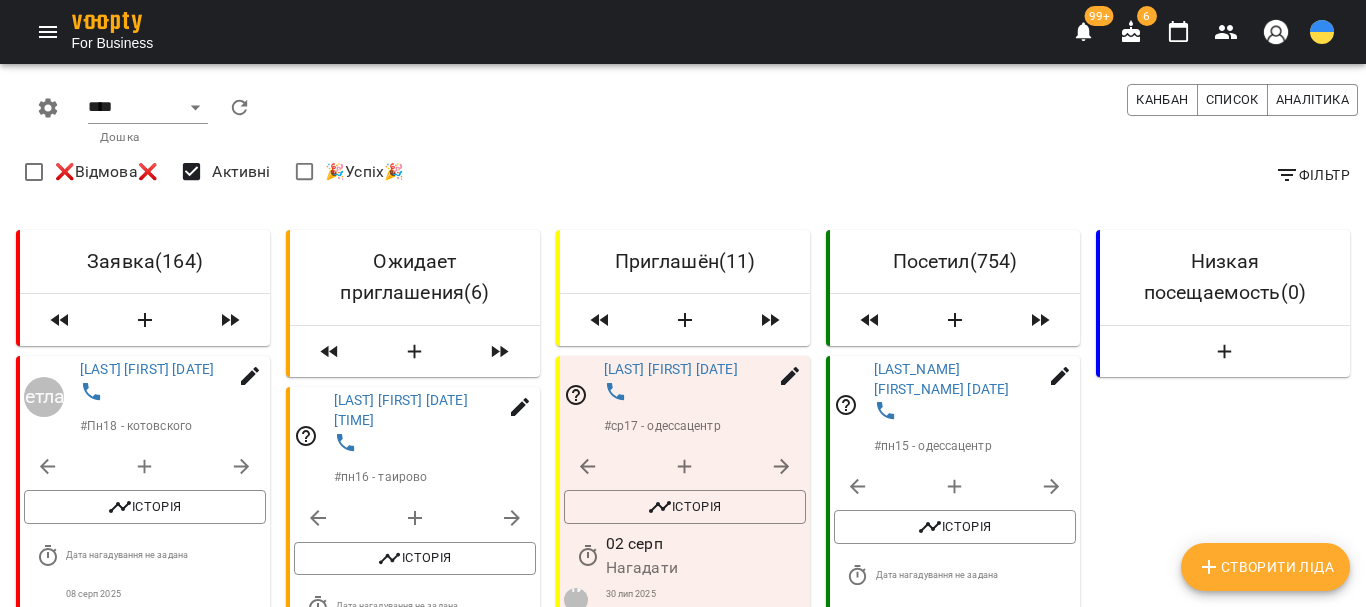 scroll, scrollTop: 1700, scrollLeft: 0, axis: vertical 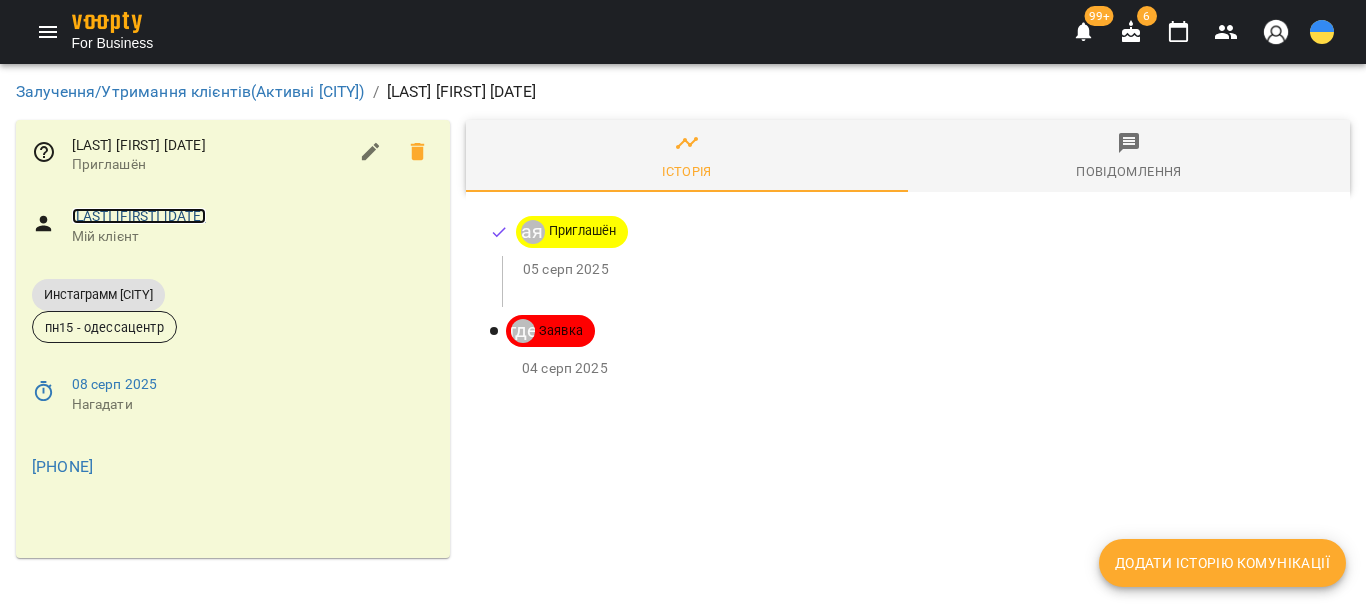 click on "[LAST] [FIRST]
[DATE]" at bounding box center (139, 216) 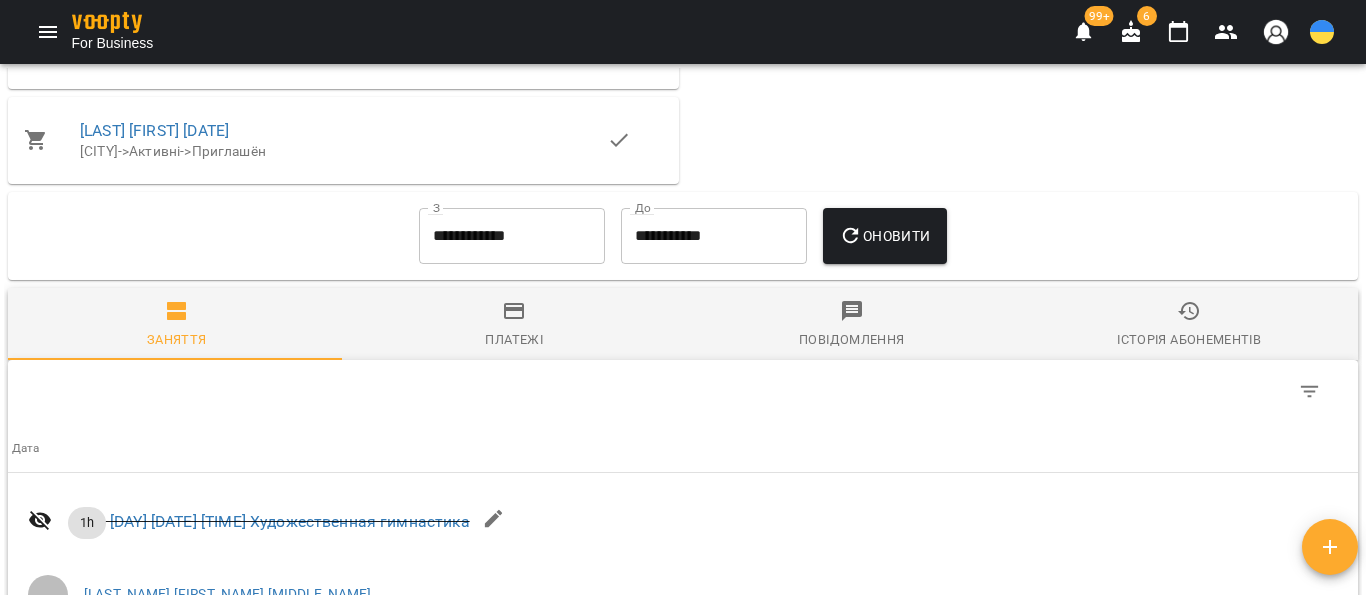 scroll, scrollTop: 1659, scrollLeft: 0, axis: vertical 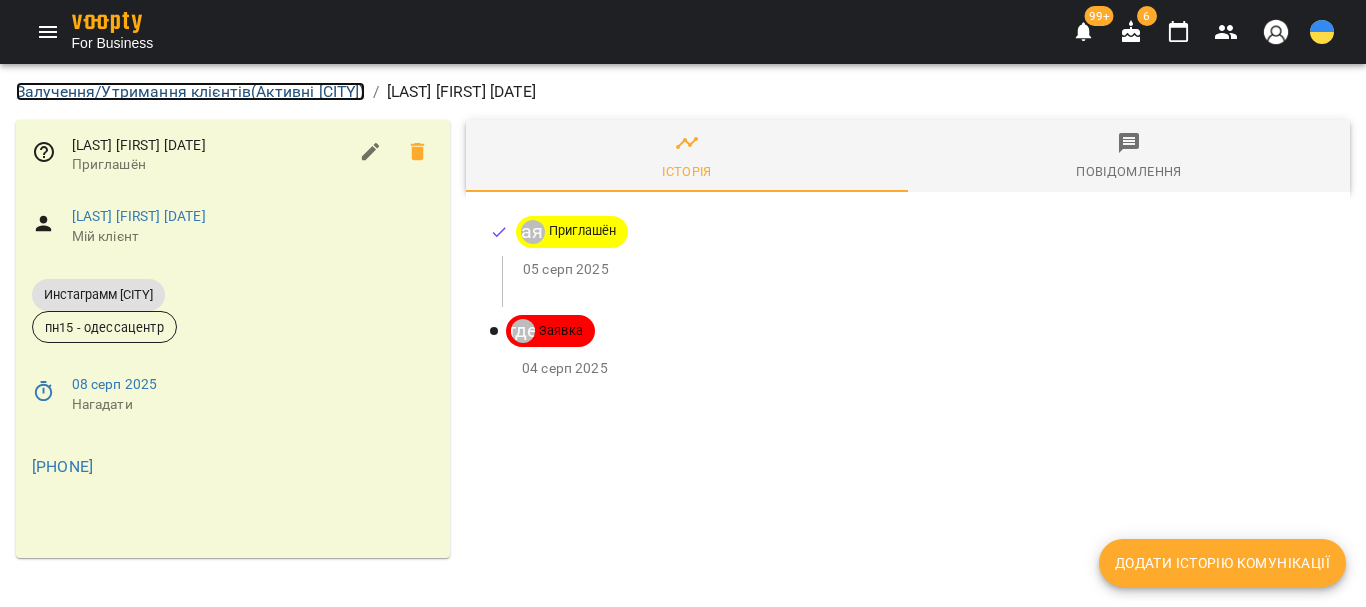 click on "Залучення/Утримання клієнтів ( Активні   [CITY] )" at bounding box center (190, 91) 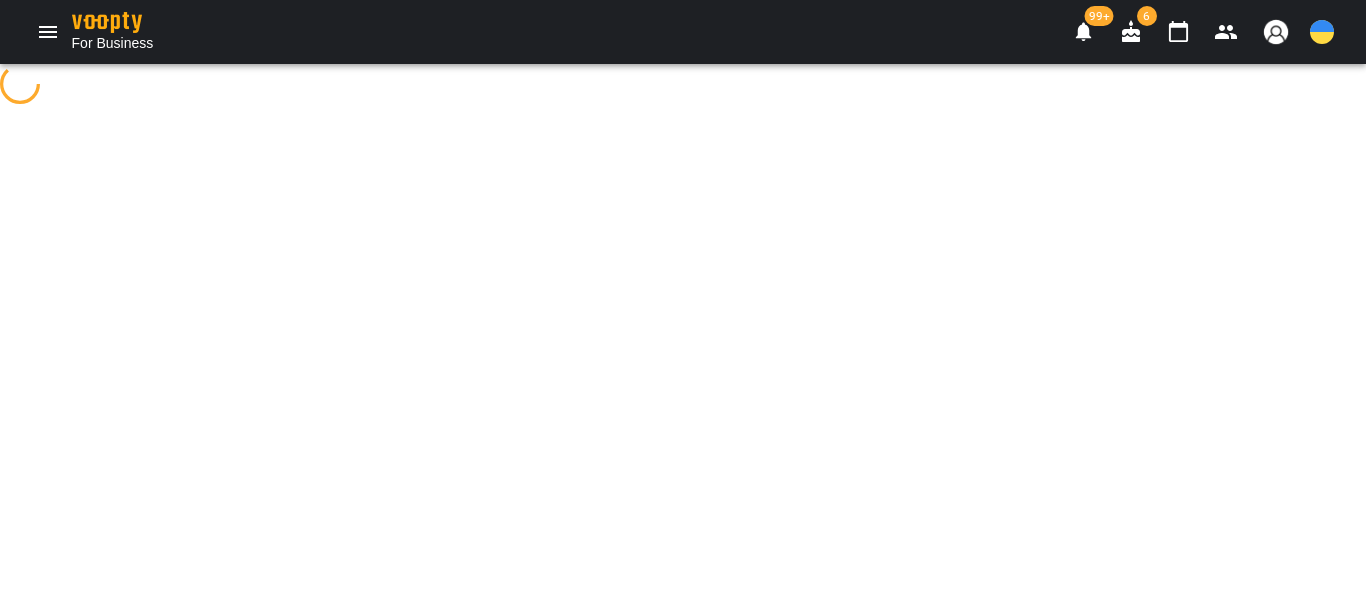 select on "**********" 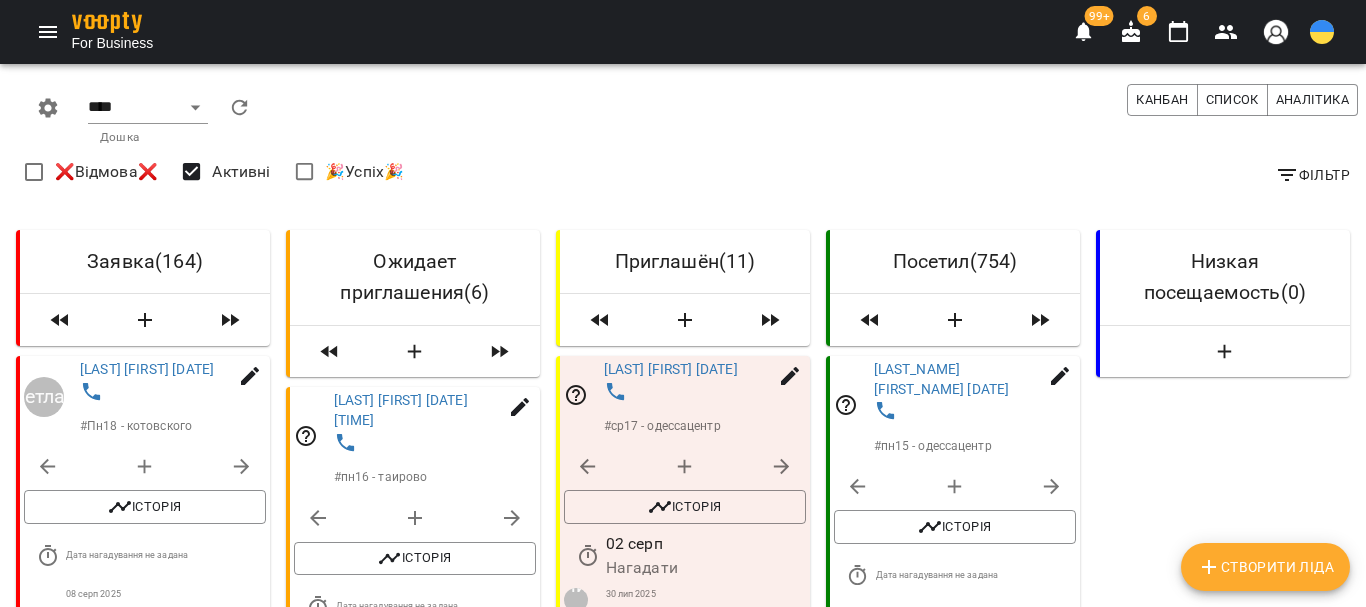 scroll, scrollTop: 3000, scrollLeft: 0, axis: vertical 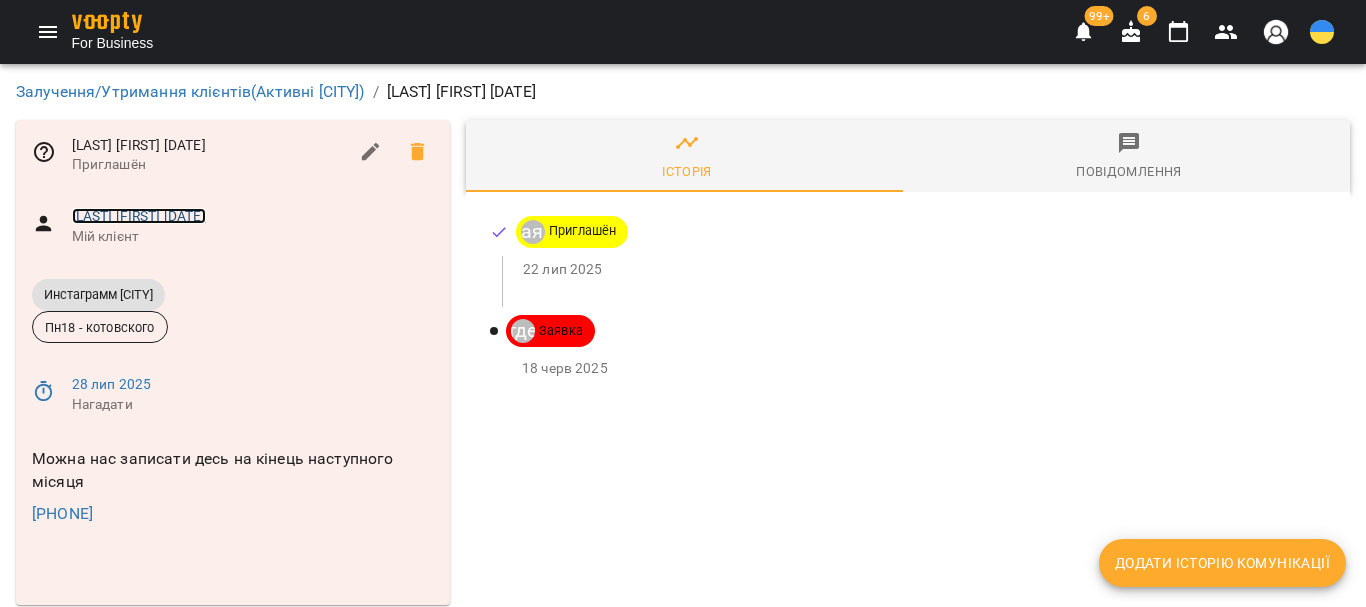 click on "[LAST] [FIRST]
[DATE]" at bounding box center [139, 216] 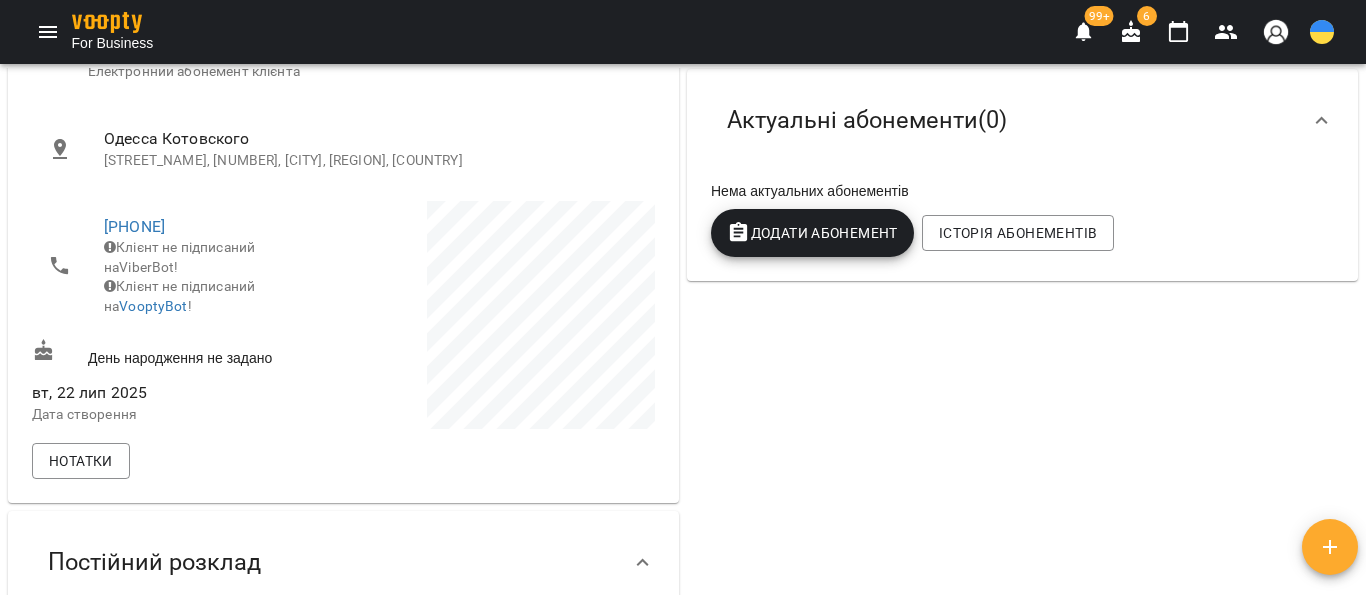 scroll, scrollTop: 0, scrollLeft: 0, axis: both 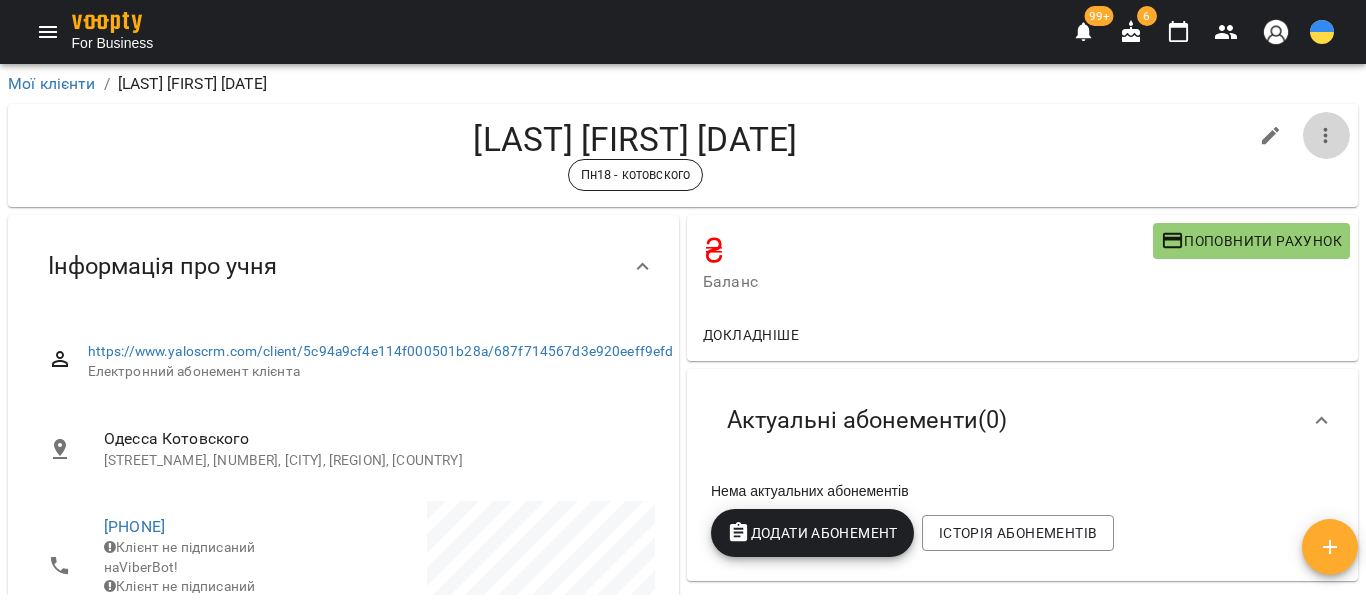click 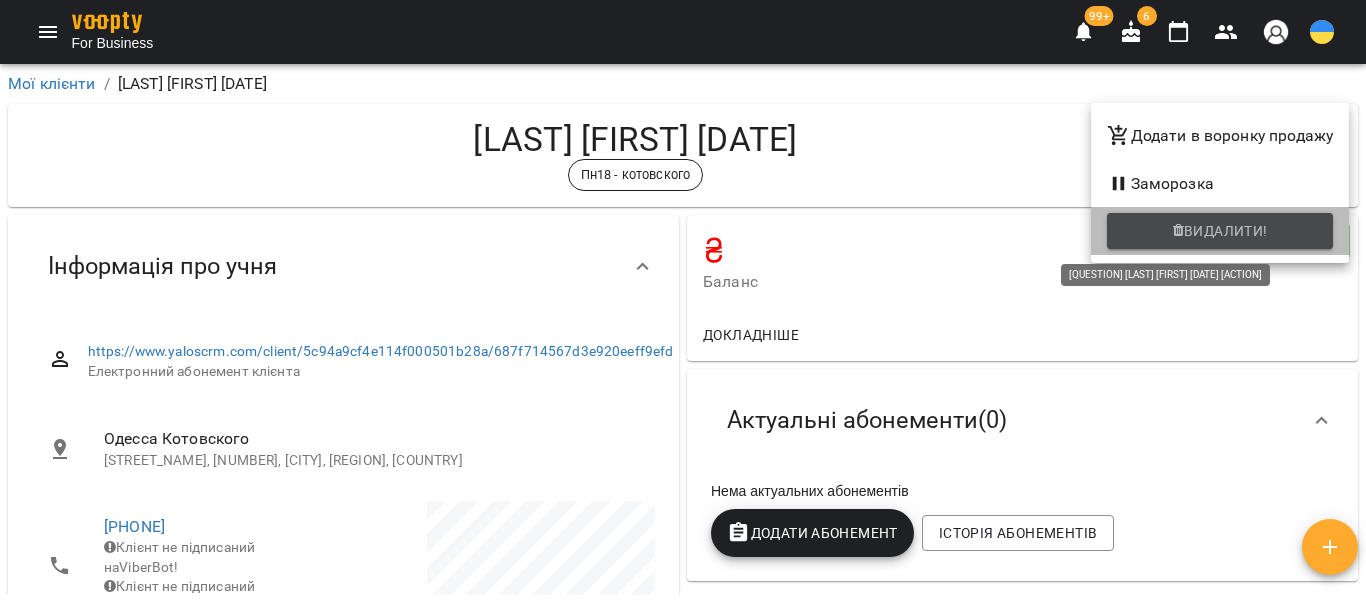 click on "Видалити!" at bounding box center (1226, 231) 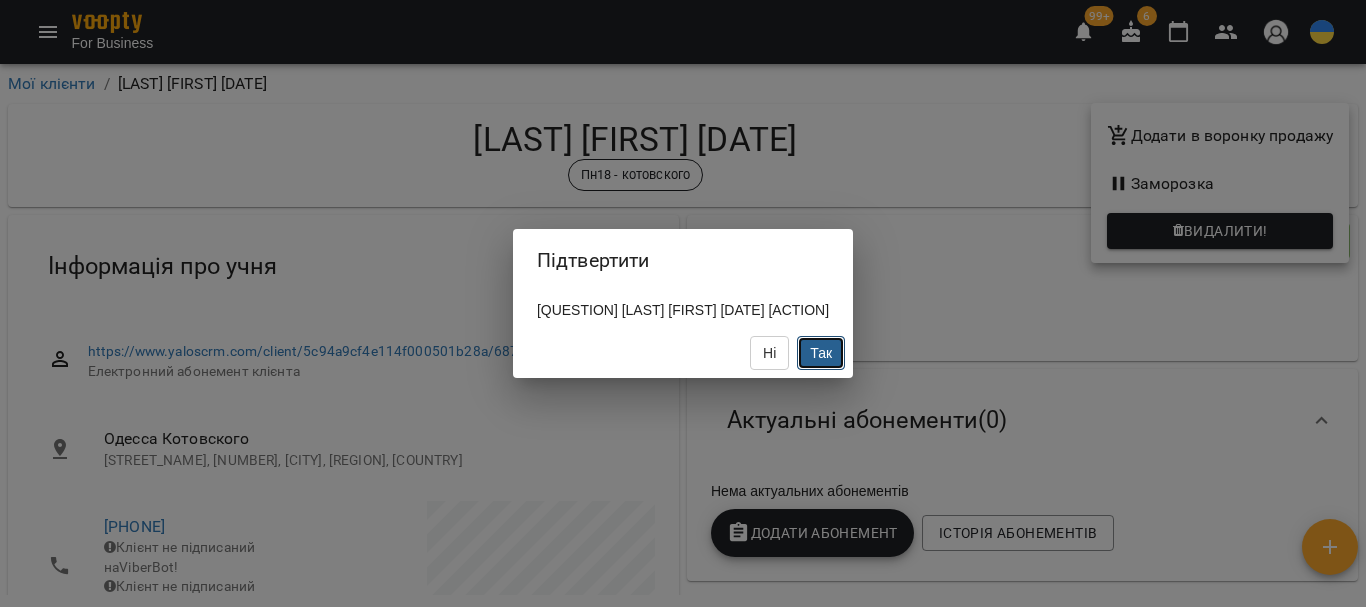 click on "Так" at bounding box center [821, 353] 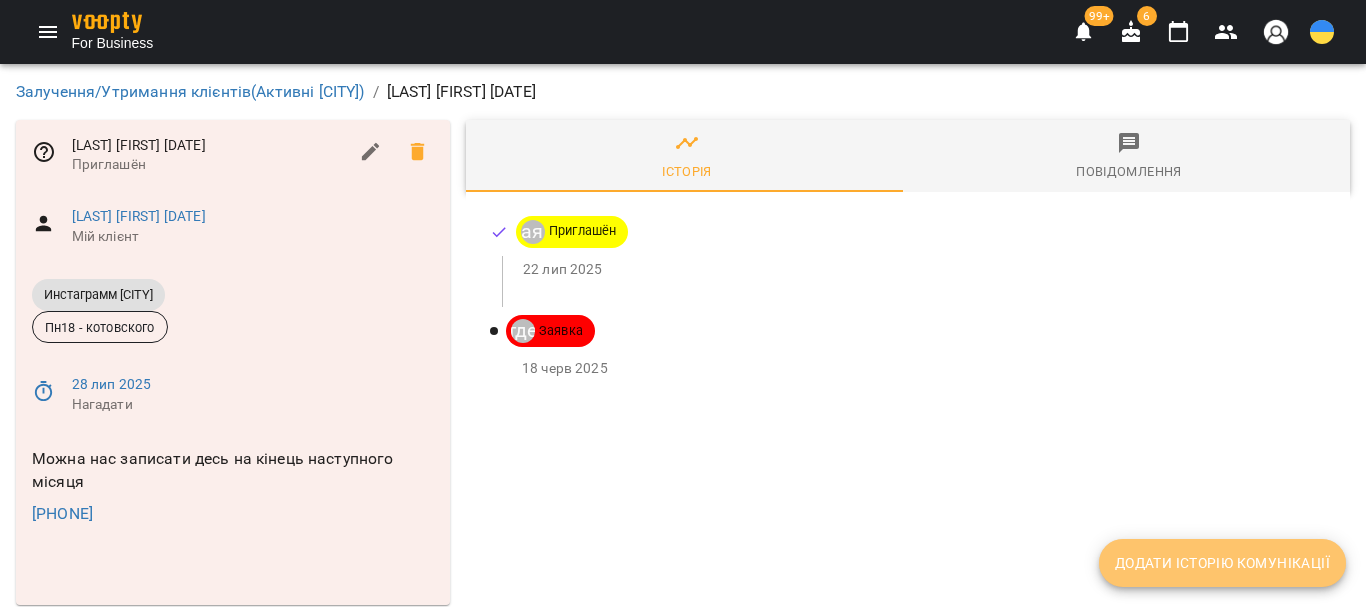 click on "Додати історію комунікації" at bounding box center (1222, 563) 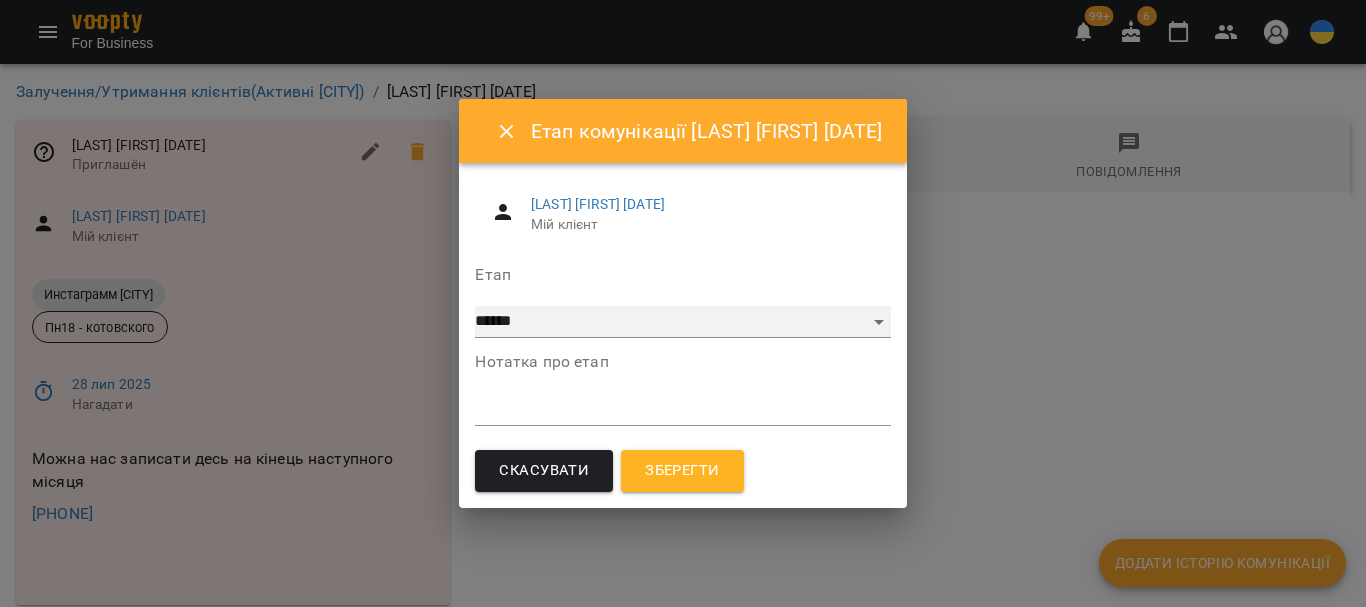 click on "**********" at bounding box center (682, 322) 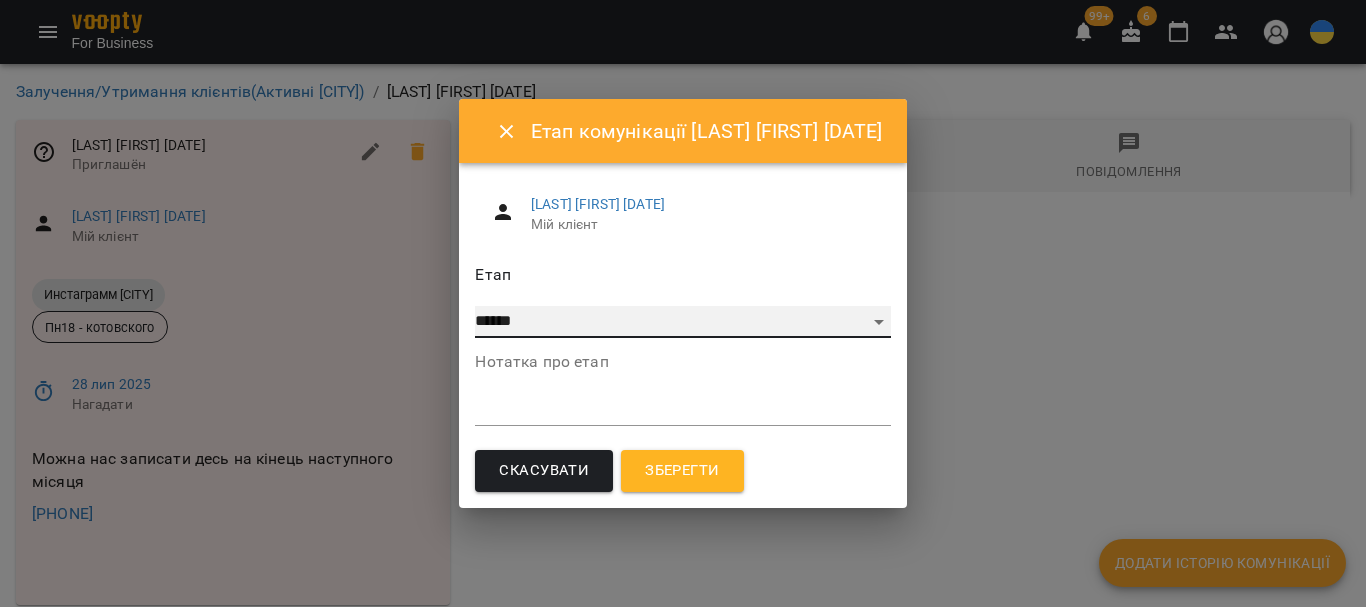 select on "**" 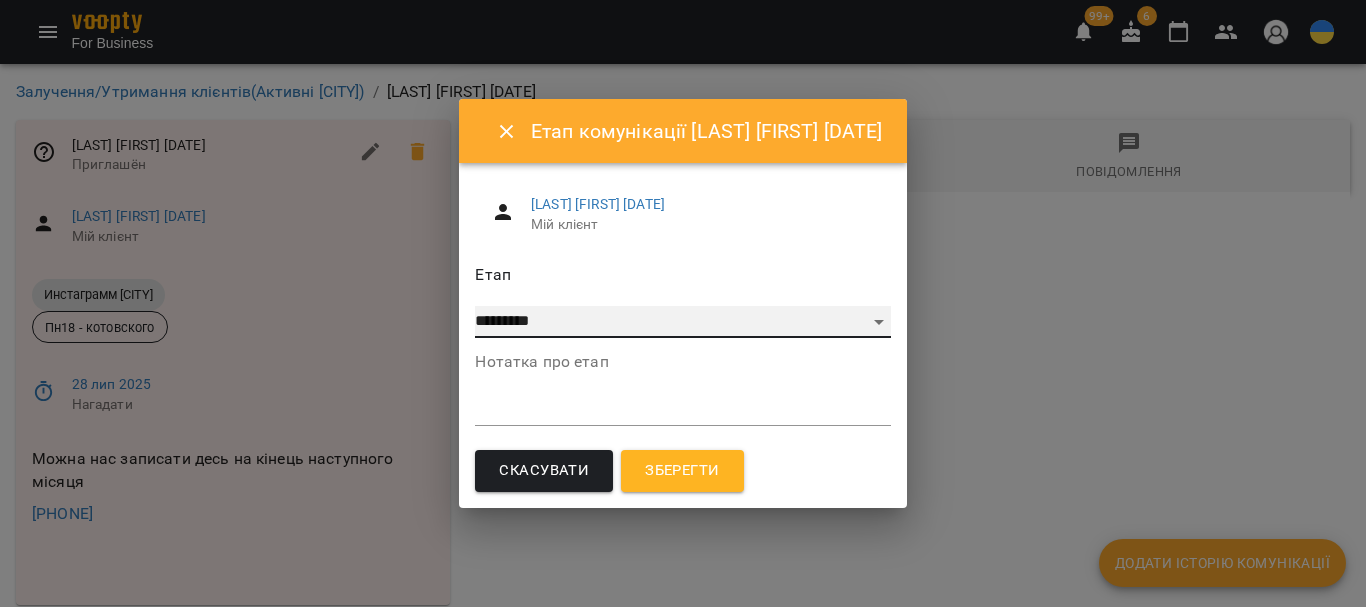 click on "**********" at bounding box center (682, 322) 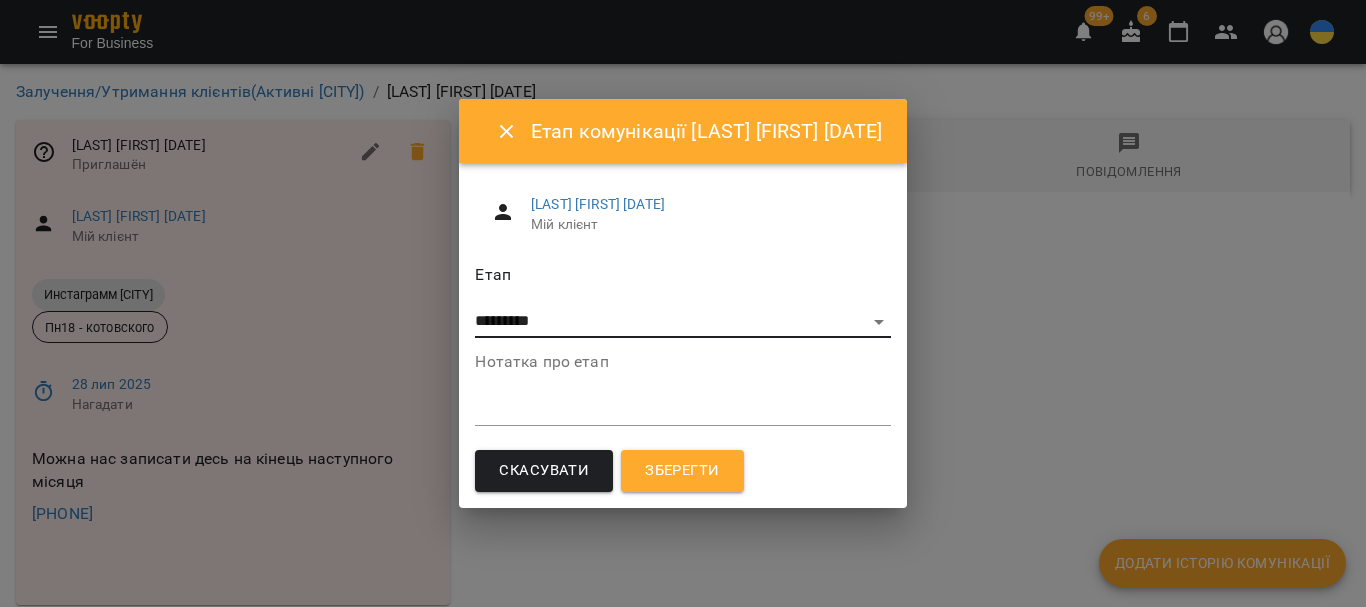 click on "Зберегти" at bounding box center [682, 471] 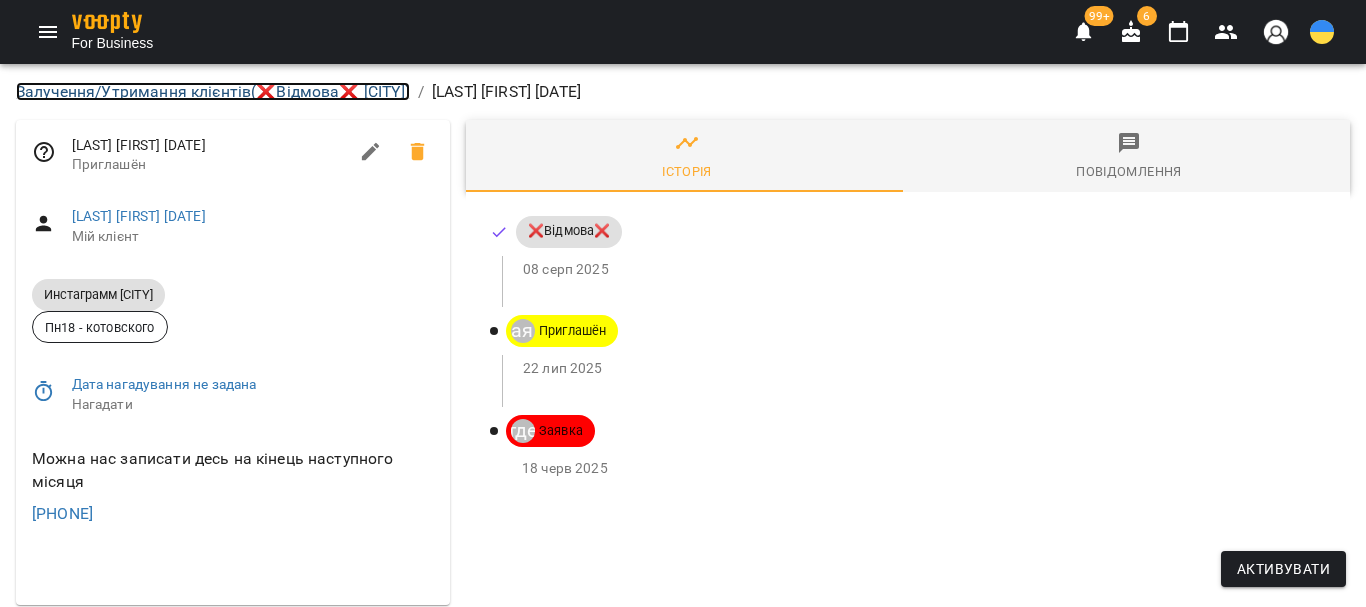 click on "Залучення/Утримання клієнтів ( ❌Відмова❌   [CITY] )" at bounding box center [213, 91] 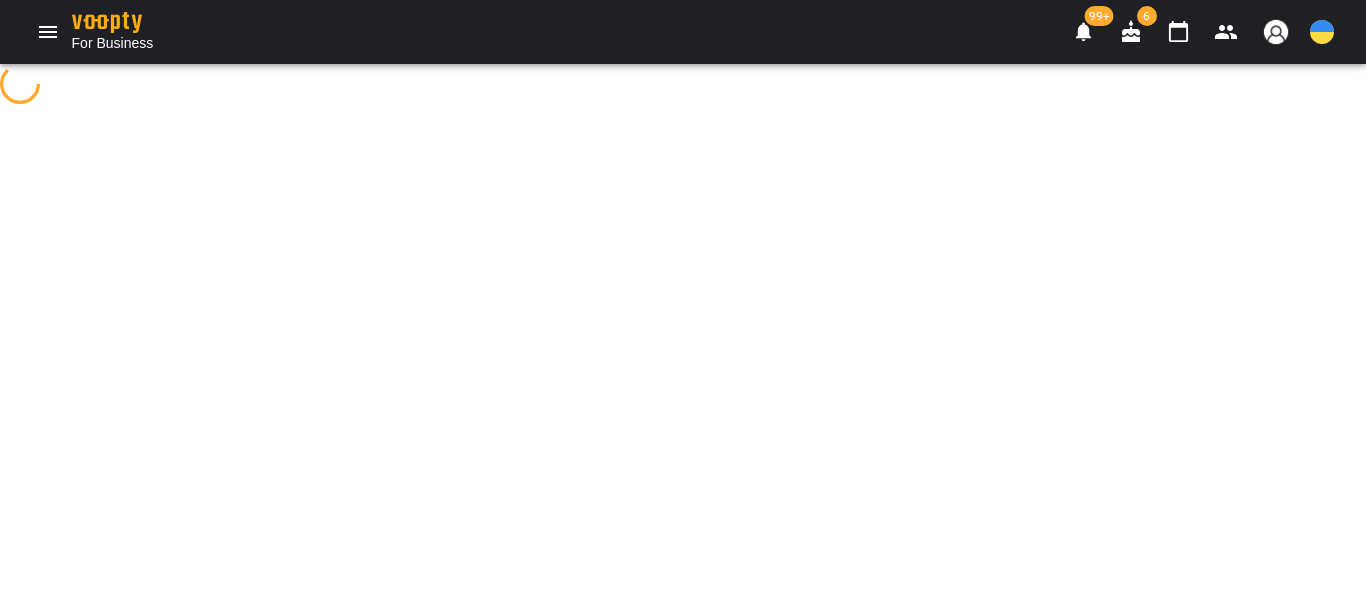 select on "**********" 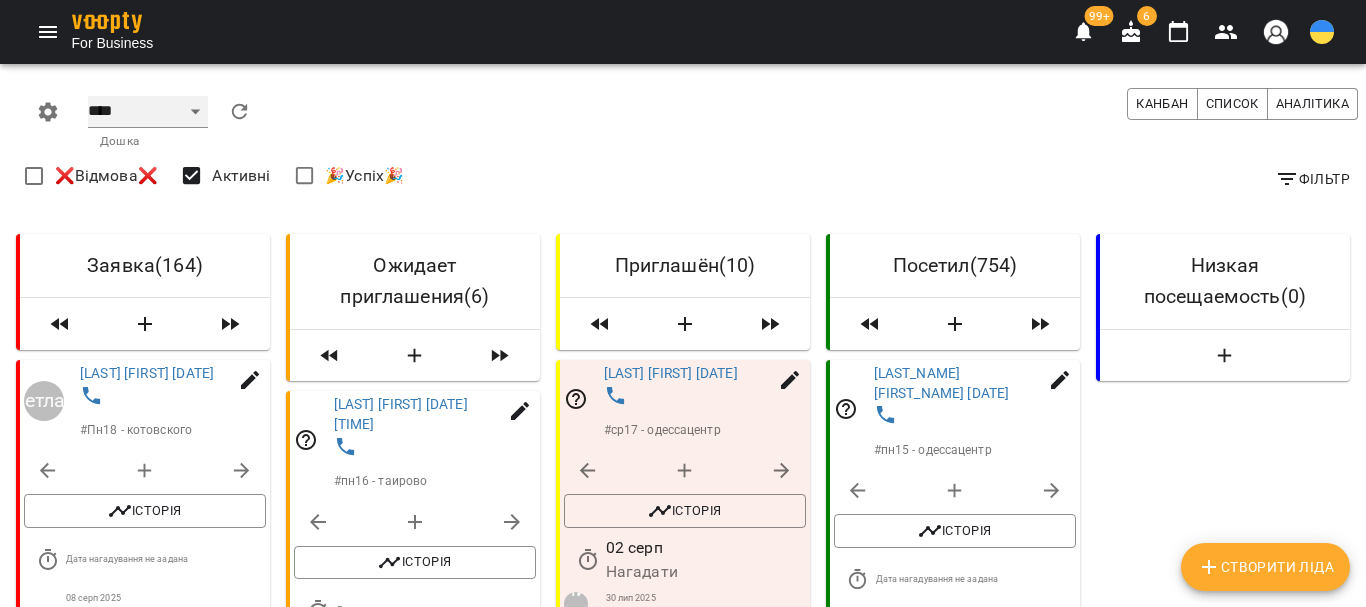 click on "**** ****** ******* ******** *****" at bounding box center [148, 112] 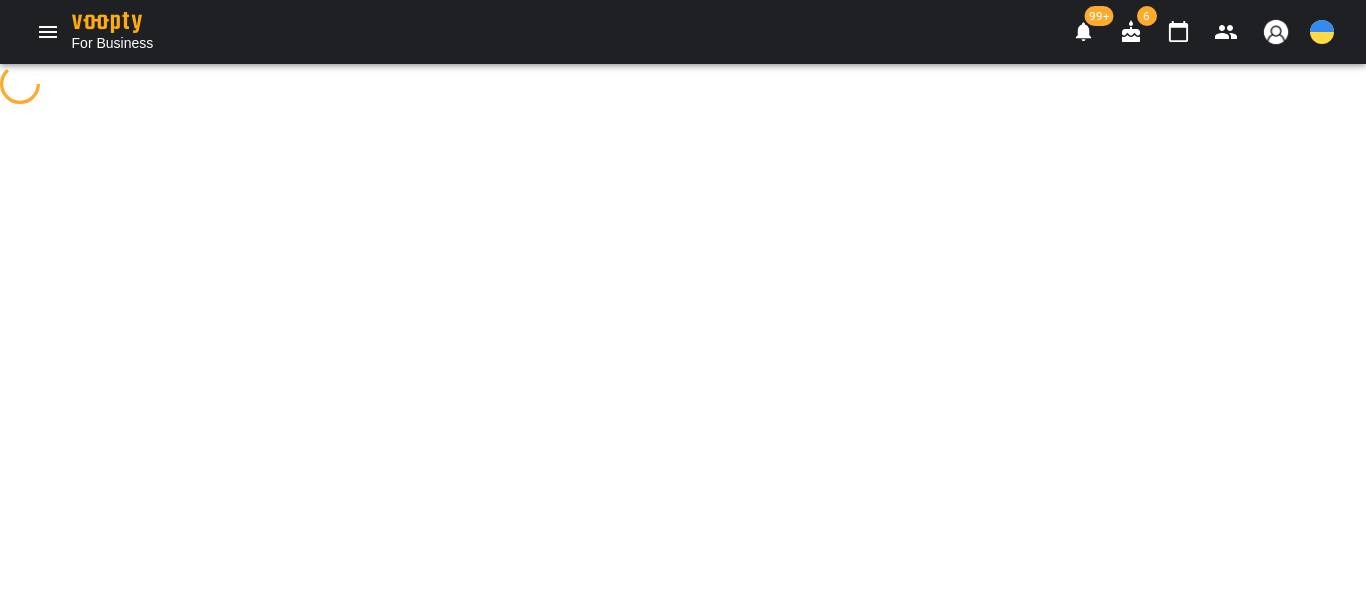 select on "**********" 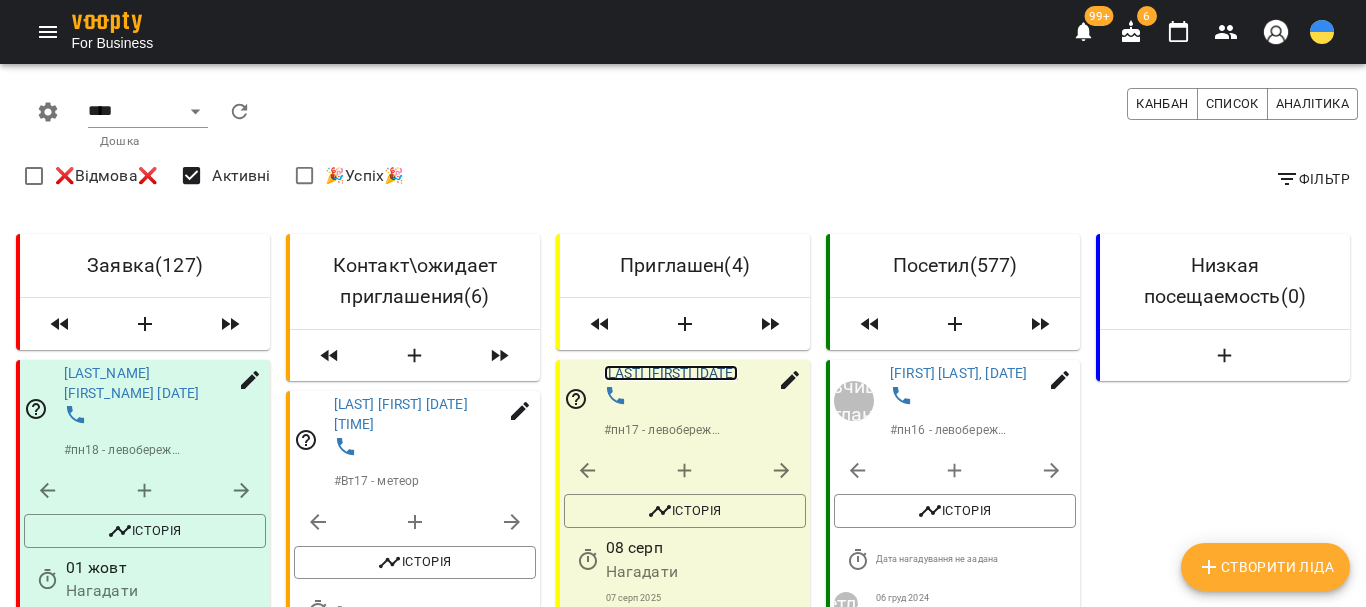 click on "[LAST] [FIRST]
[DATE]" at bounding box center (671, 373) 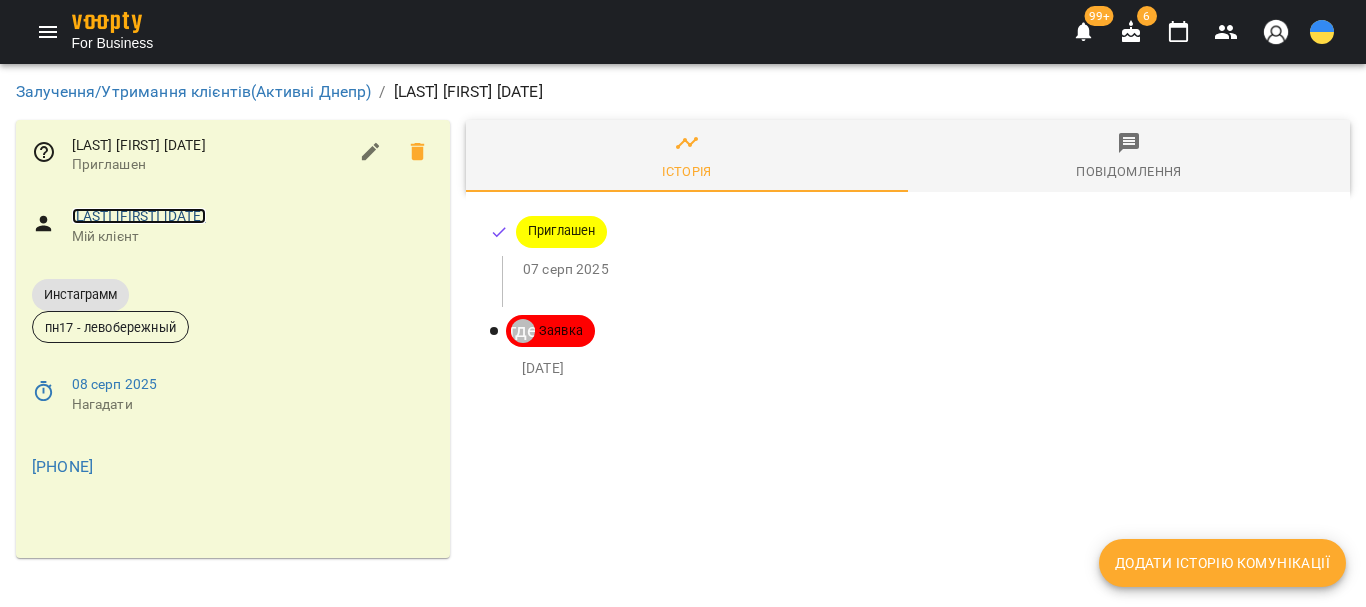 click on "[LAST] [FIRST]
[DATE]" at bounding box center [139, 216] 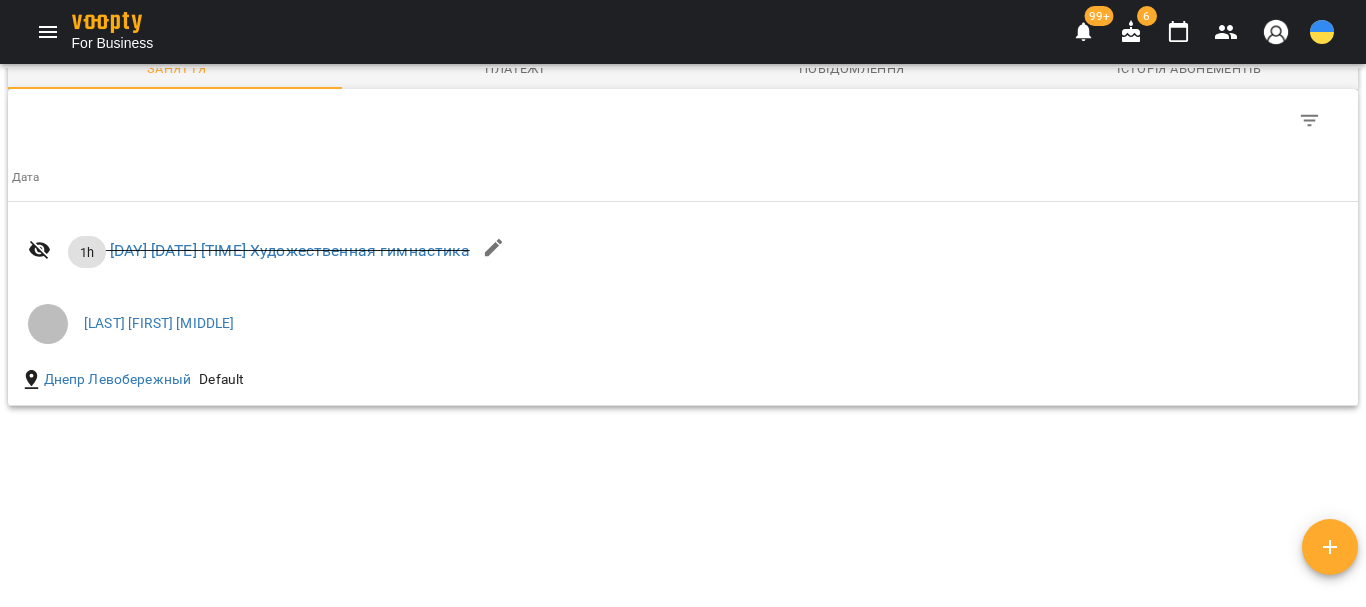 scroll, scrollTop: 1588, scrollLeft: 0, axis: vertical 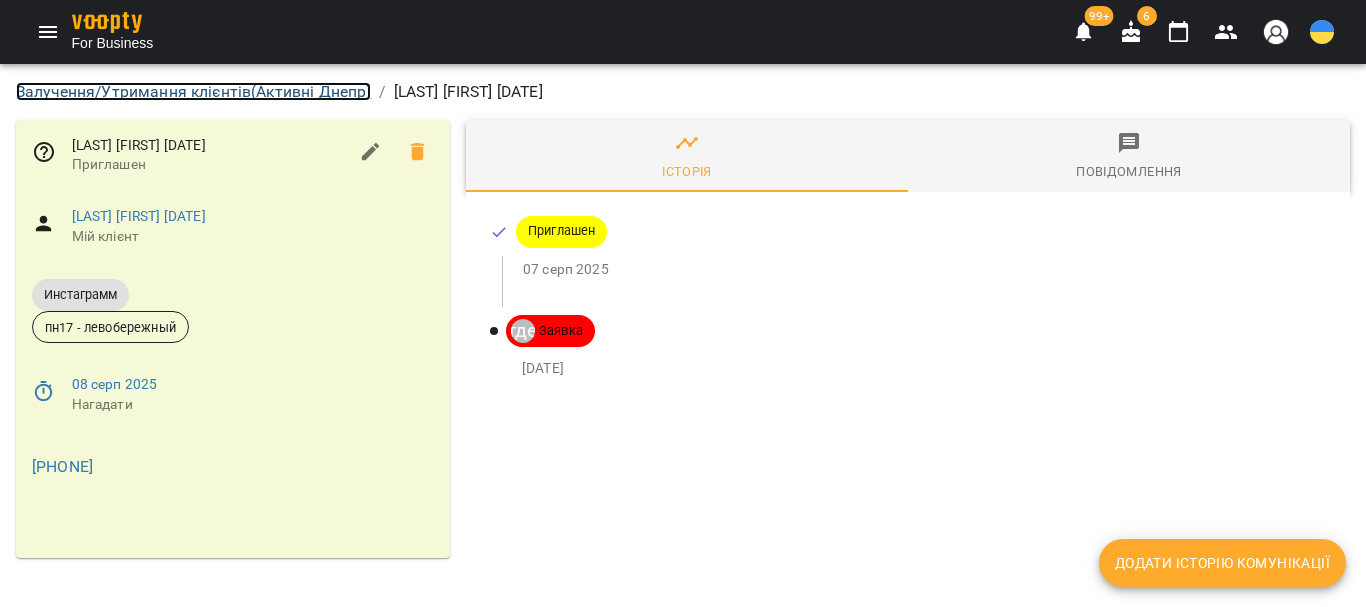 click on "Залучення/Утримання клієнтів ( Активні   [CITY] )" at bounding box center (193, 91) 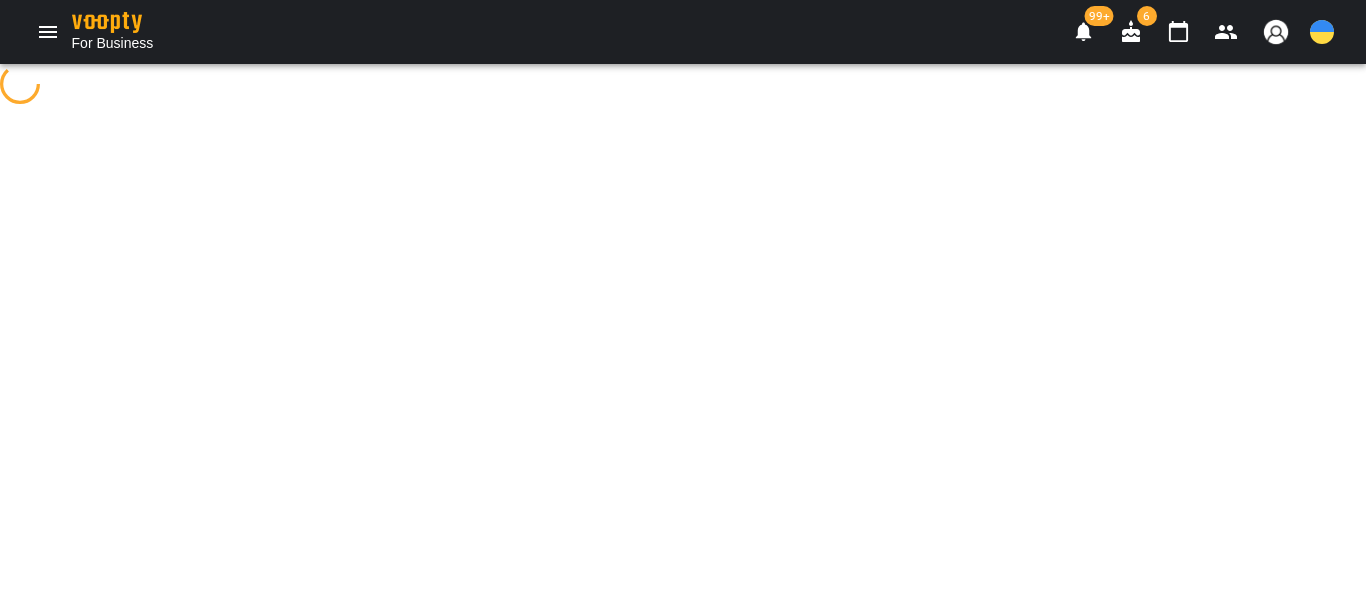 select on "**********" 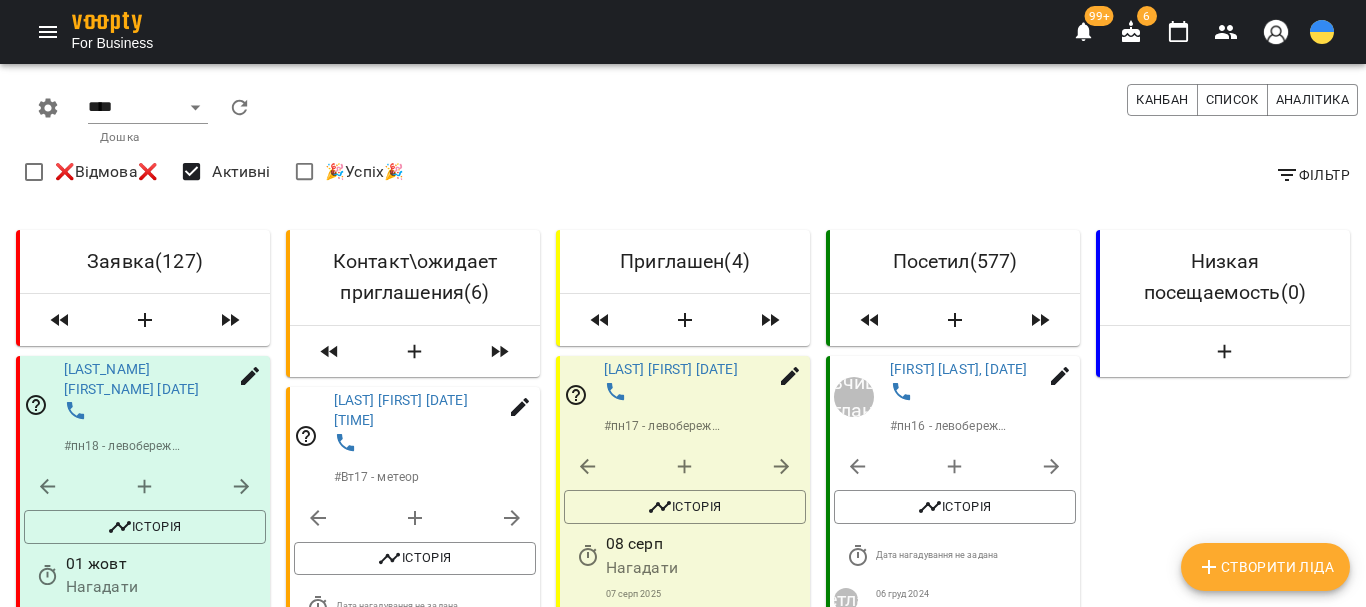 scroll, scrollTop: 0, scrollLeft: 0, axis: both 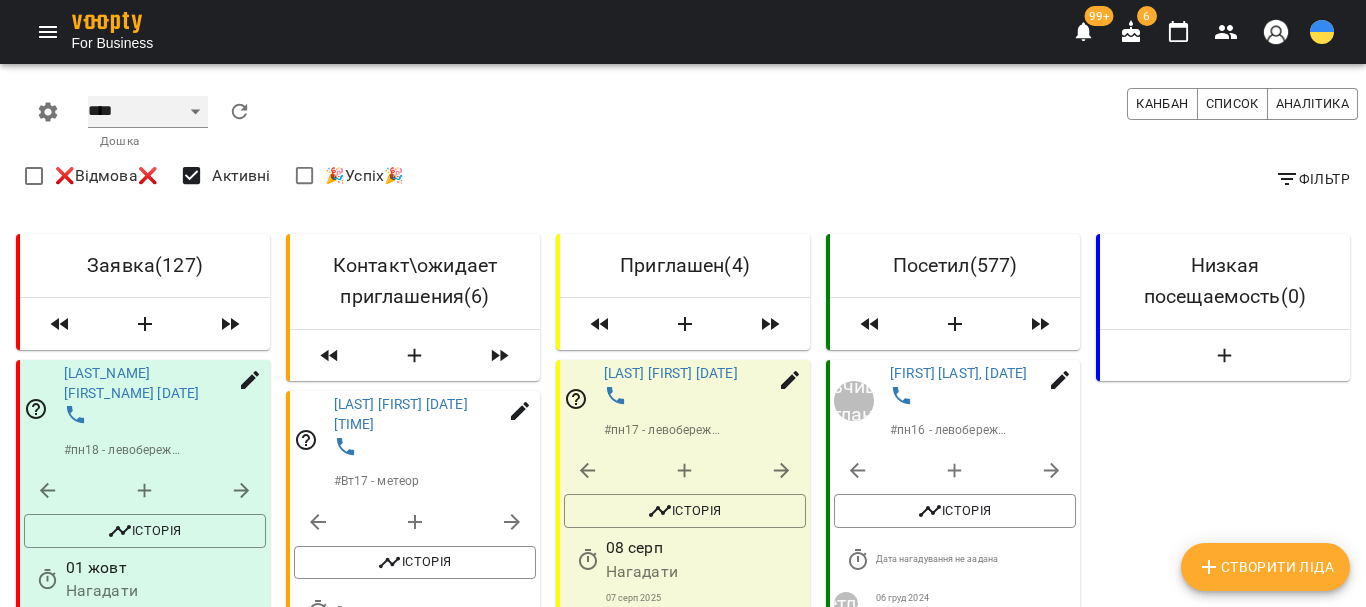 click on "**** ****** ******* ******** *****" at bounding box center (148, 112) 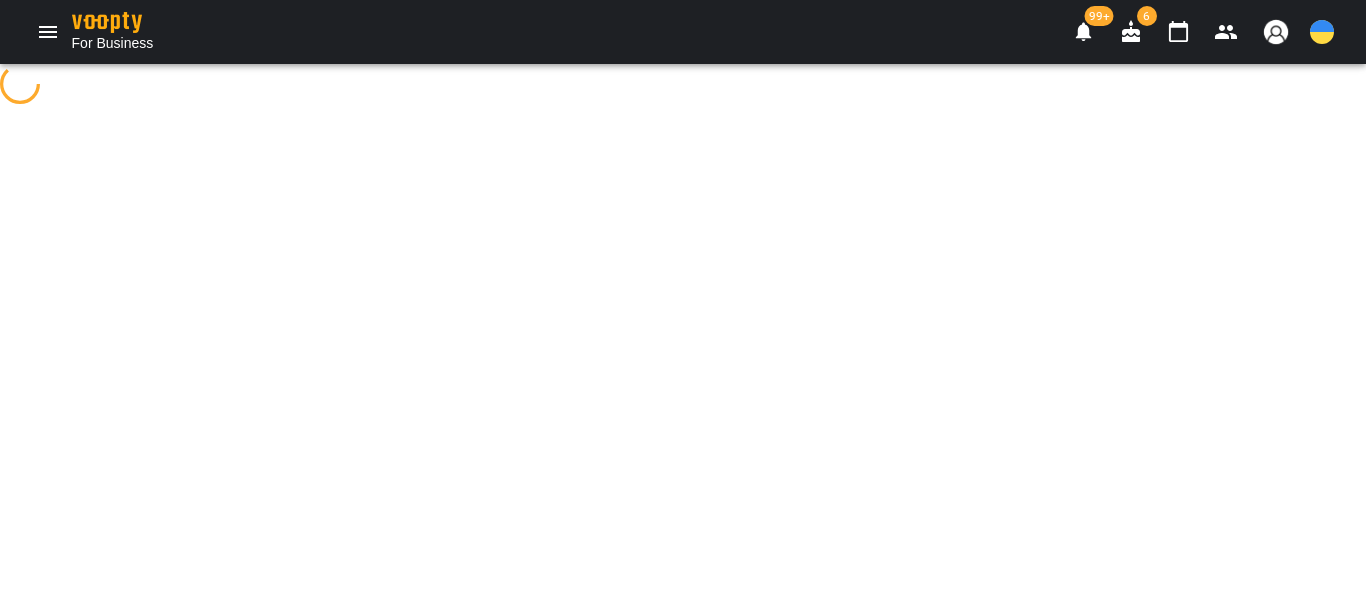 select on "**********" 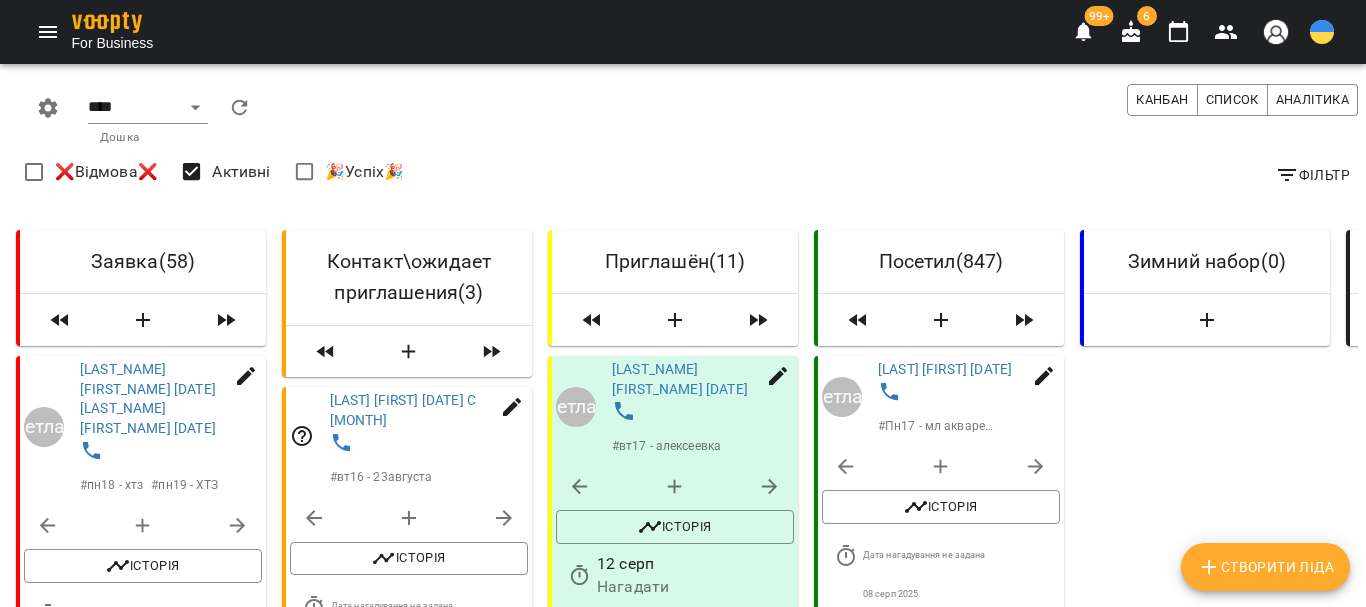 scroll, scrollTop: 0, scrollLeft: 0, axis: both 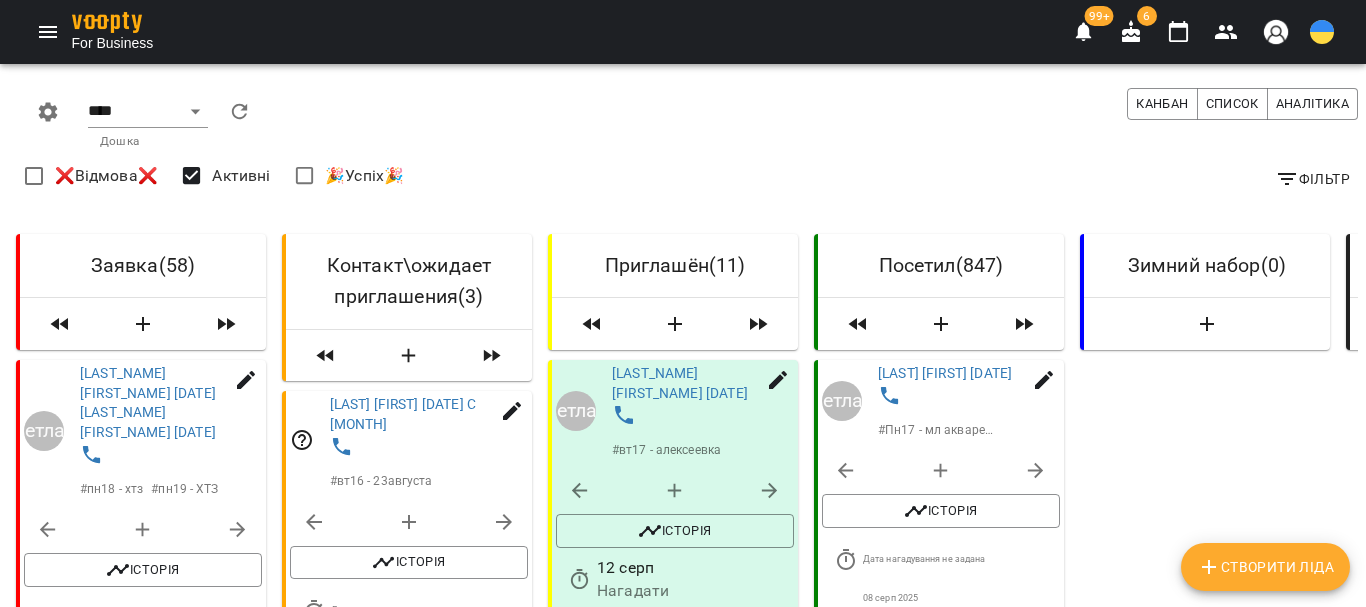 click 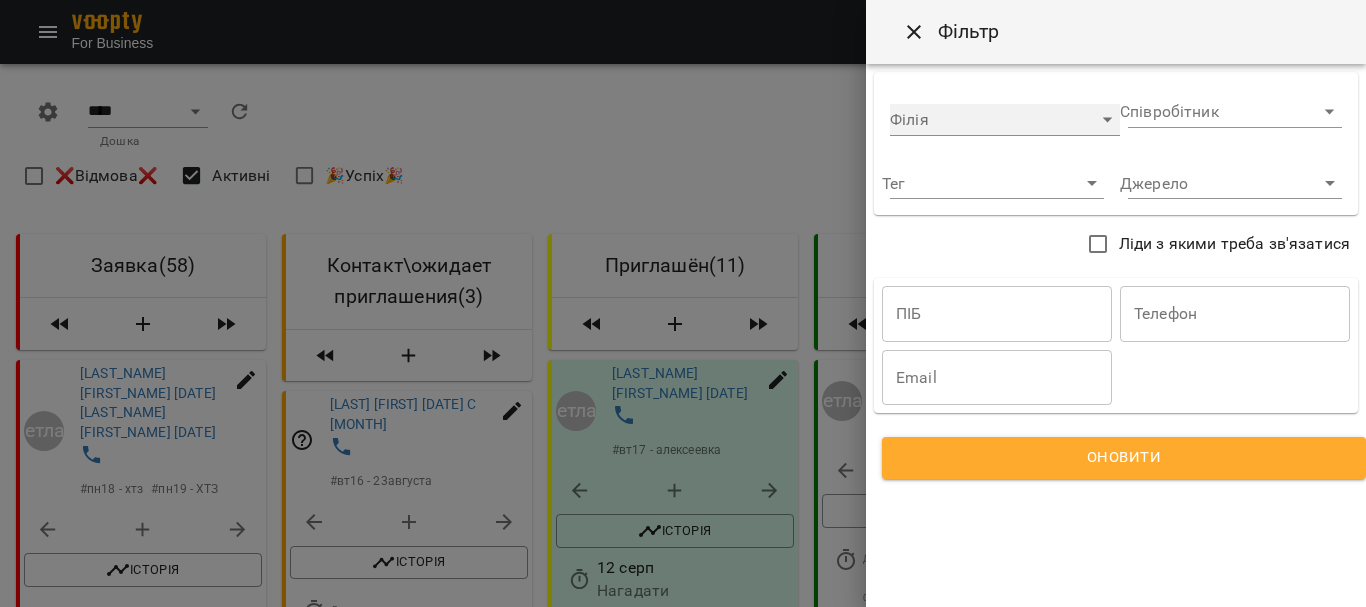 click on "​" at bounding box center (1005, 120) 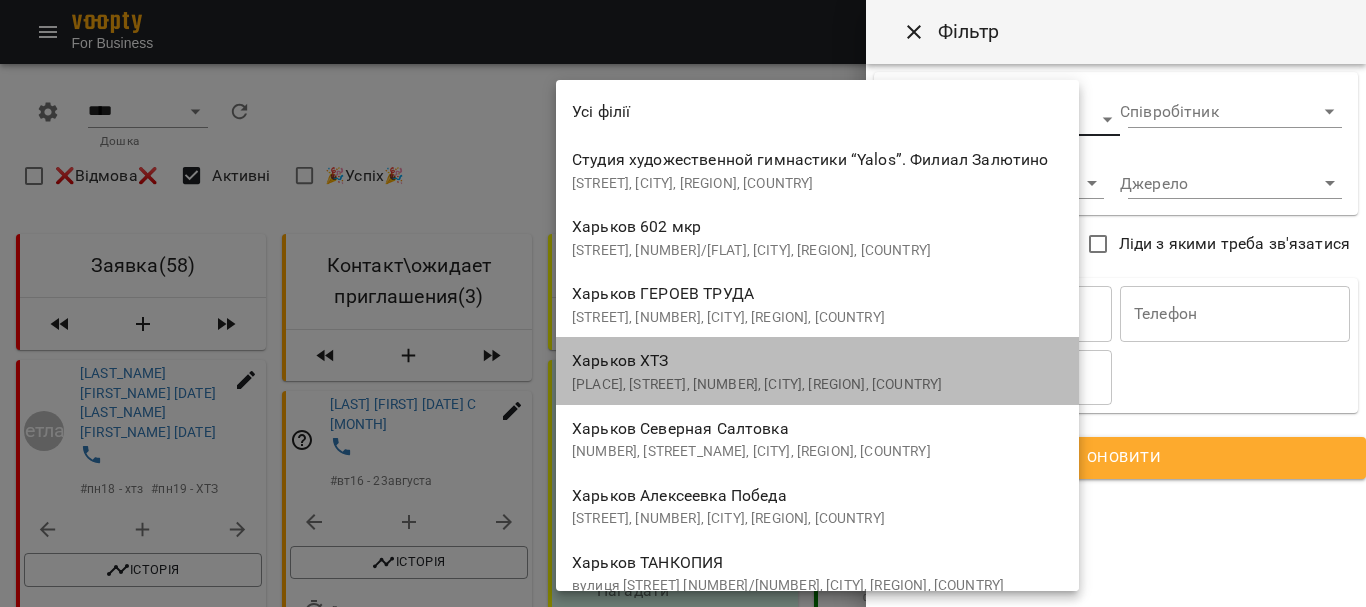 click on "[PLACE], [STREET], [NUMBER], [CITY], [REGION], [COUNTRY]" at bounding box center (817, 385) 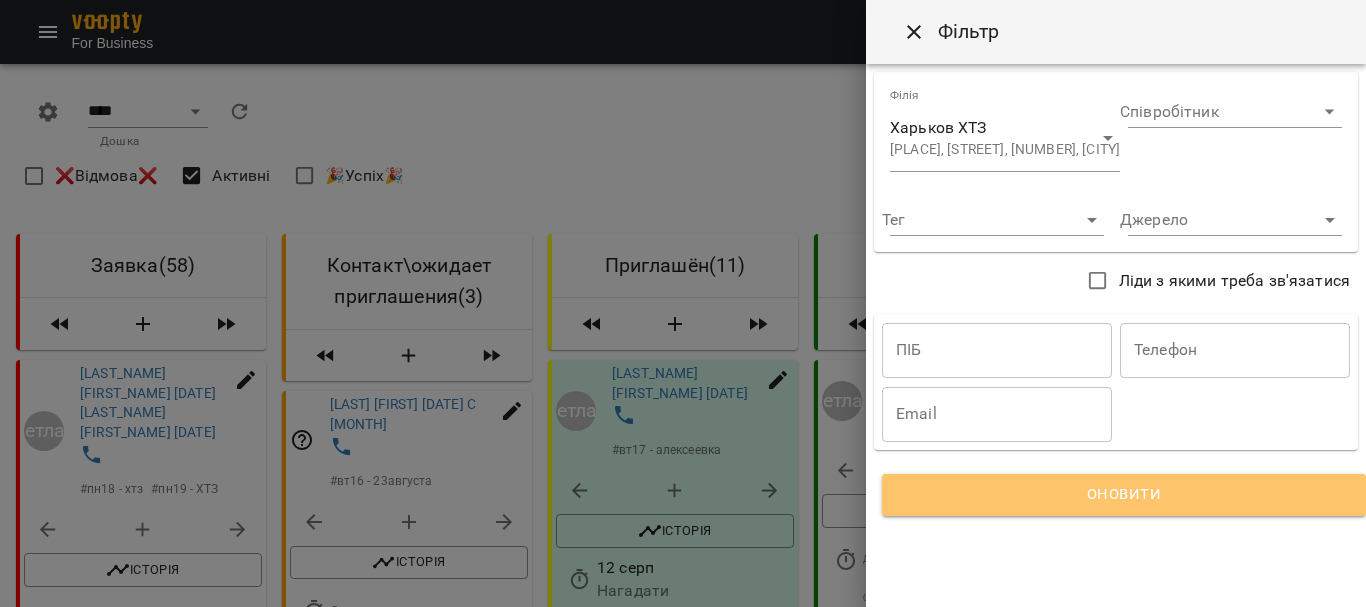 click on "Оновити" at bounding box center (1124, 495) 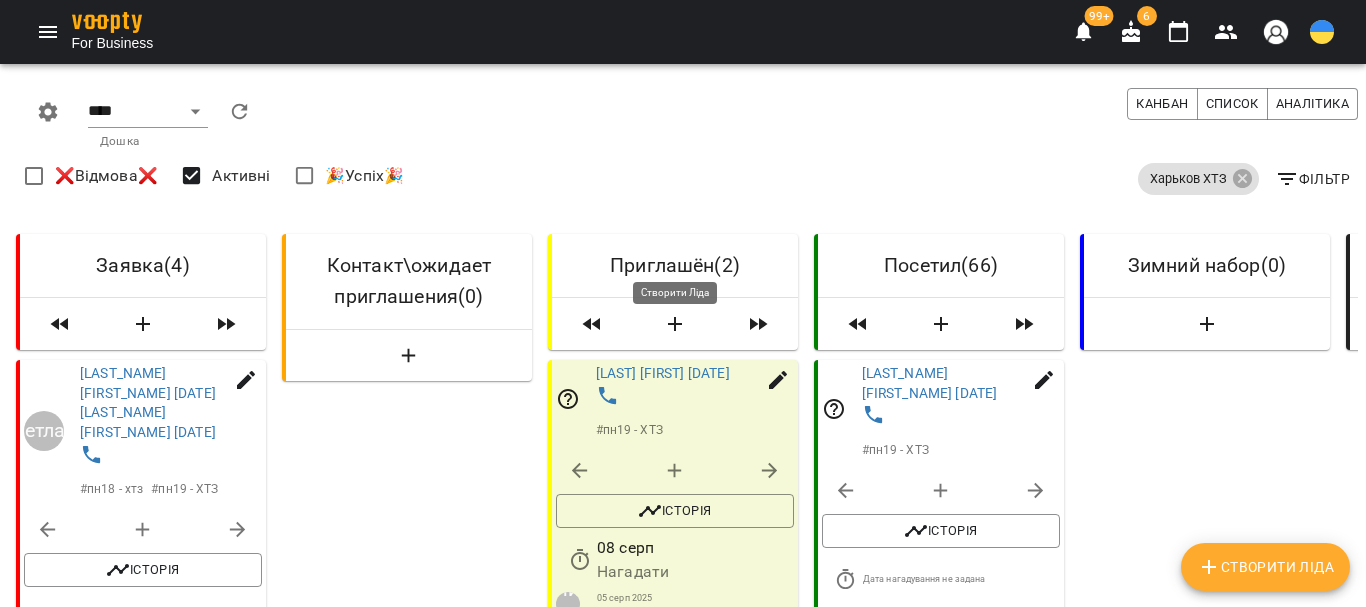 scroll, scrollTop: 300, scrollLeft: 0, axis: vertical 